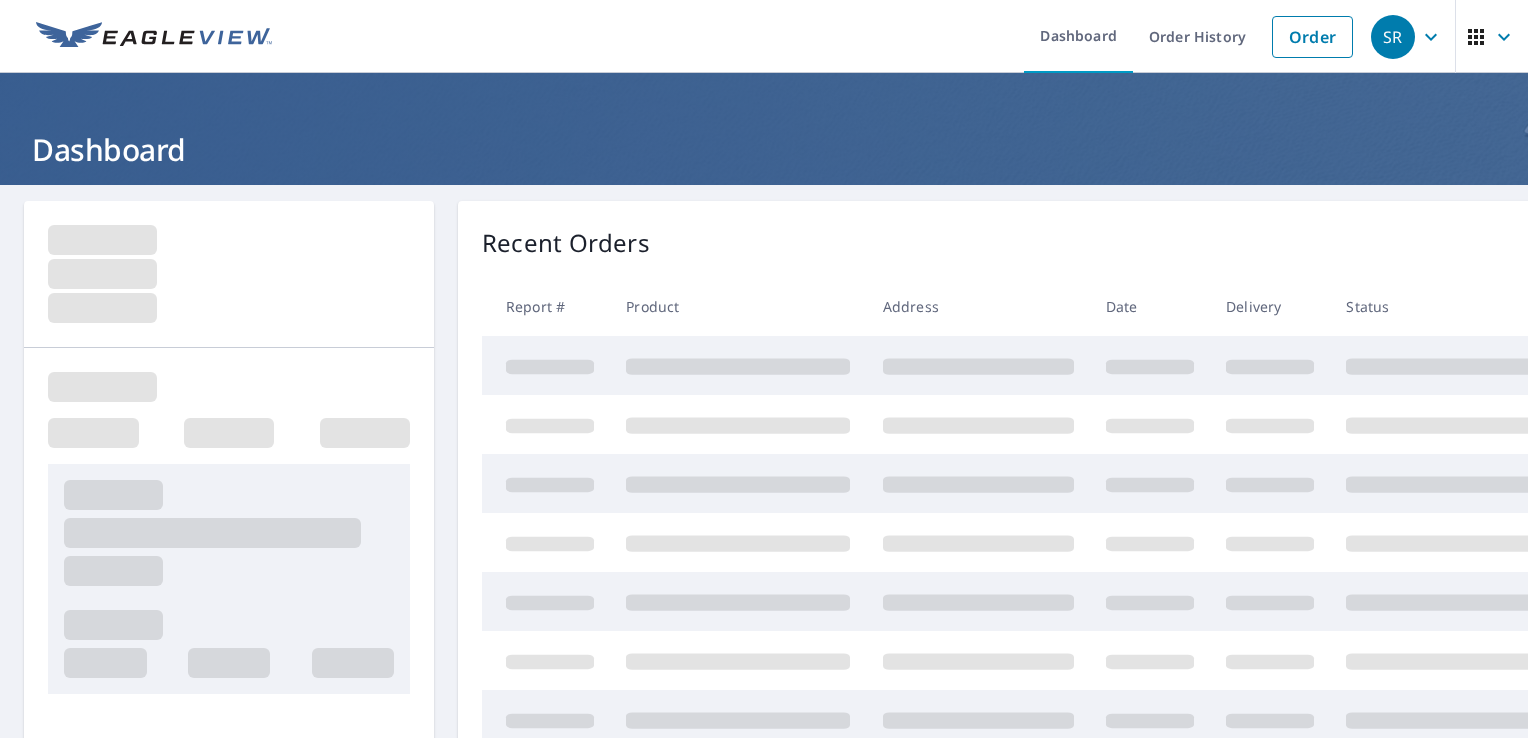 scroll, scrollTop: 0, scrollLeft: 0, axis: both 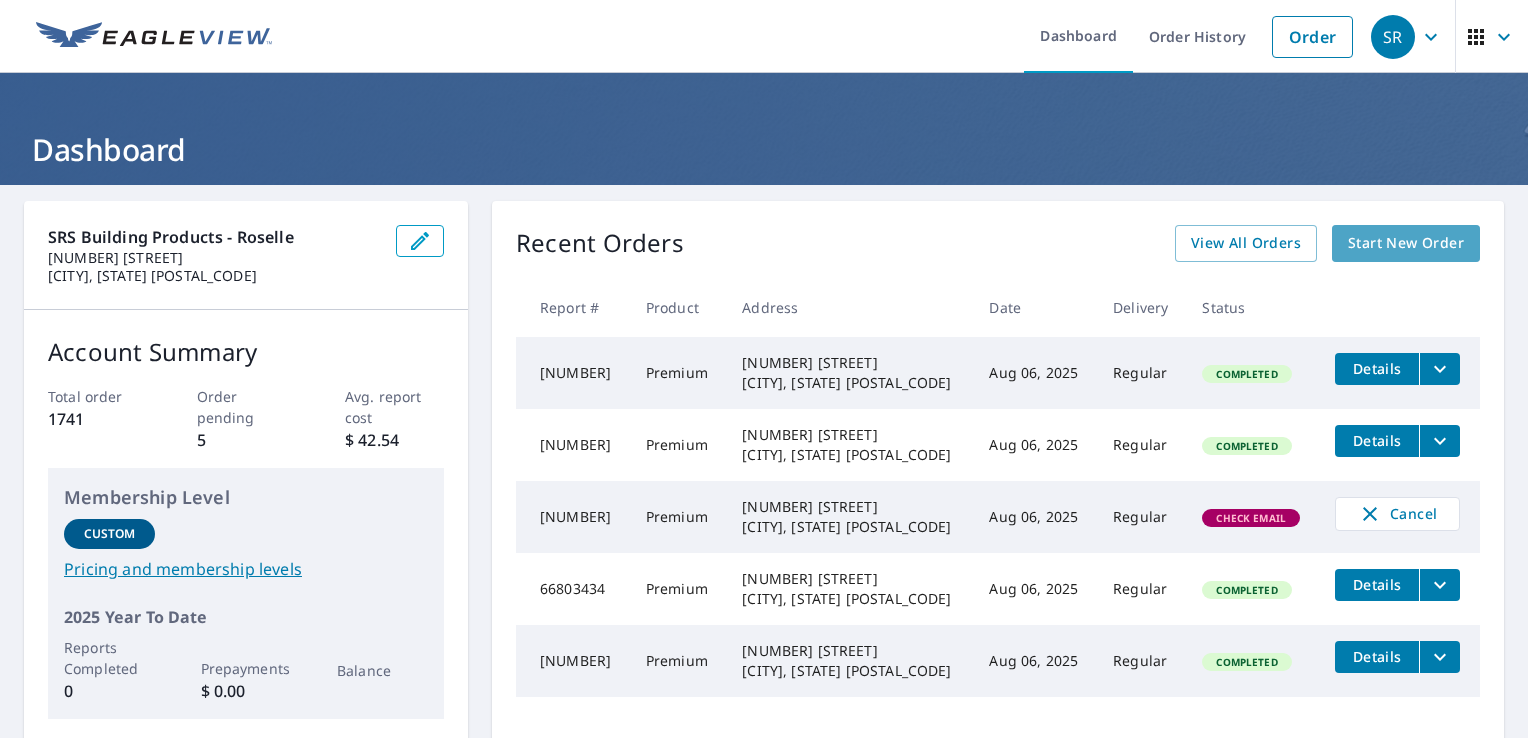 click on "Start New Order" at bounding box center (1406, 243) 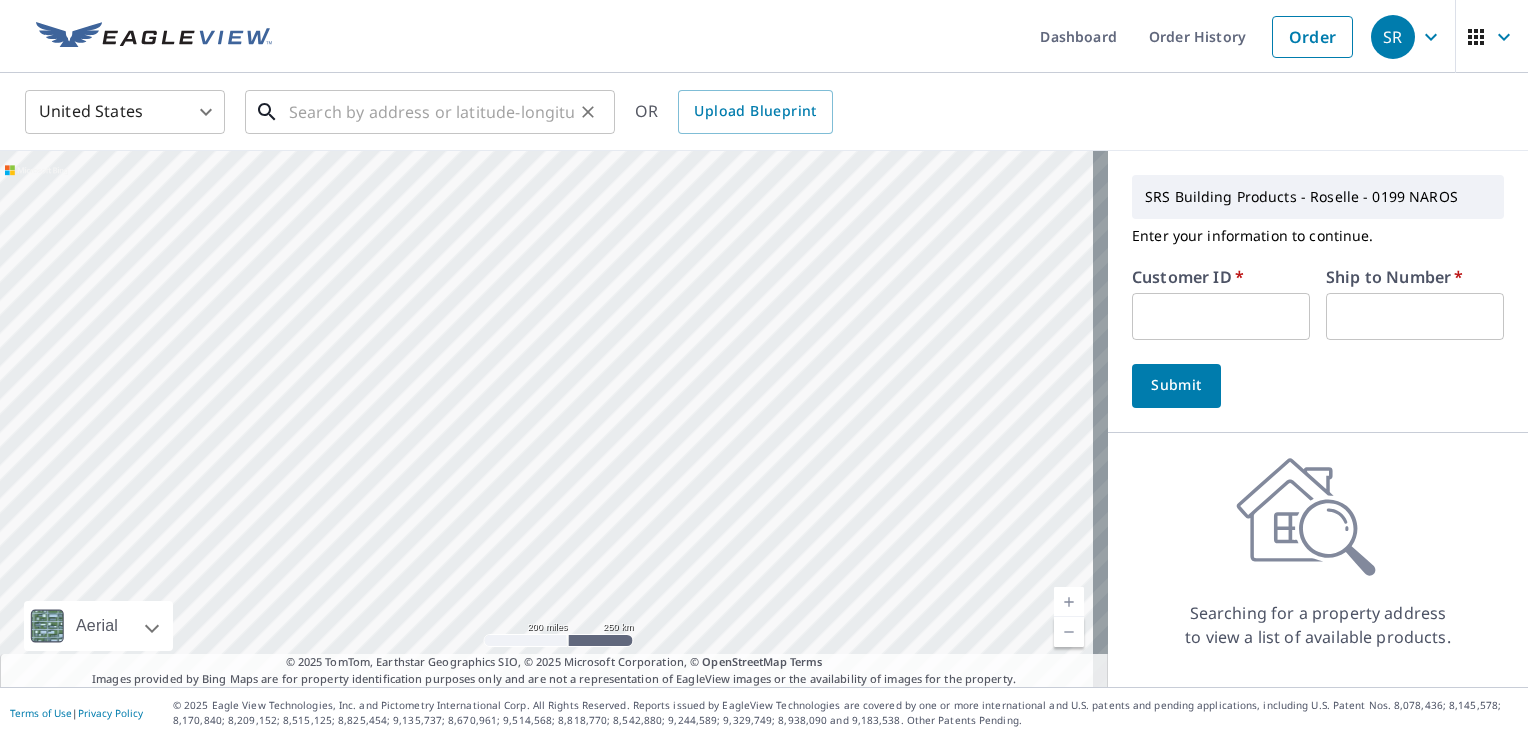click at bounding box center [431, 112] 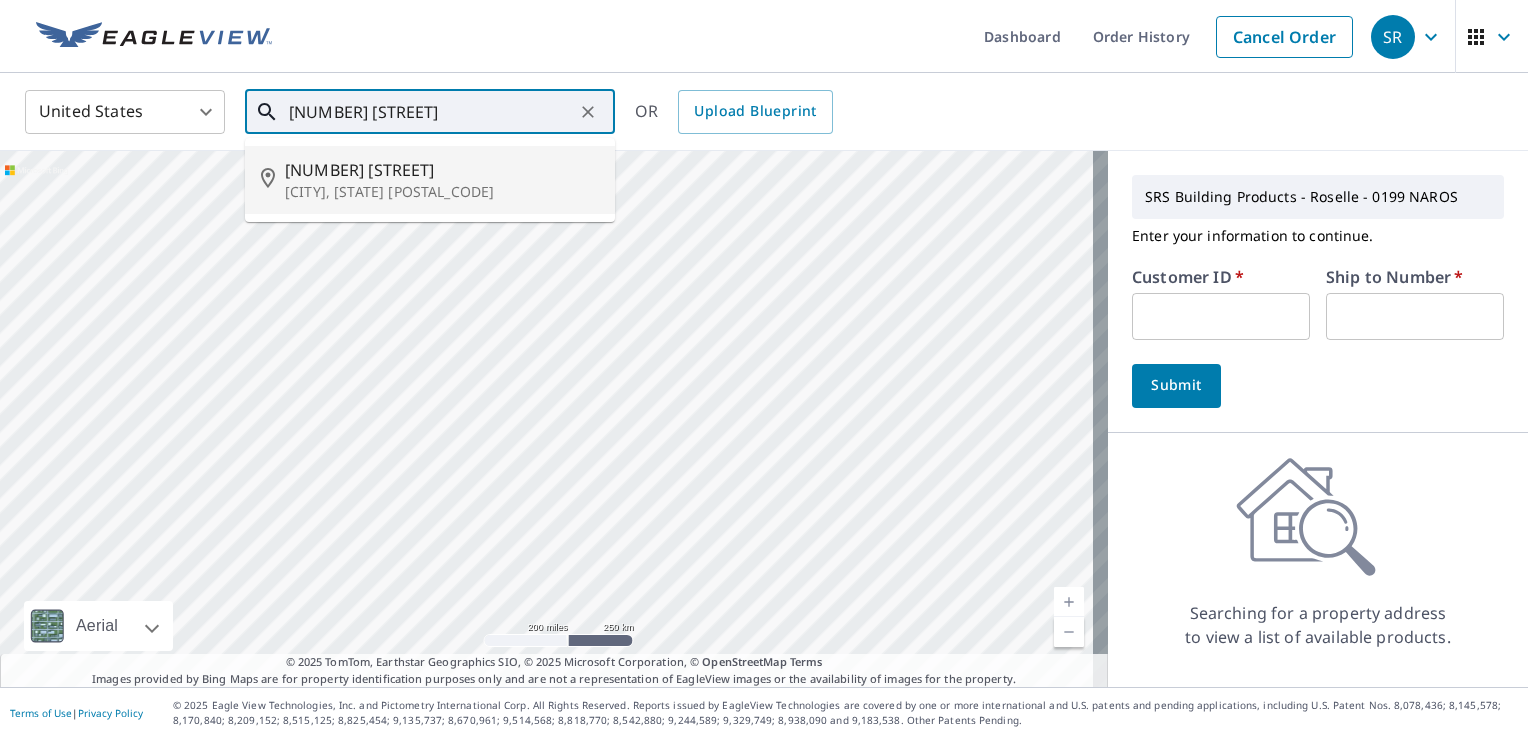 click on "[CITY], [STATE] [POSTAL_CODE]" at bounding box center (442, 192) 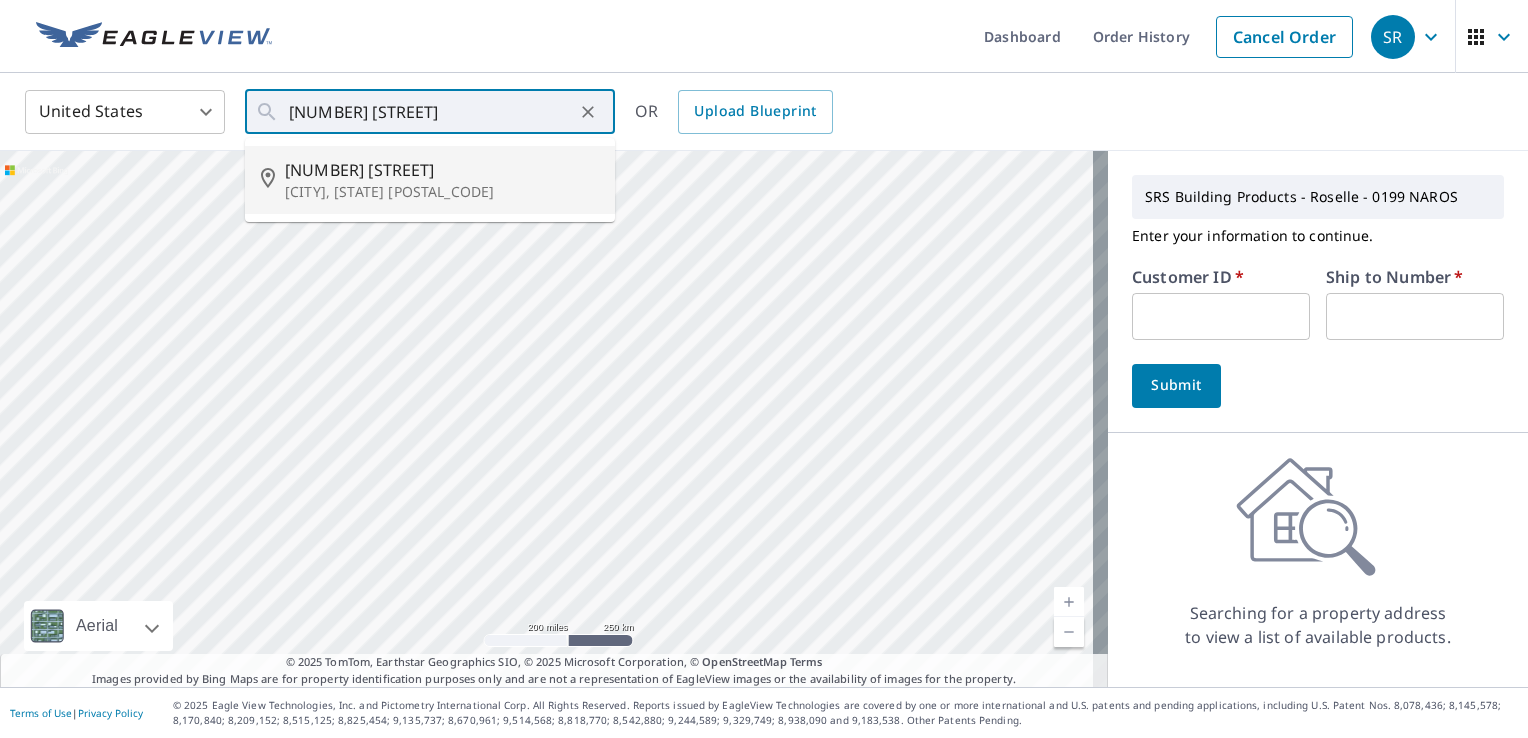 type on "[NUMBER] [STREET] [CITY], [STATE] [POSTAL_CODE]" 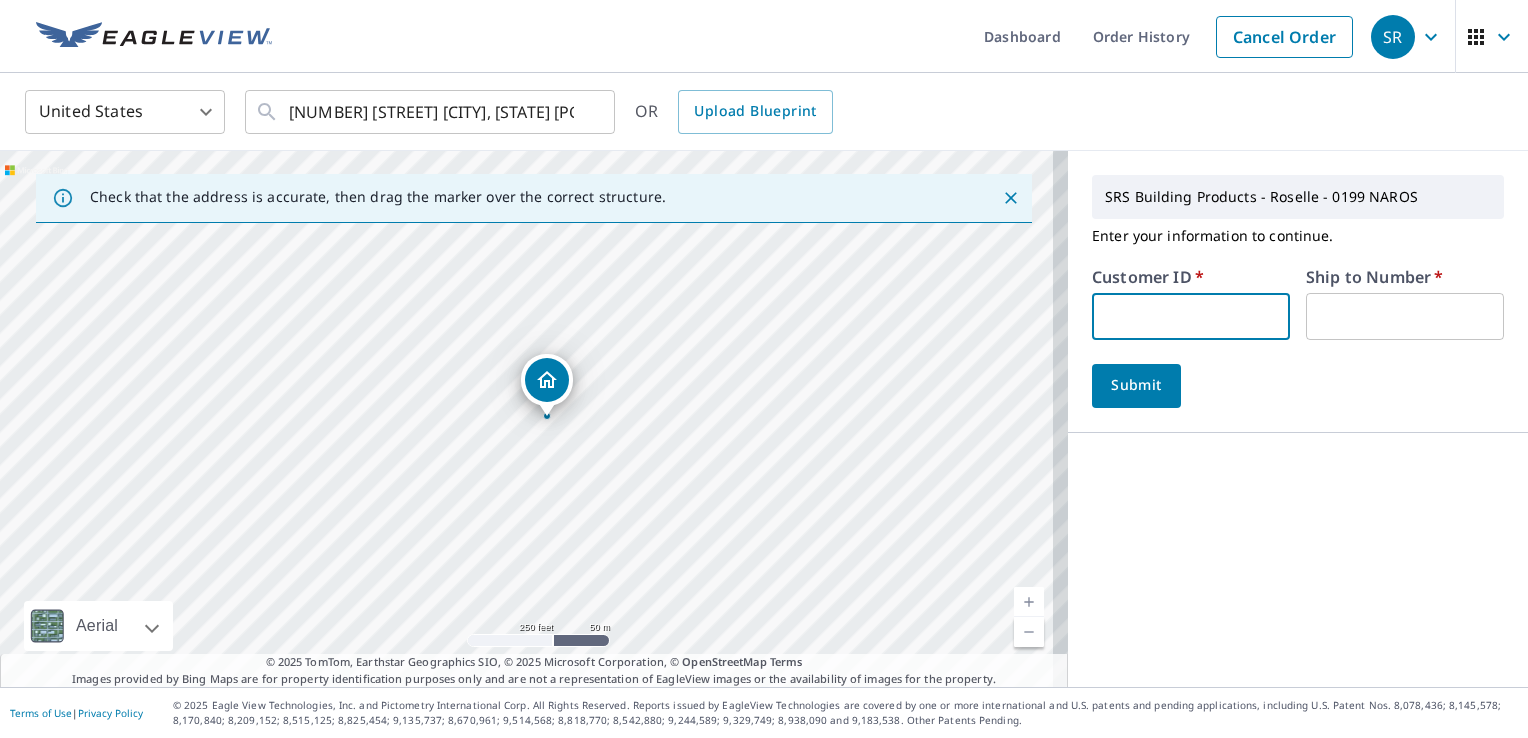 click at bounding box center [1191, 316] 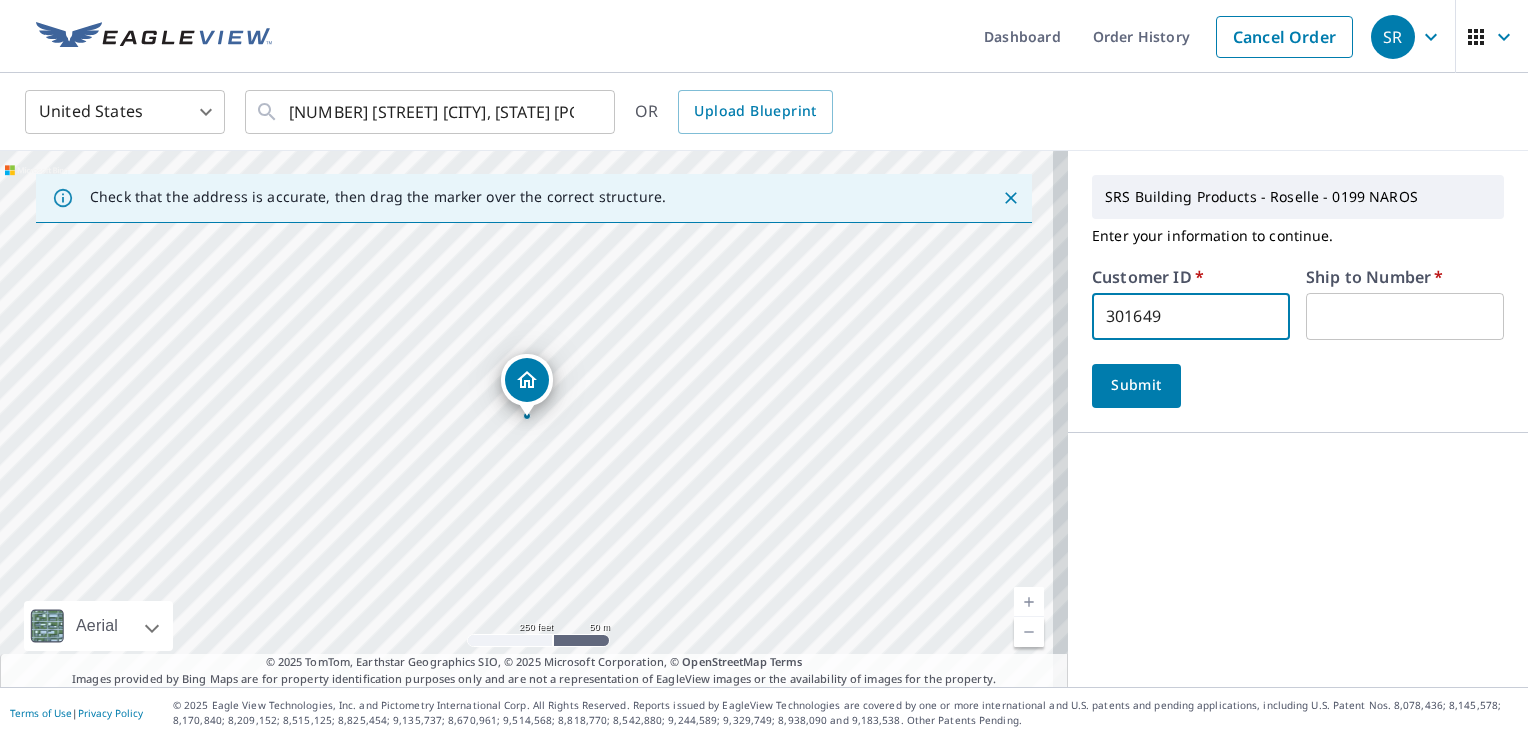 type on "301649" 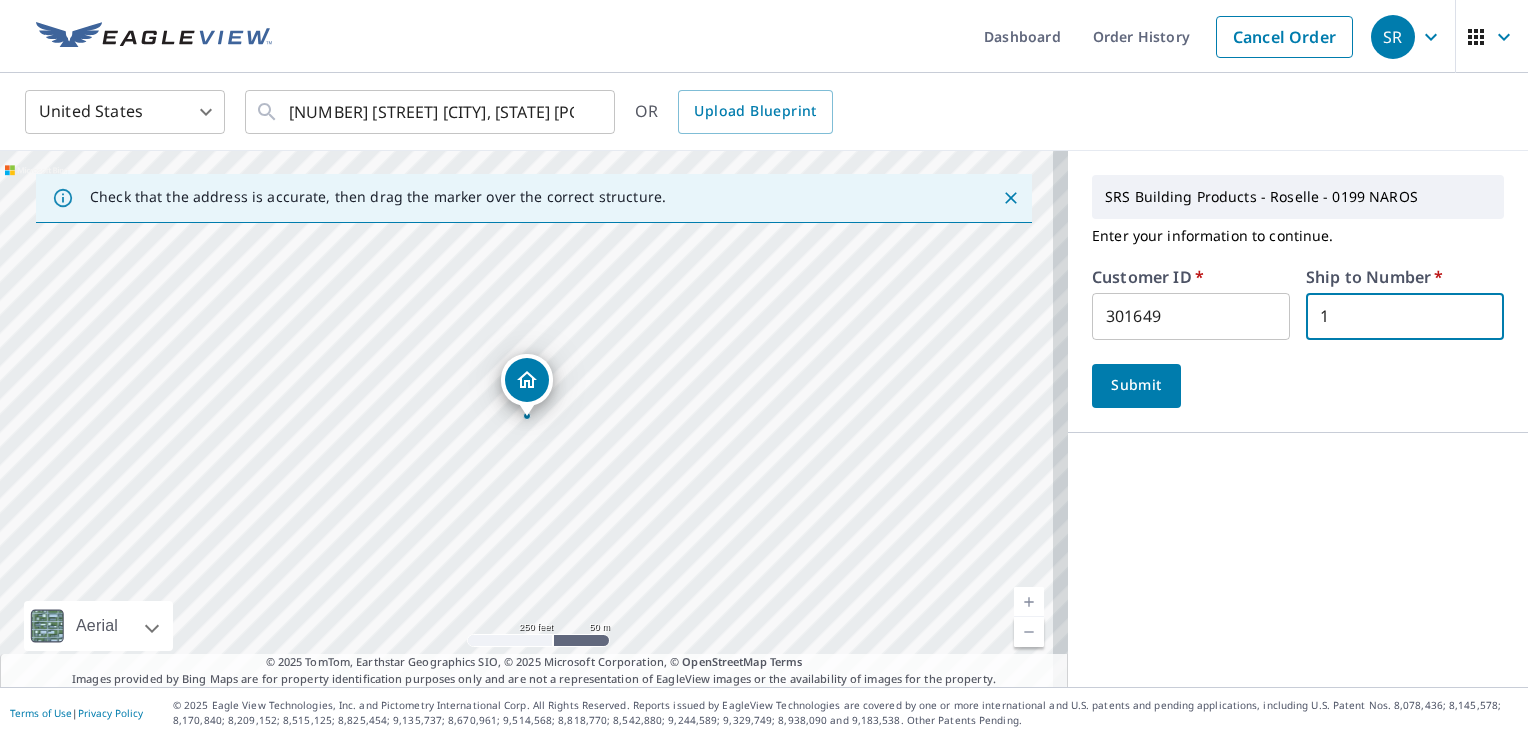 type on "1" 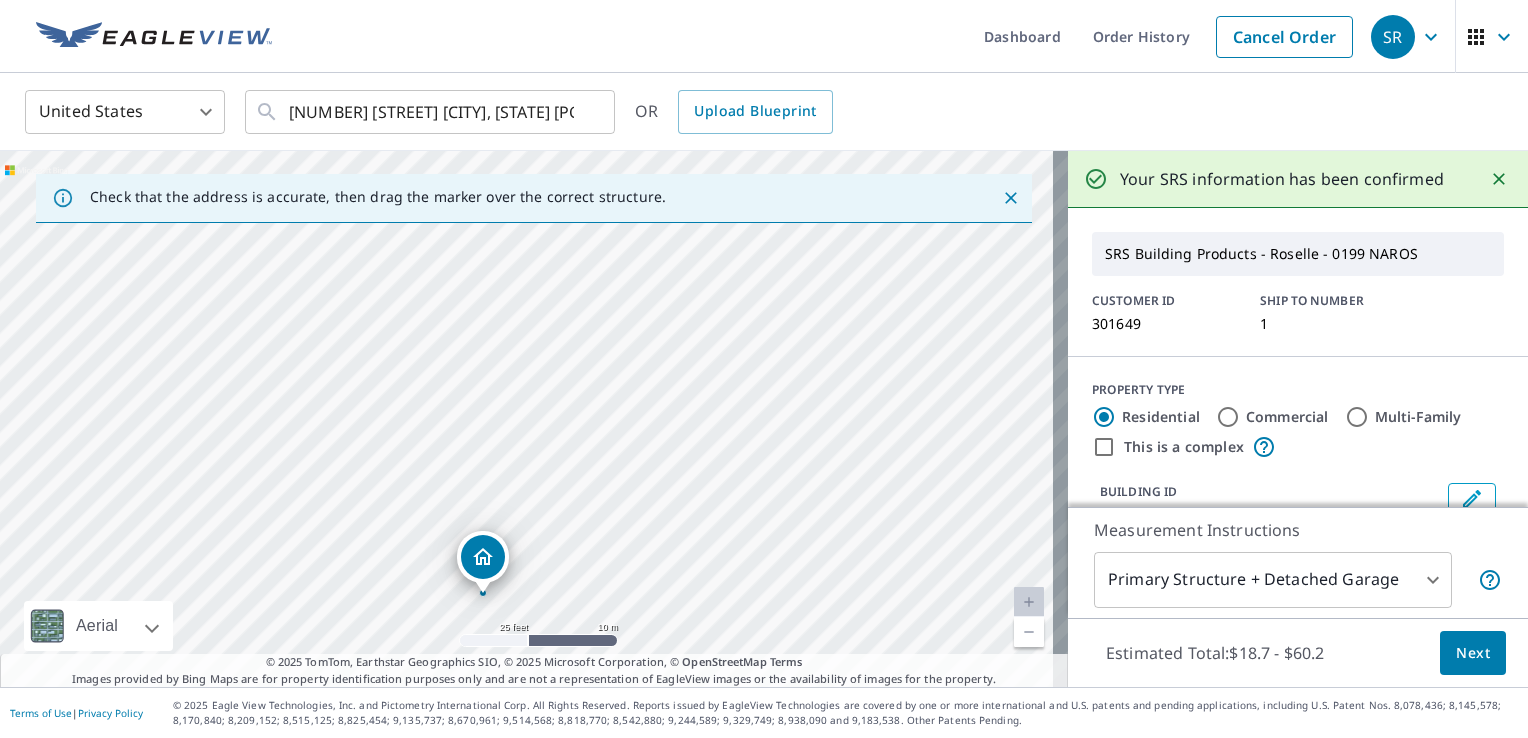 drag, startPoint x: 659, startPoint y: 305, endPoint x: 581, endPoint y: 418, distance: 137.30623 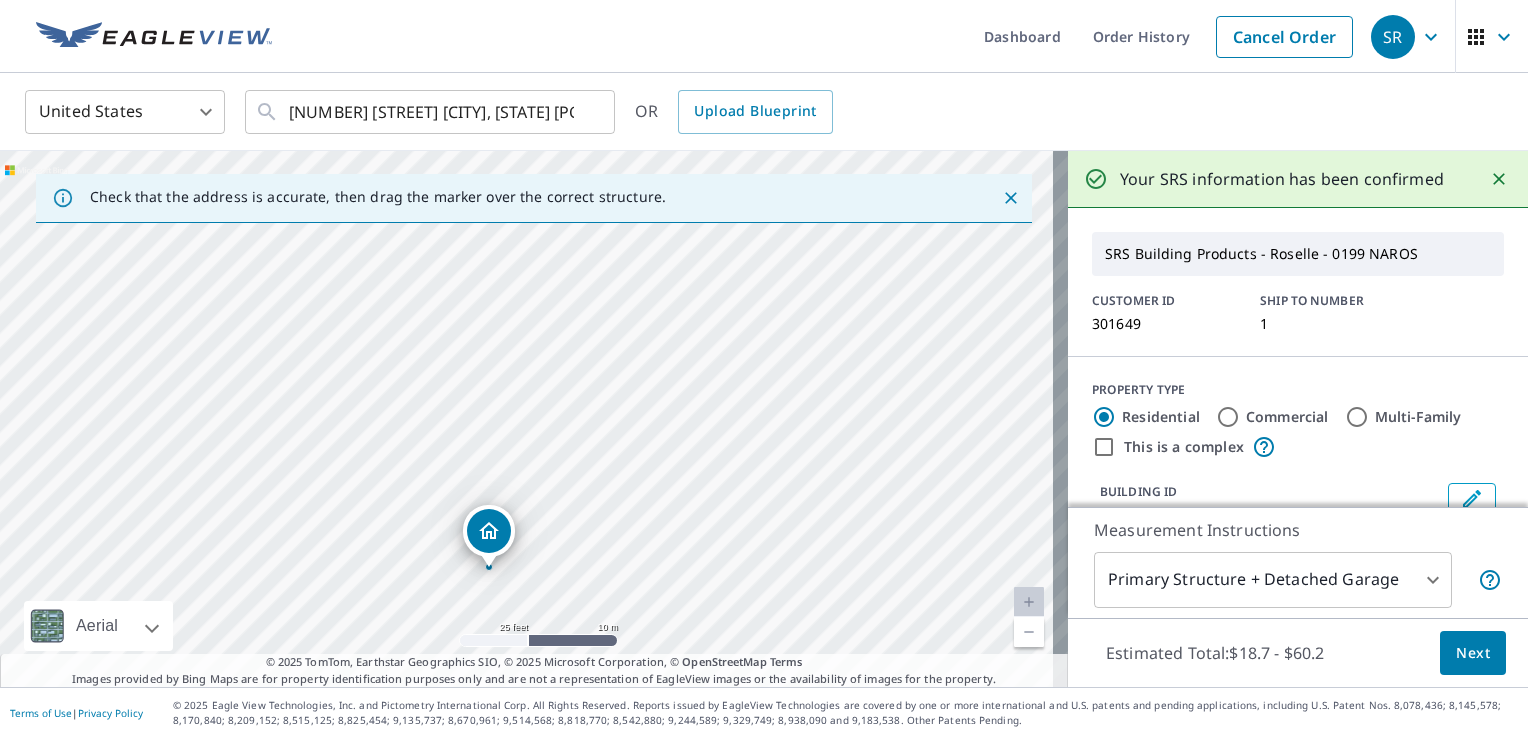 drag, startPoint x: 581, startPoint y: 418, endPoint x: 585, endPoint y: 402, distance: 16.492422 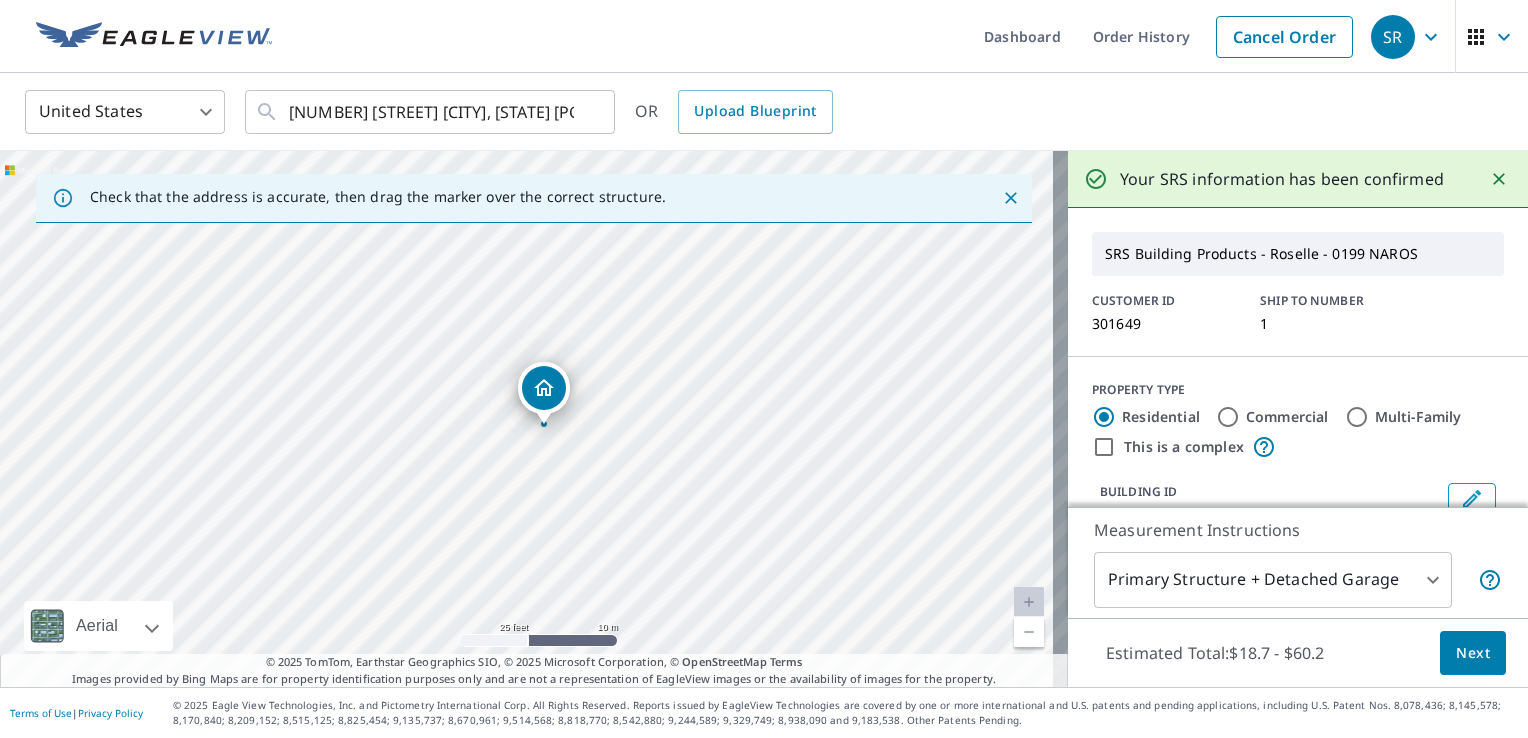 drag, startPoint x: 570, startPoint y: 482, endPoint x: 625, endPoint y: 337, distance: 155.08063 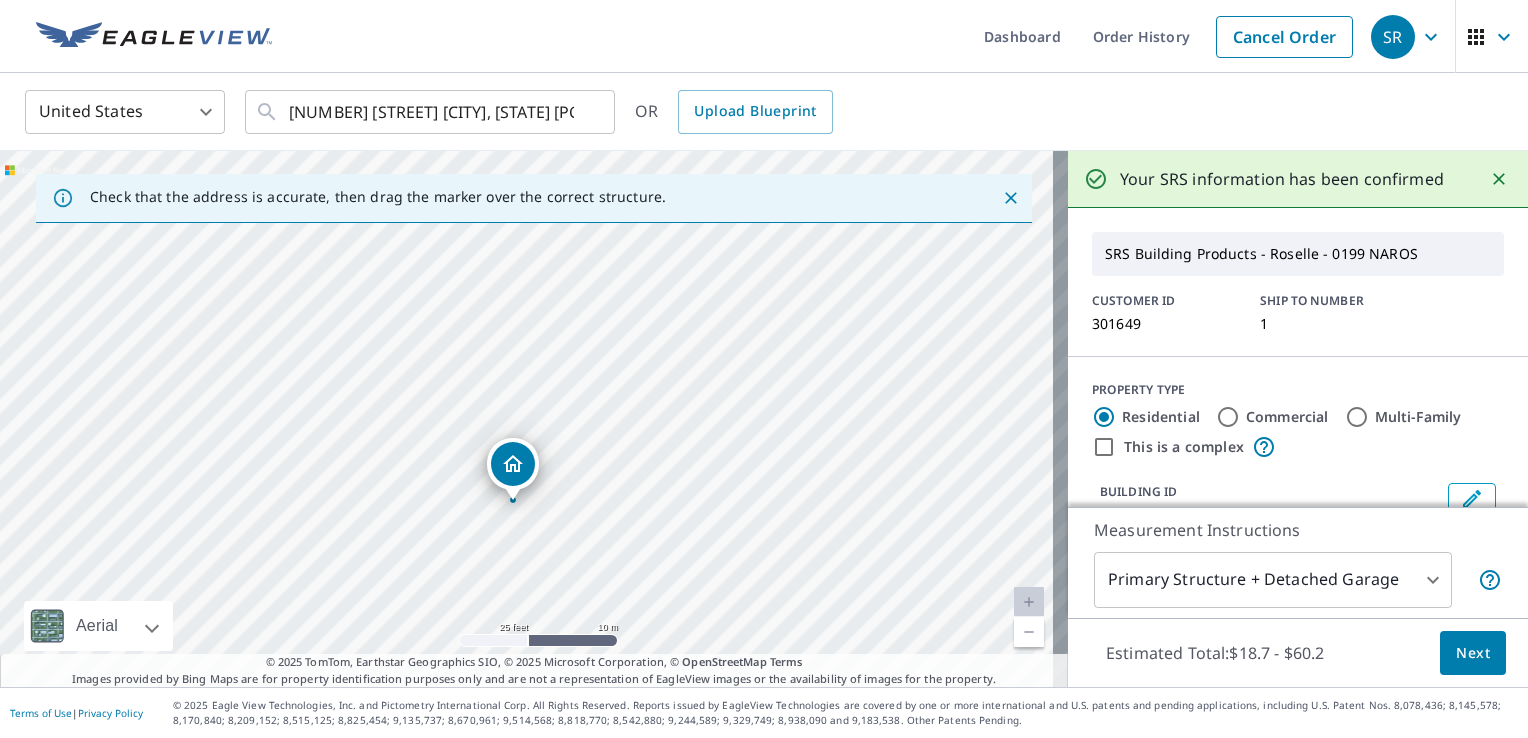 drag, startPoint x: 620, startPoint y: 358, endPoint x: 589, endPoint y: 436, distance: 83.9345 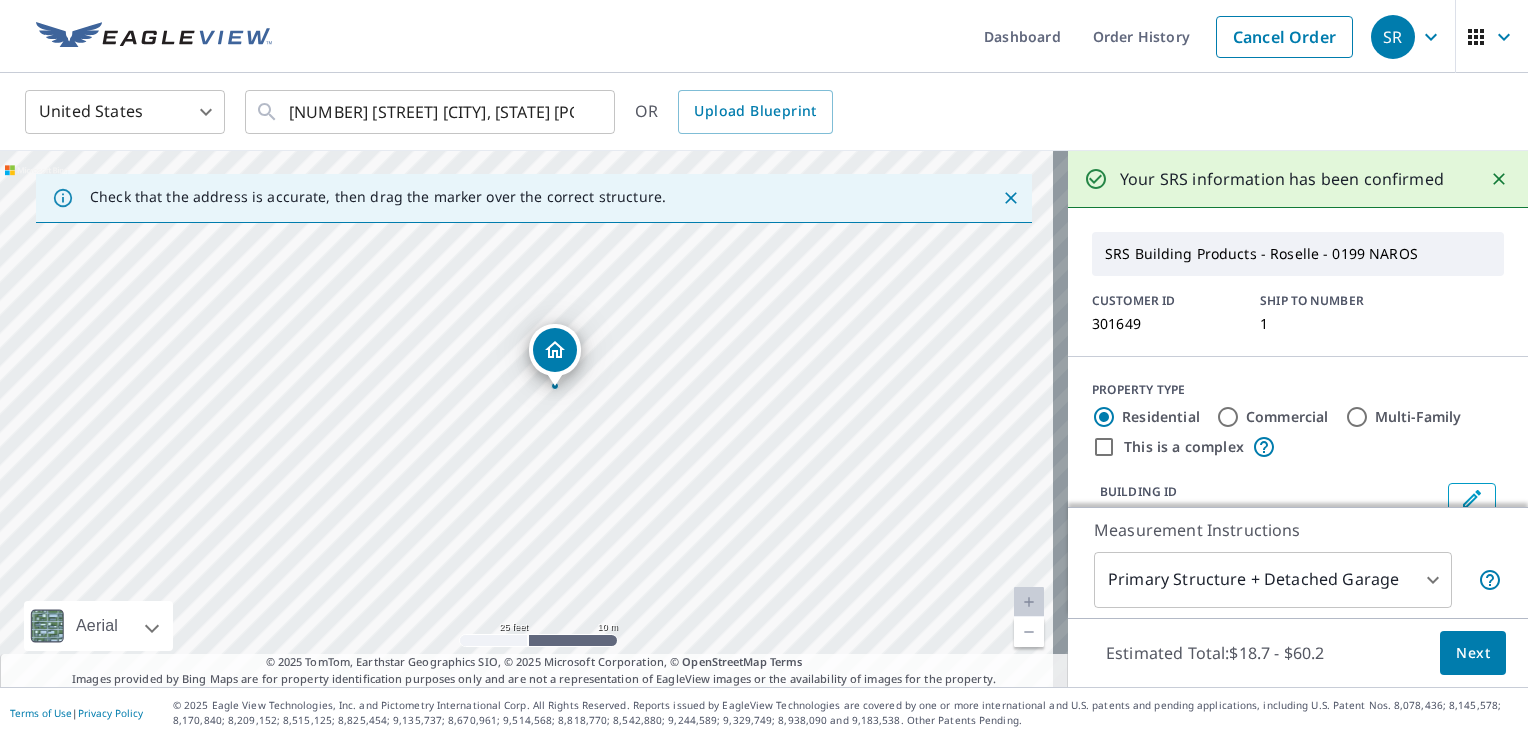 drag, startPoint x: 589, startPoint y: 436, endPoint x: 631, endPoint y: 322, distance: 121.49074 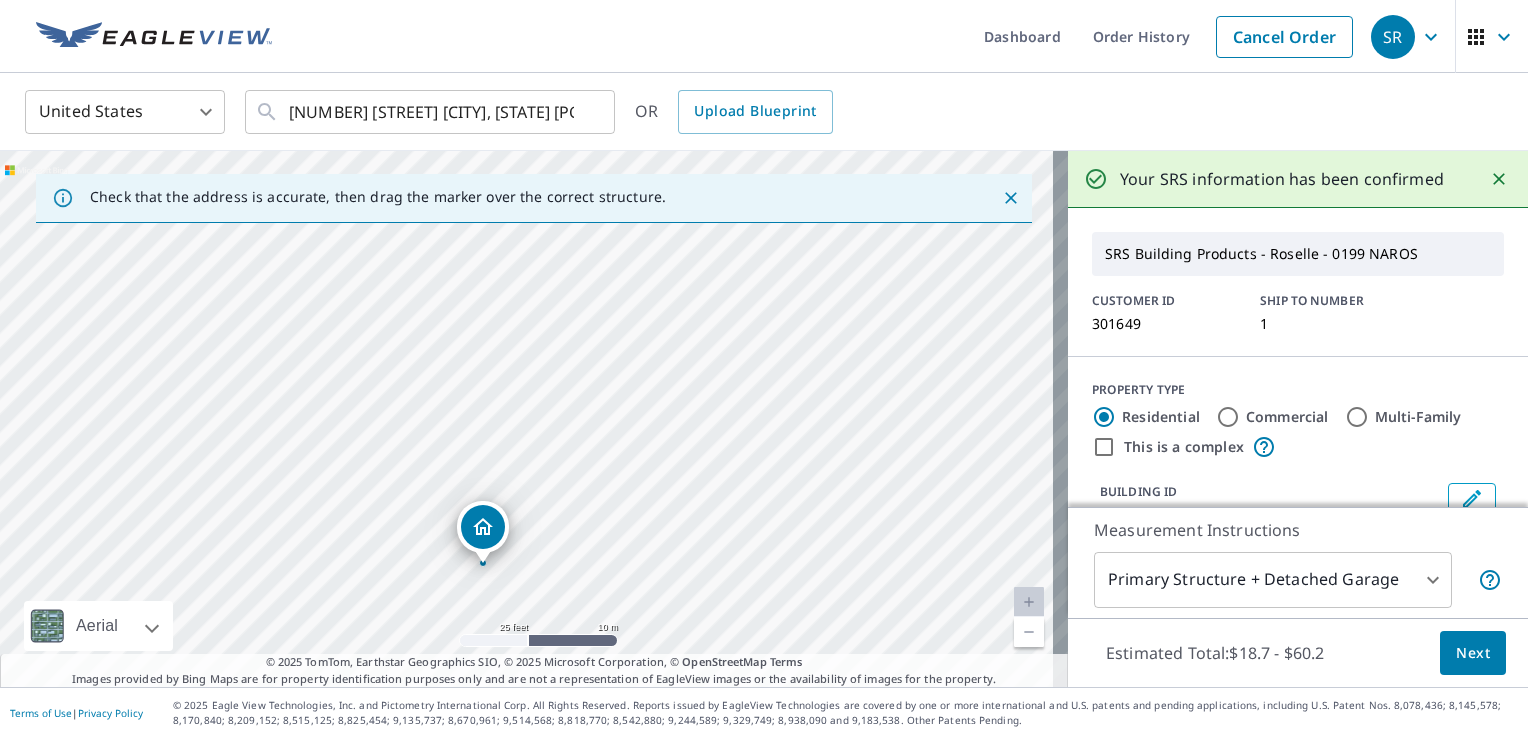 drag, startPoint x: 632, startPoint y: 309, endPoint x: 560, endPoint y: 486, distance: 191.08376 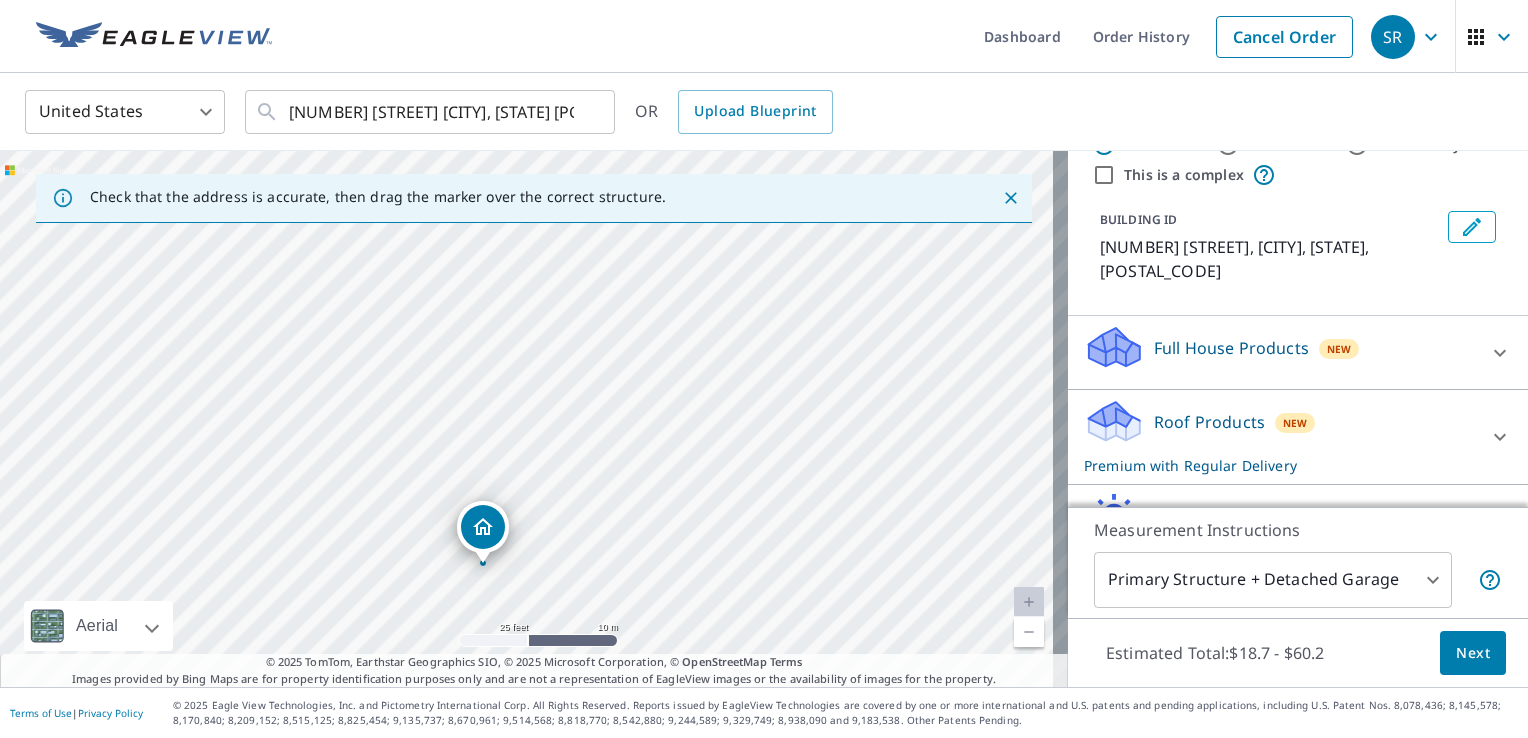 scroll, scrollTop: 372, scrollLeft: 0, axis: vertical 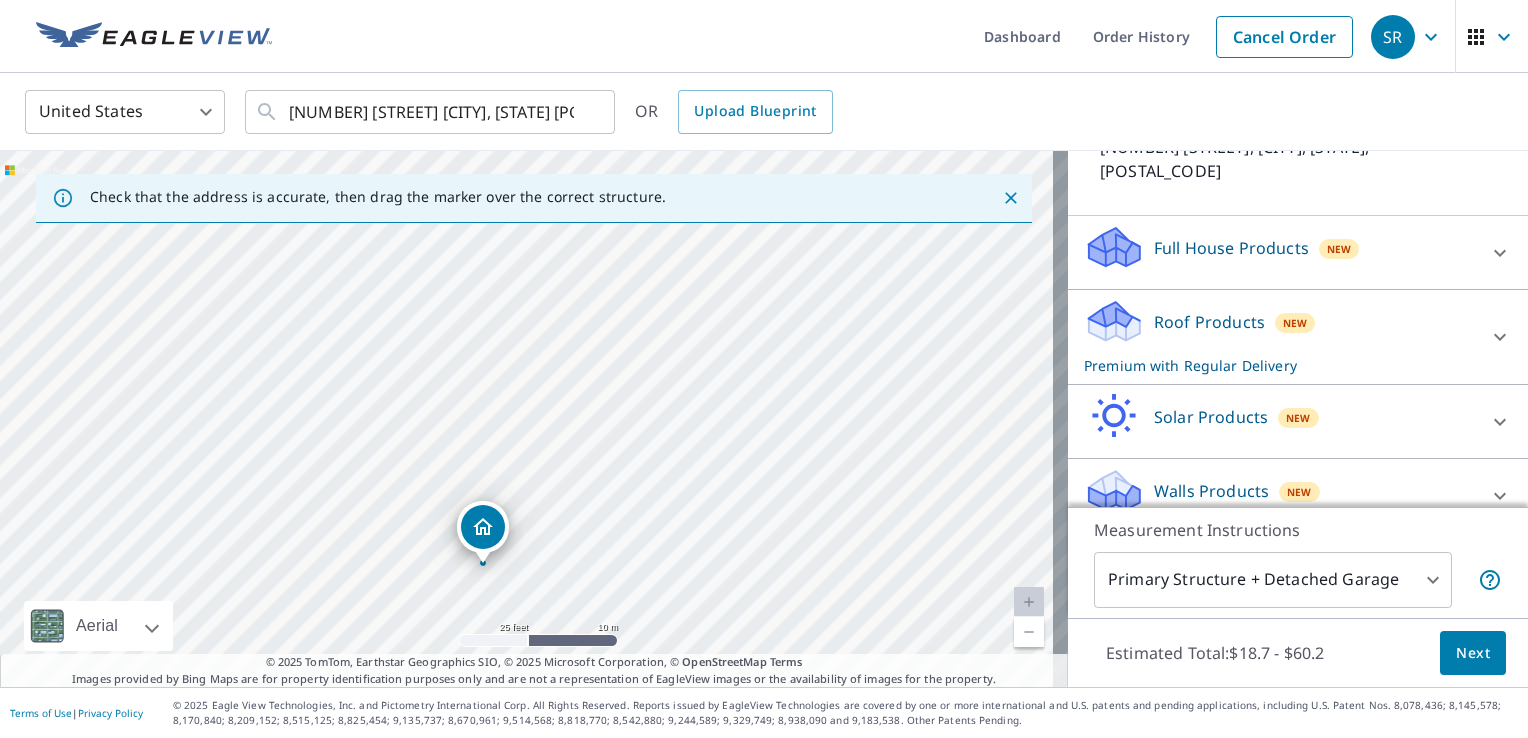 click on "Next" at bounding box center [1473, 653] 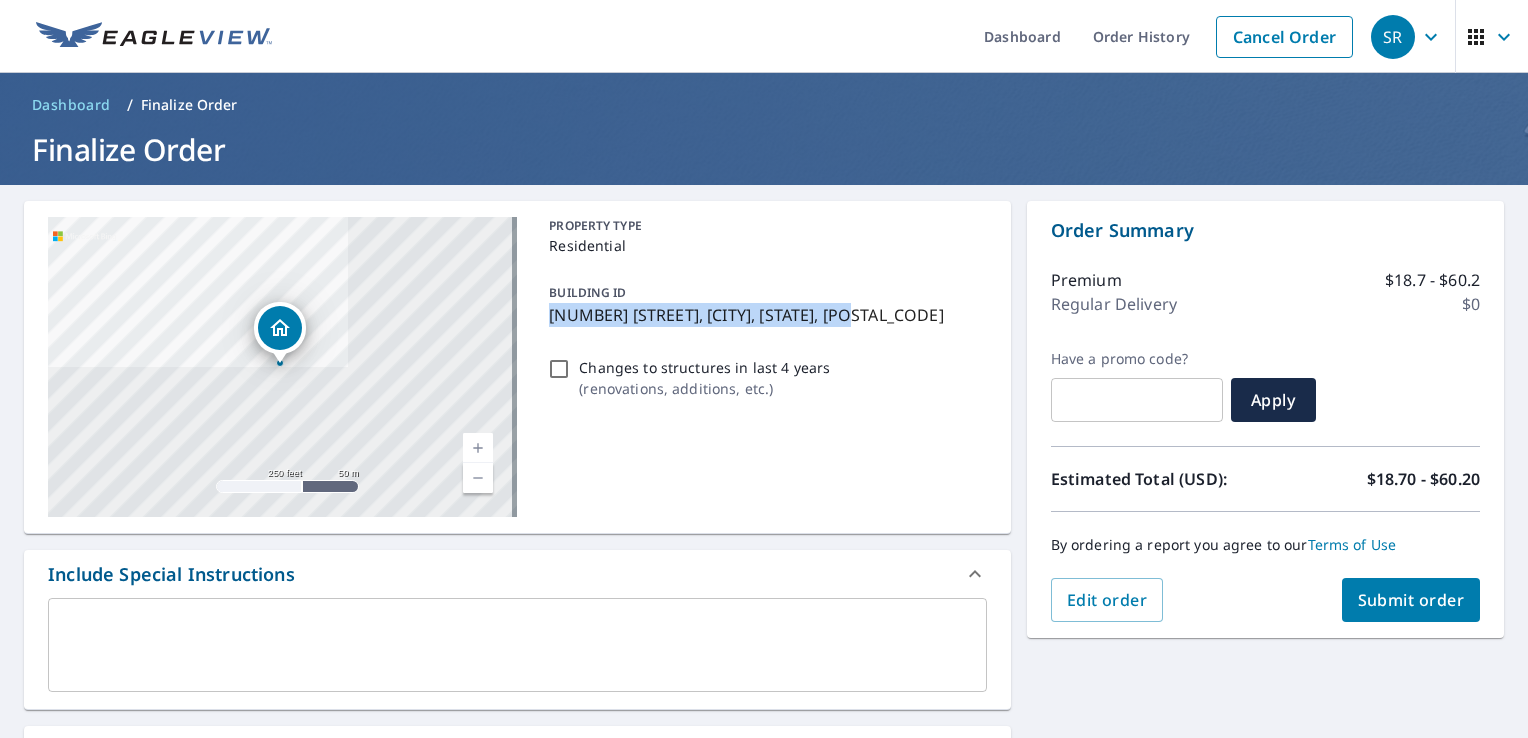drag, startPoint x: 836, startPoint y: 315, endPoint x: 540, endPoint y: 316, distance: 296.00168 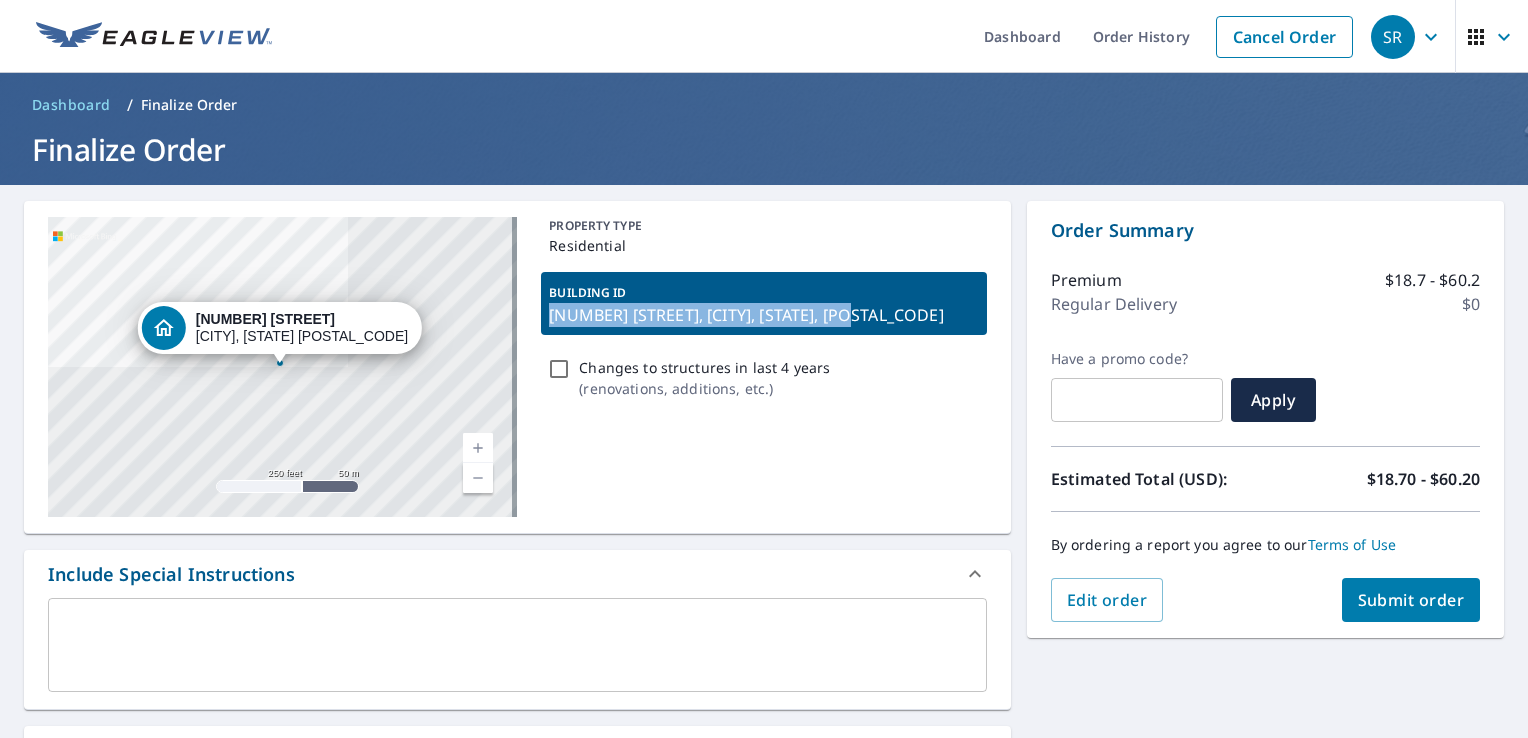 copy on "1933 Bartle Ln, Martinsville, NJ, 08836" 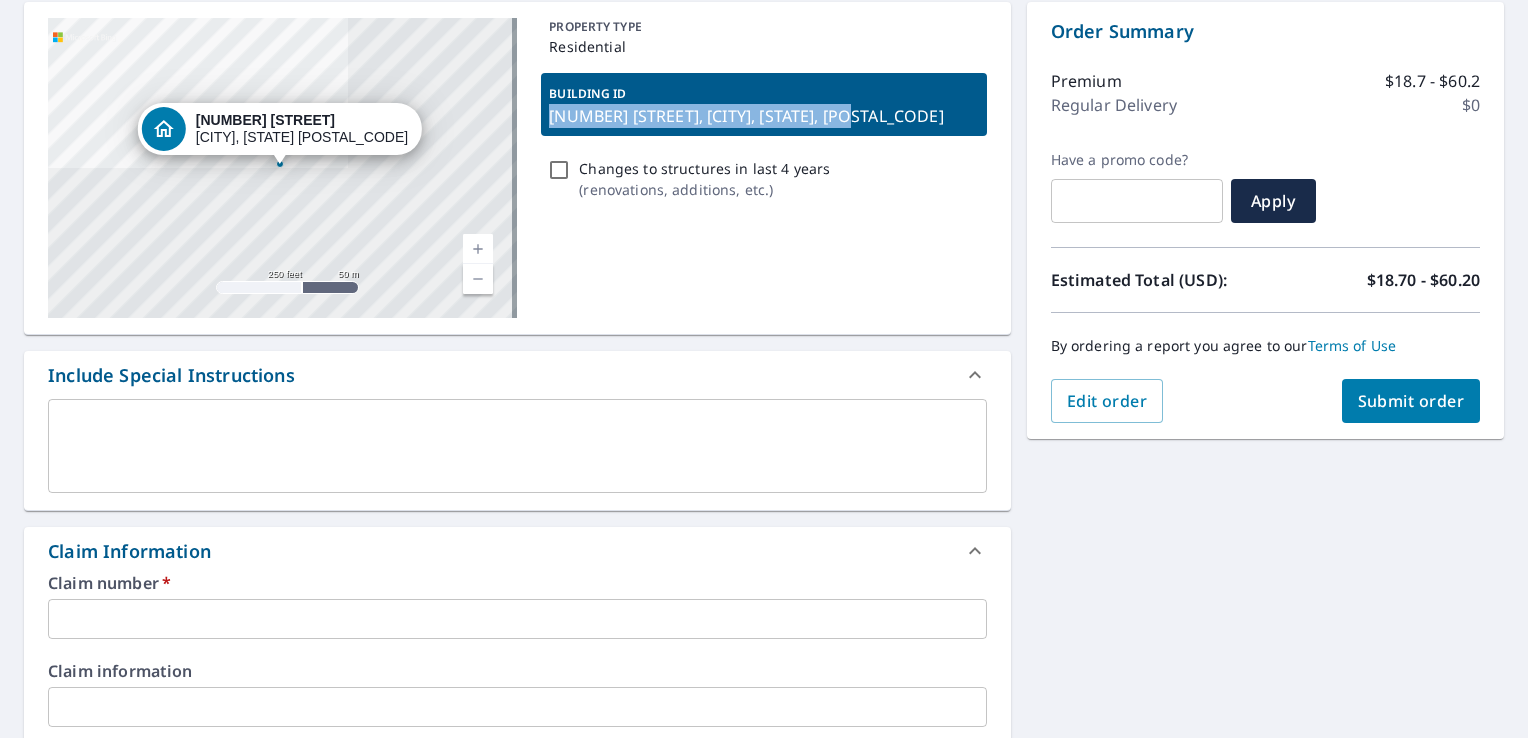 scroll, scrollTop: 200, scrollLeft: 0, axis: vertical 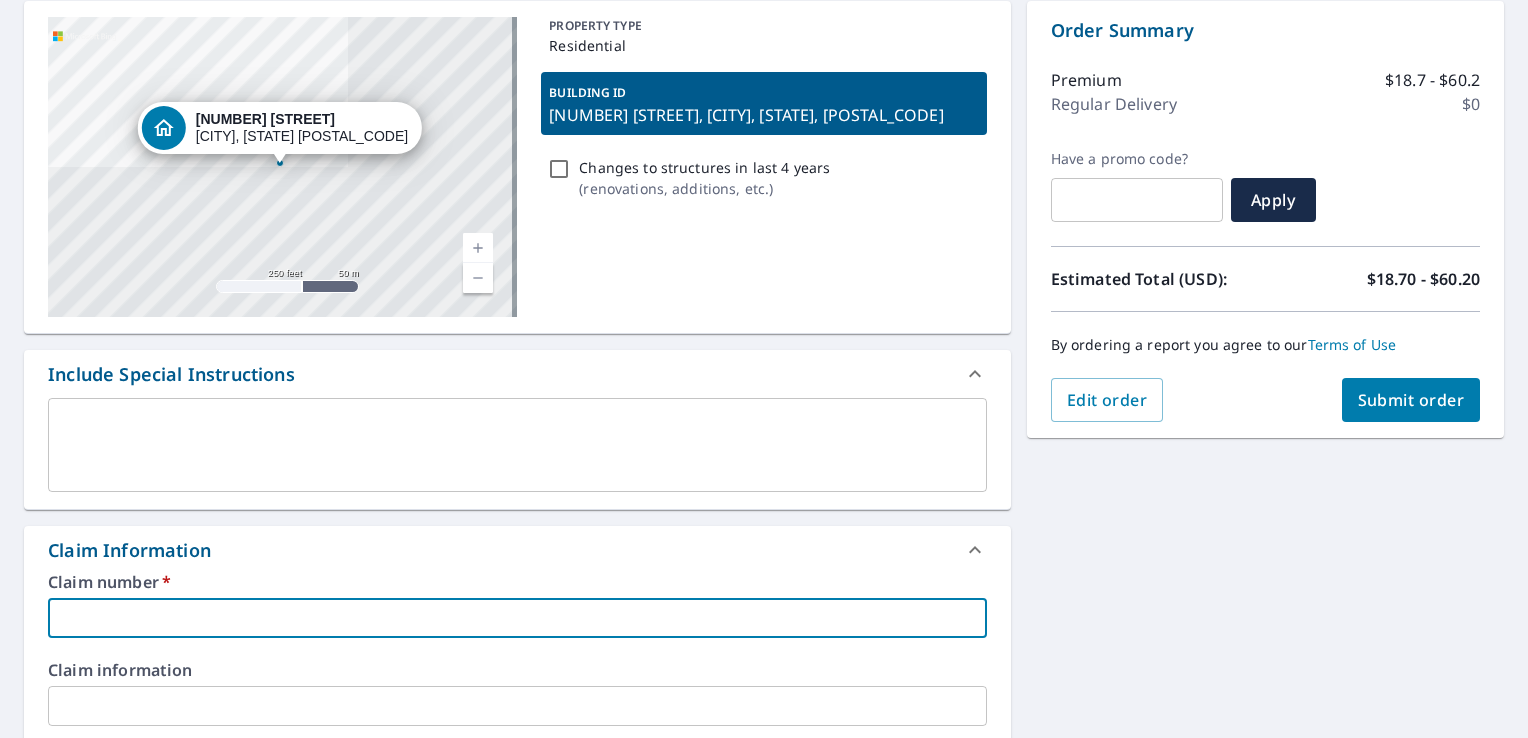 click at bounding box center [517, 618] 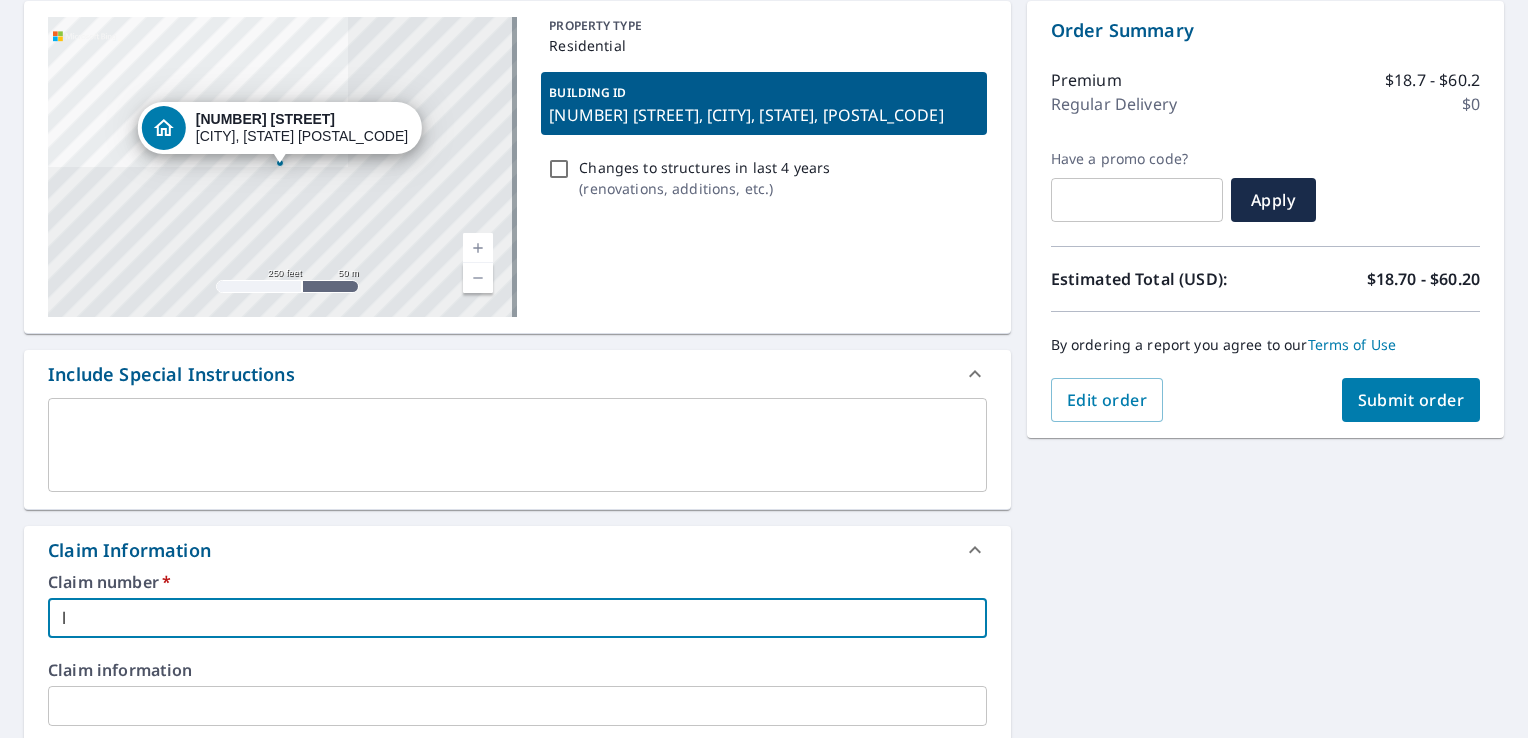 type on "lo" 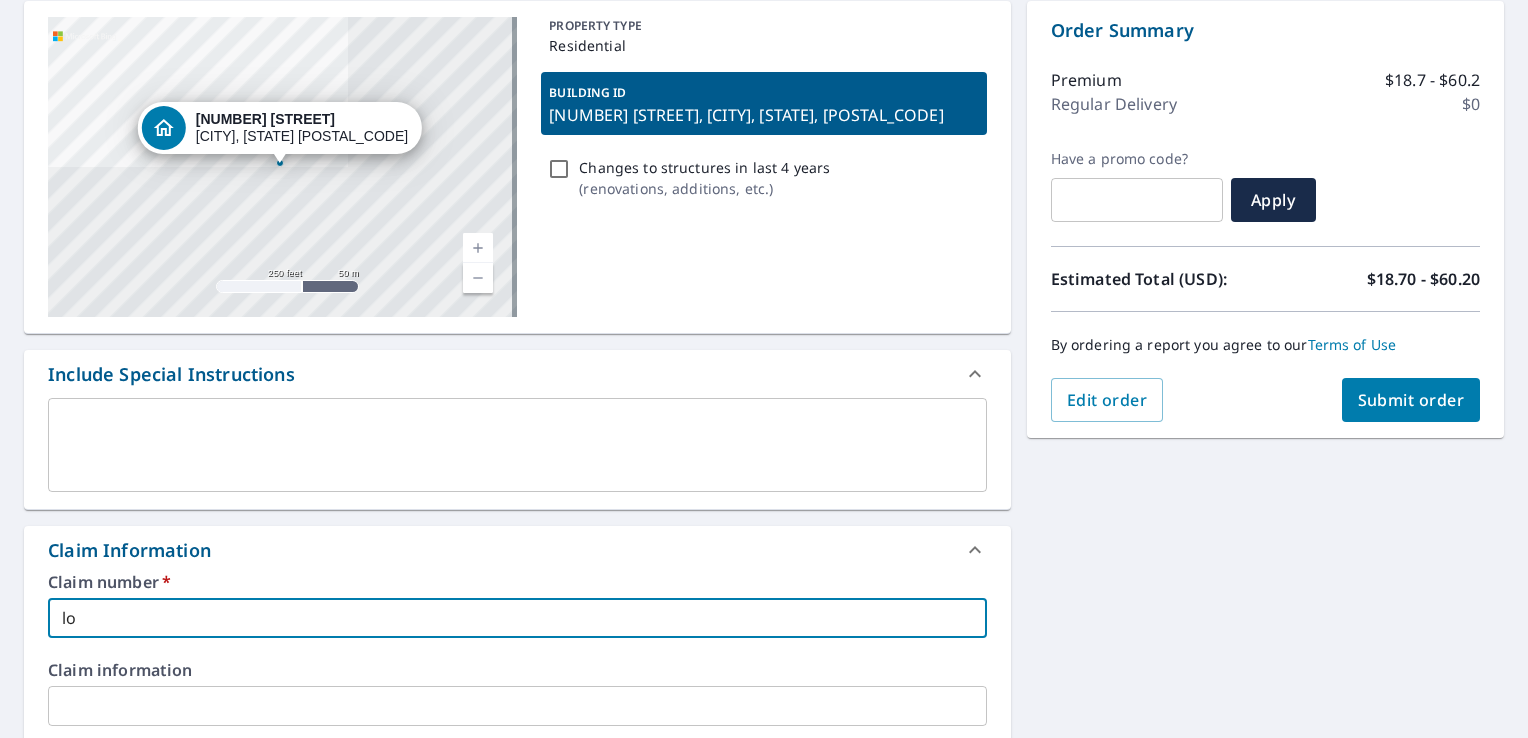 type on "lon" 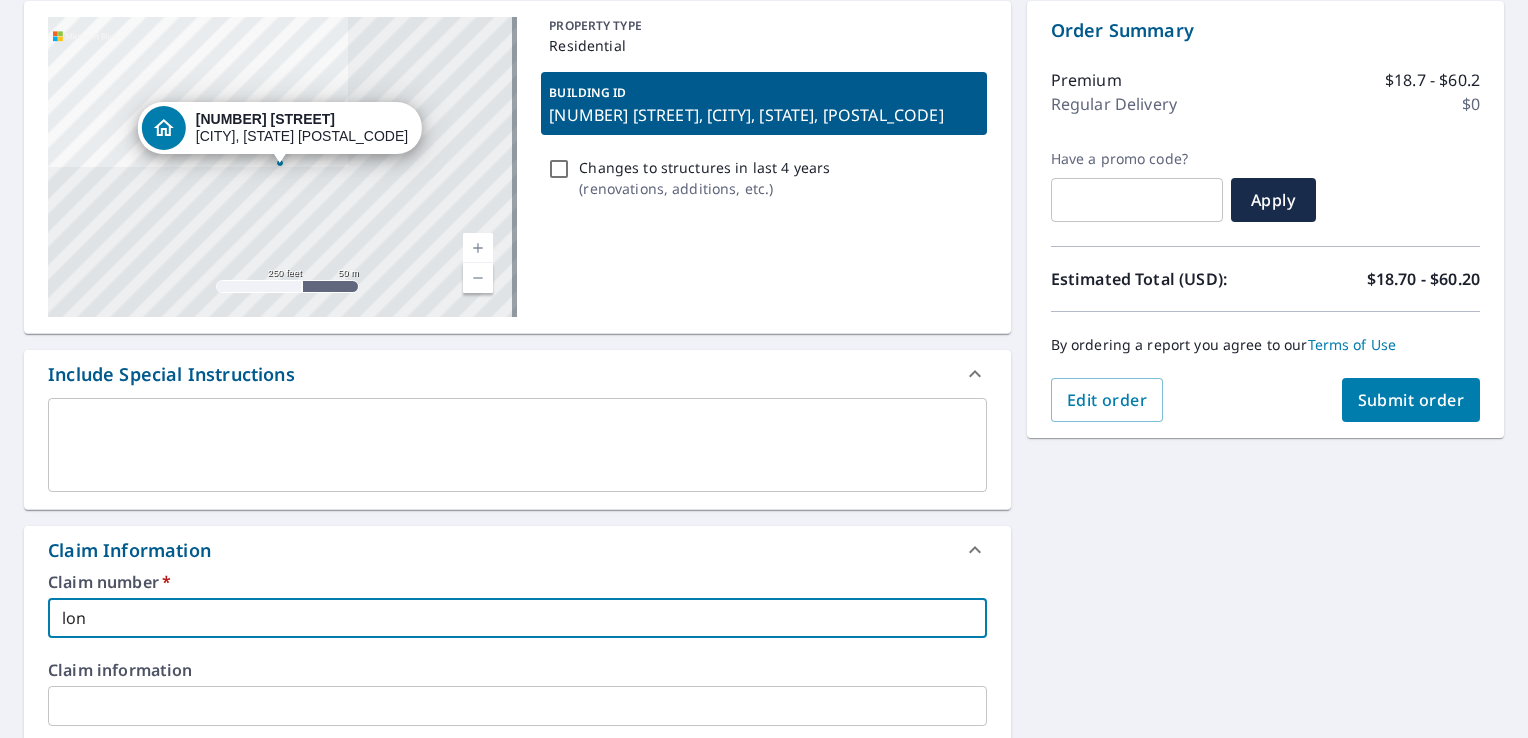 type on "long" 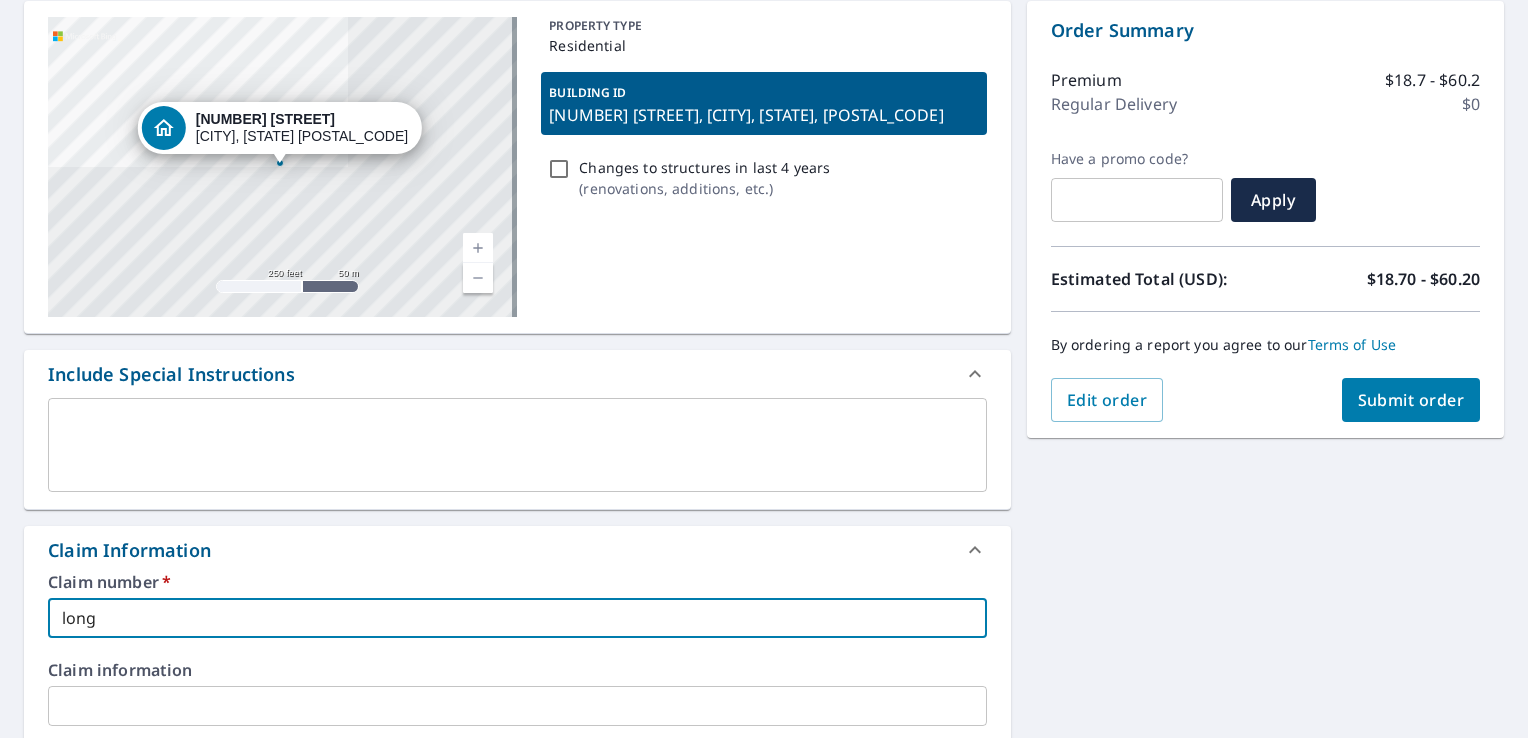 type on "longv" 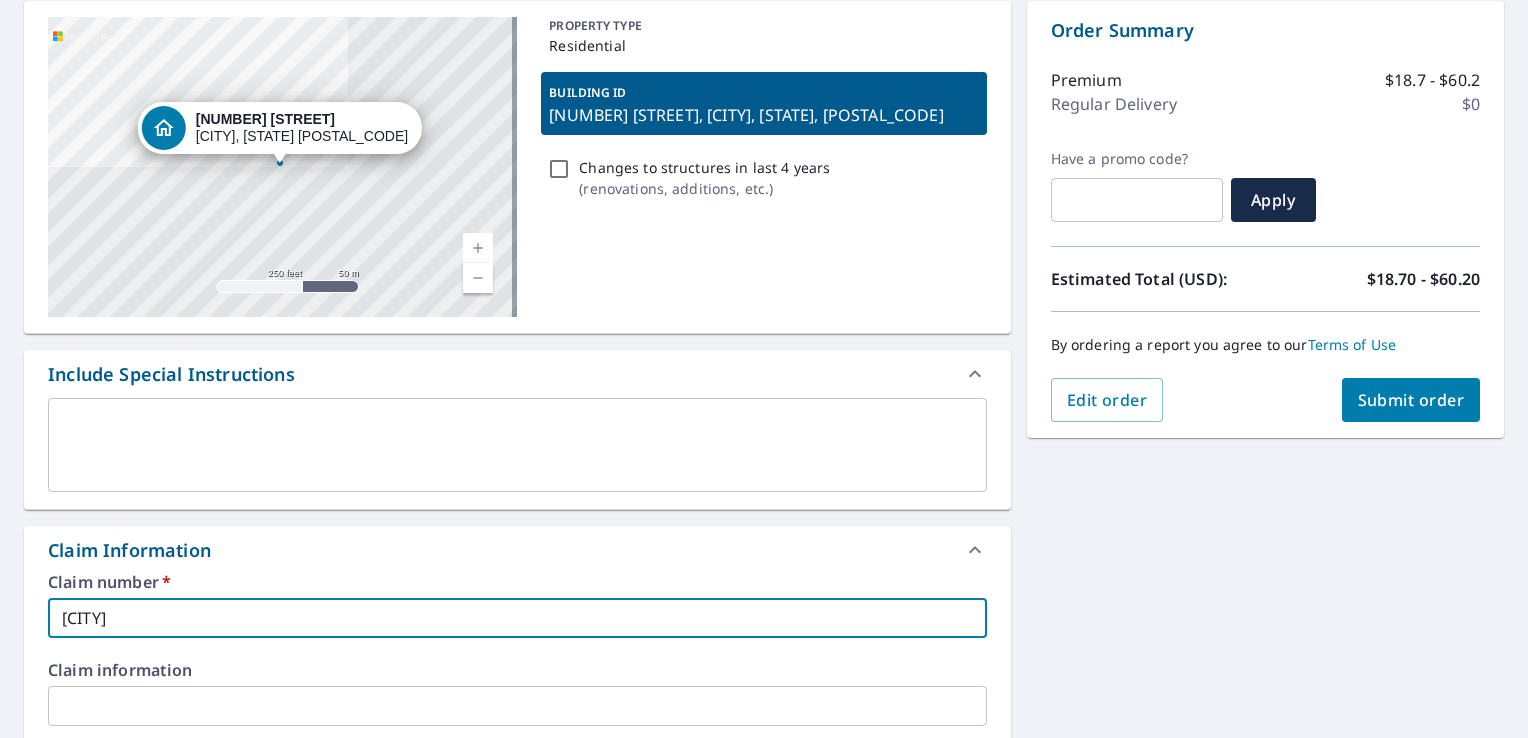 type on "longvi" 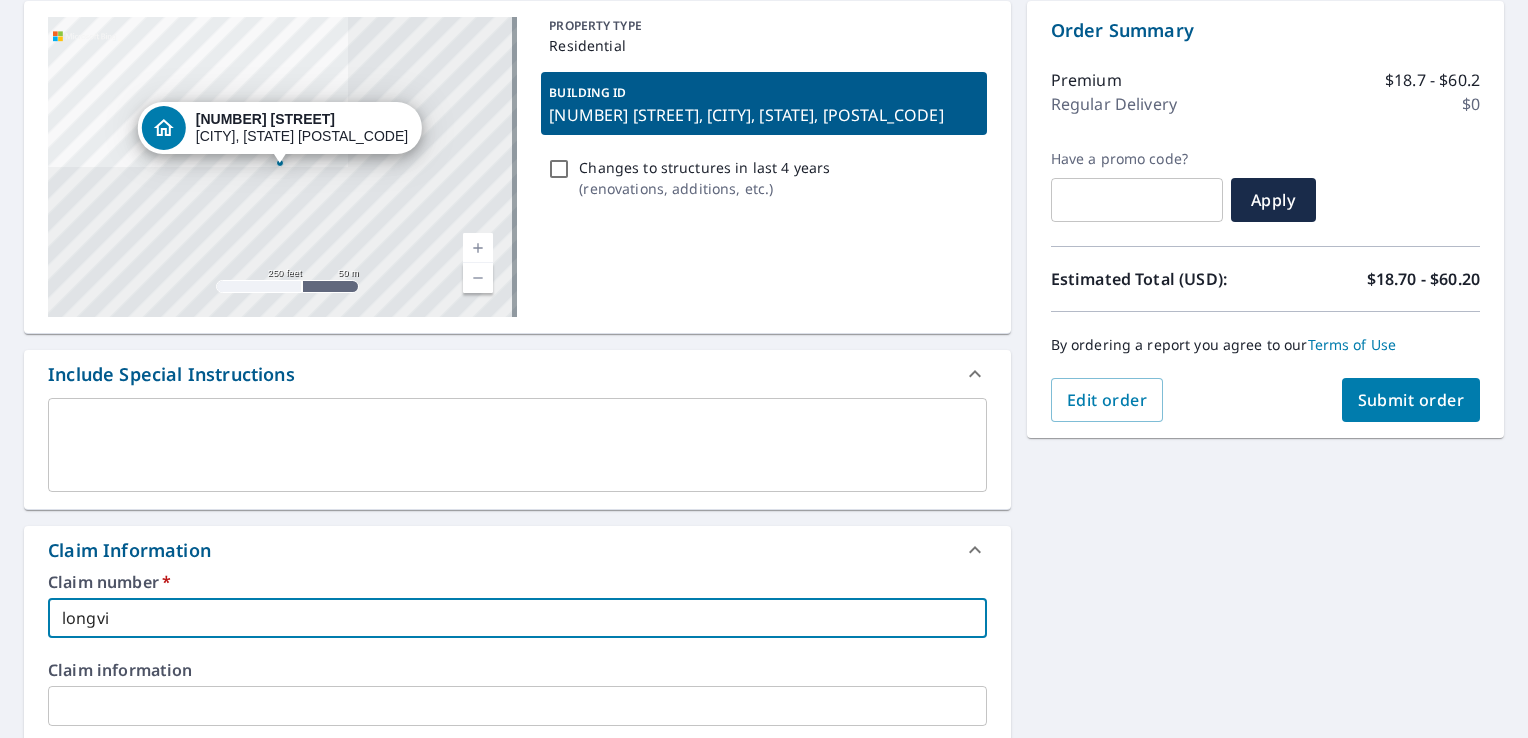 checkbox on "true" 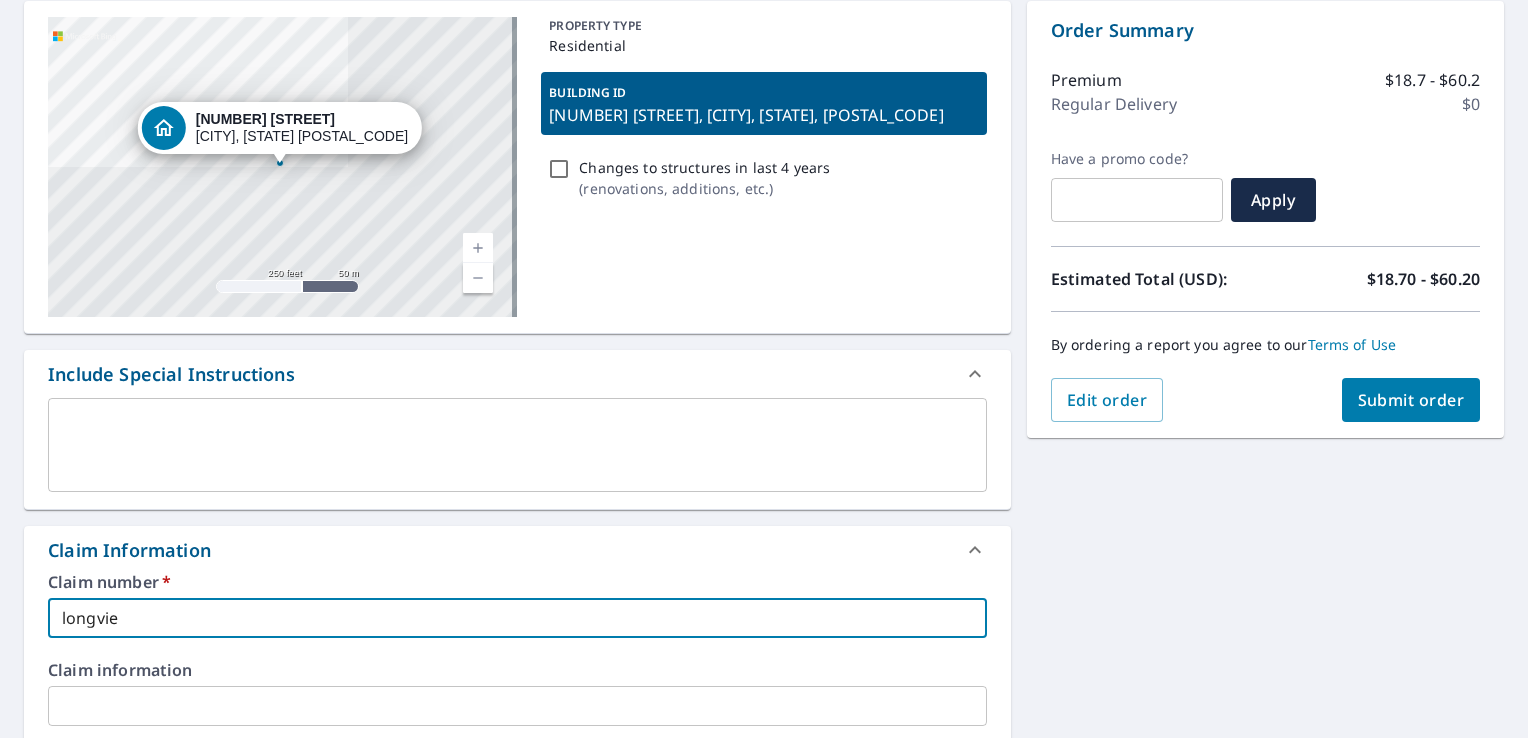 type on "longview" 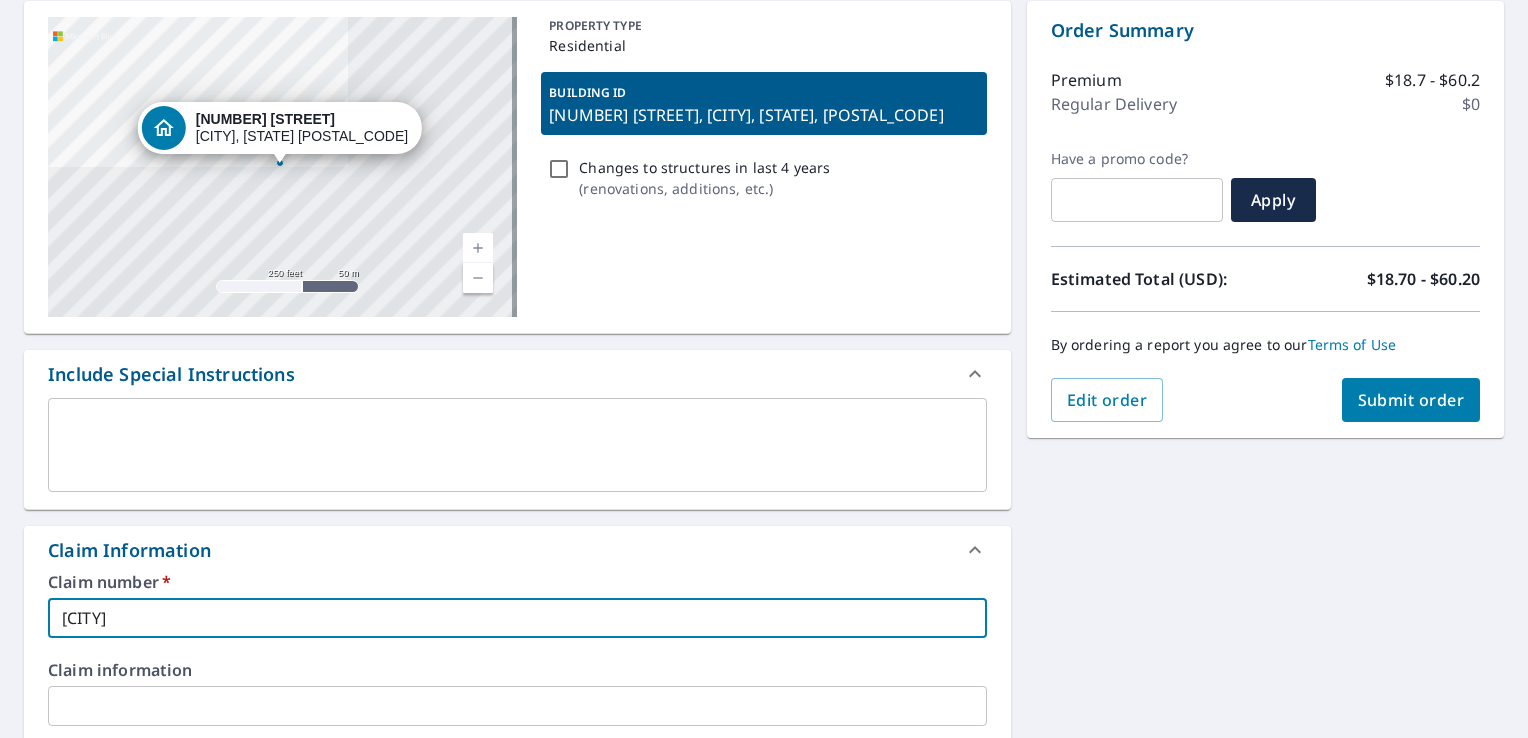 type on "longvie" 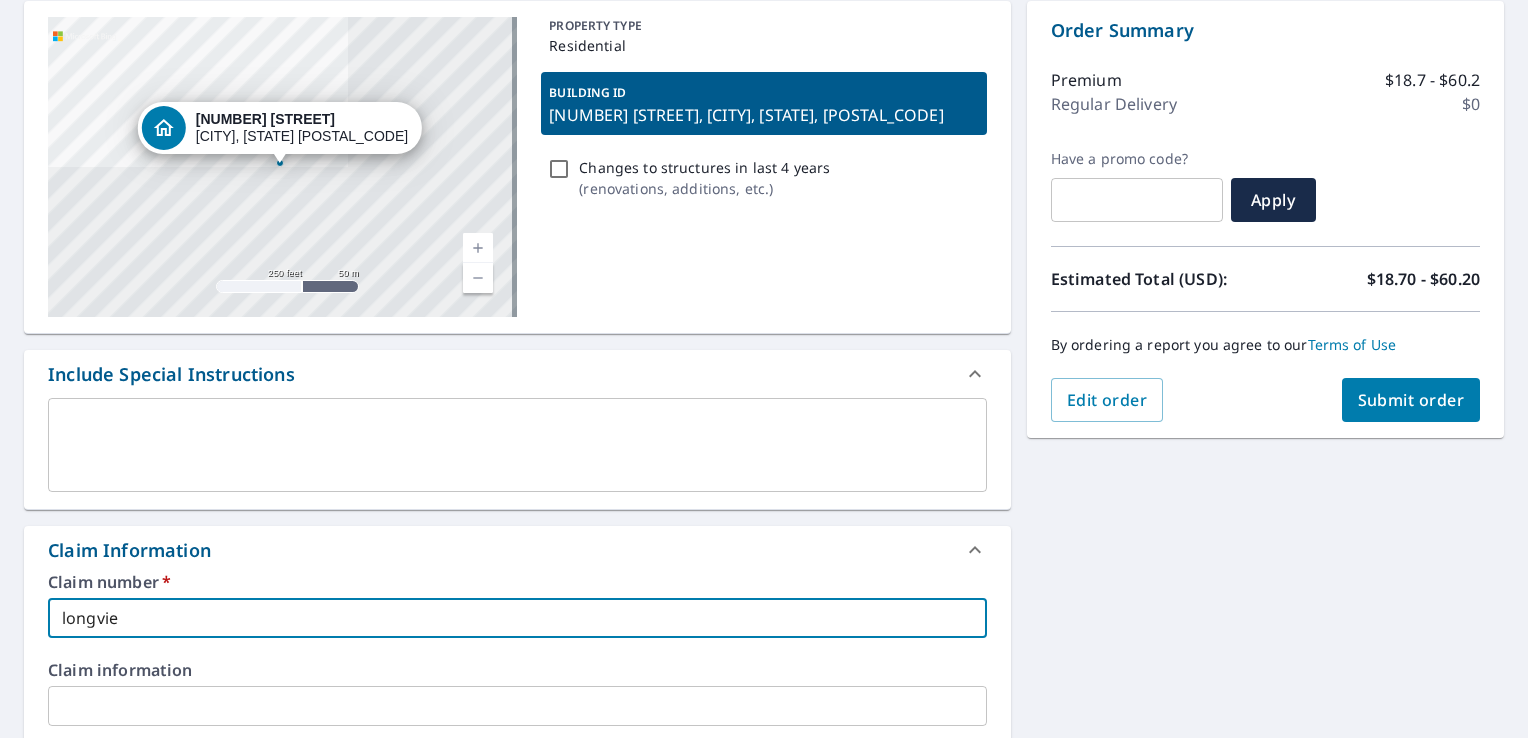 type on "longvi" 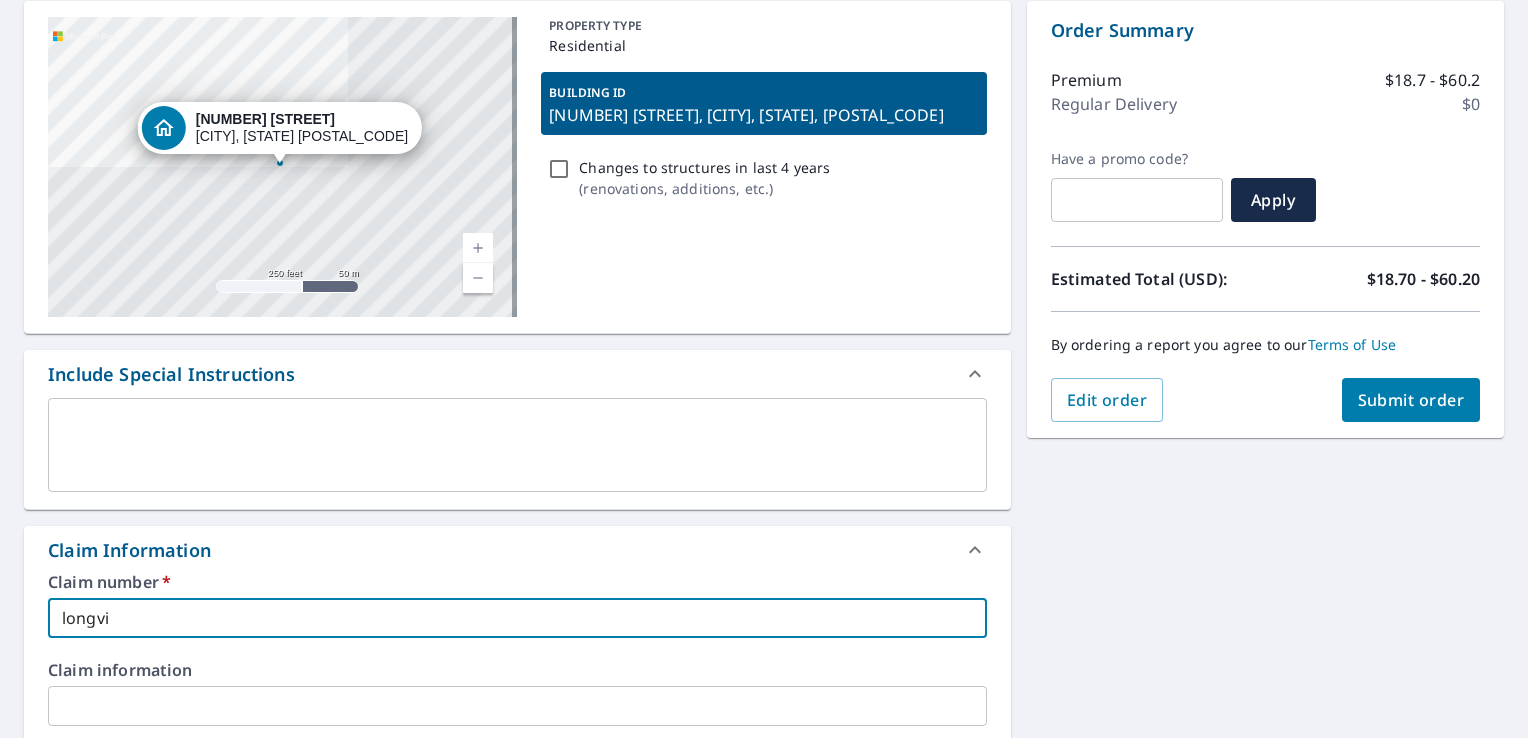 type on "longv" 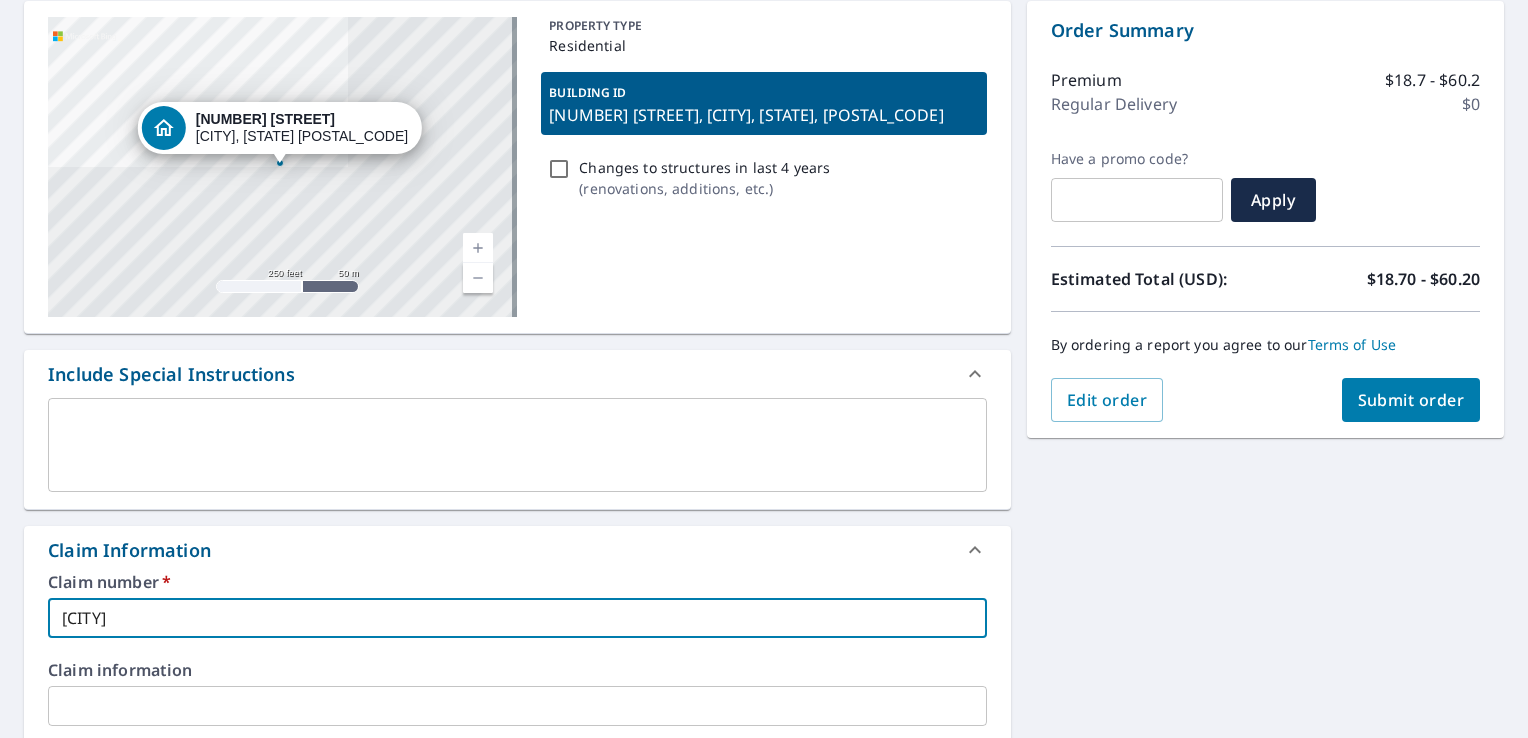 type on "long" 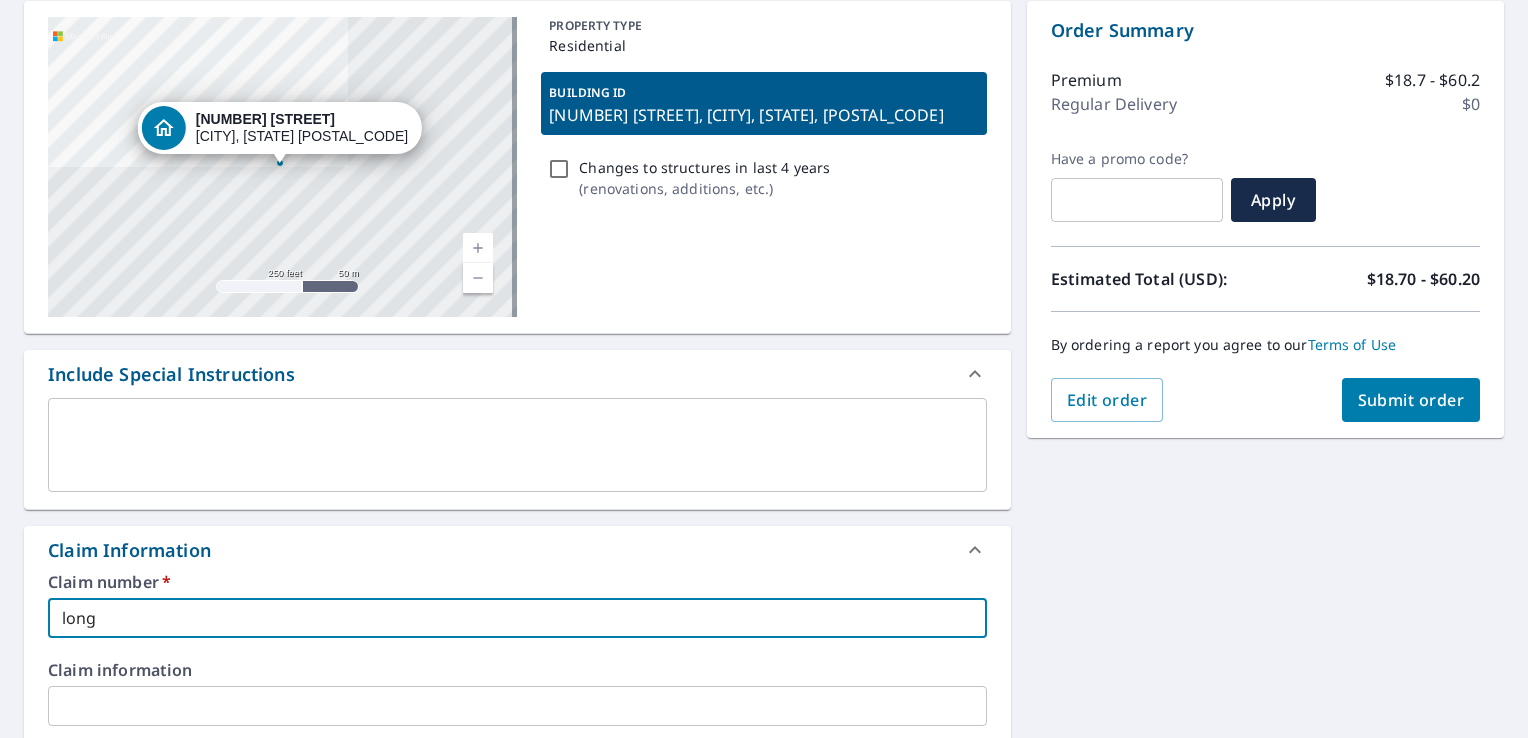 type on "lon" 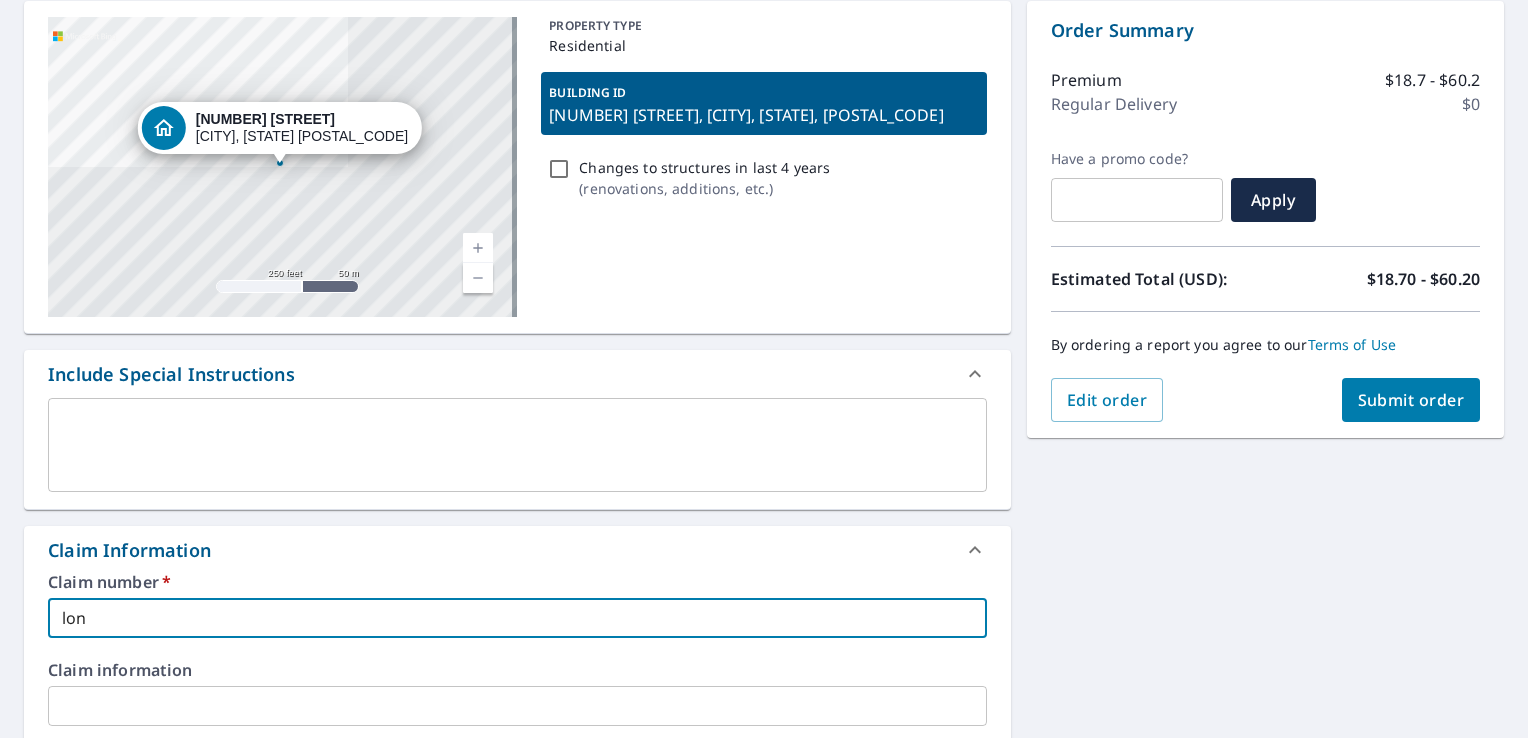 type on "lo" 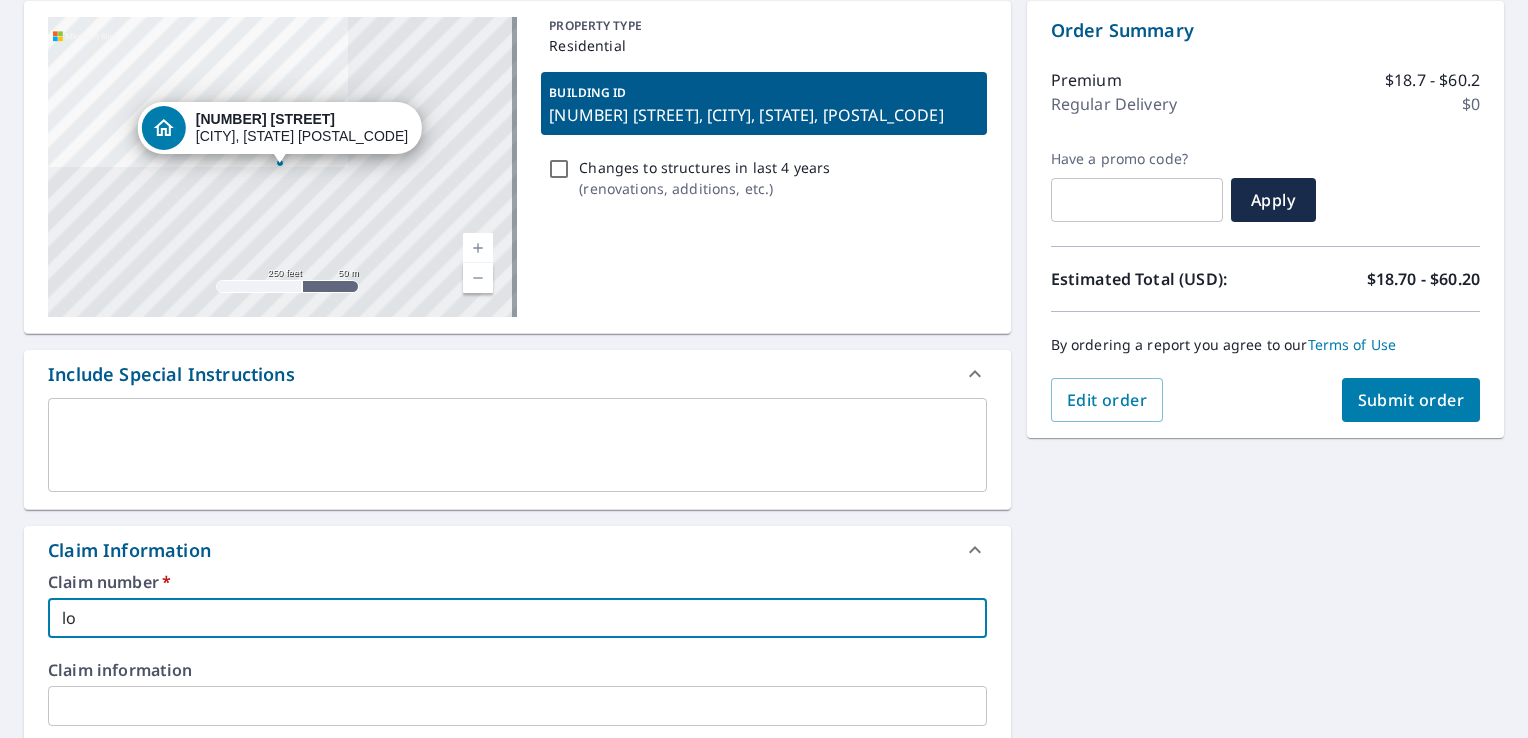 type on "l" 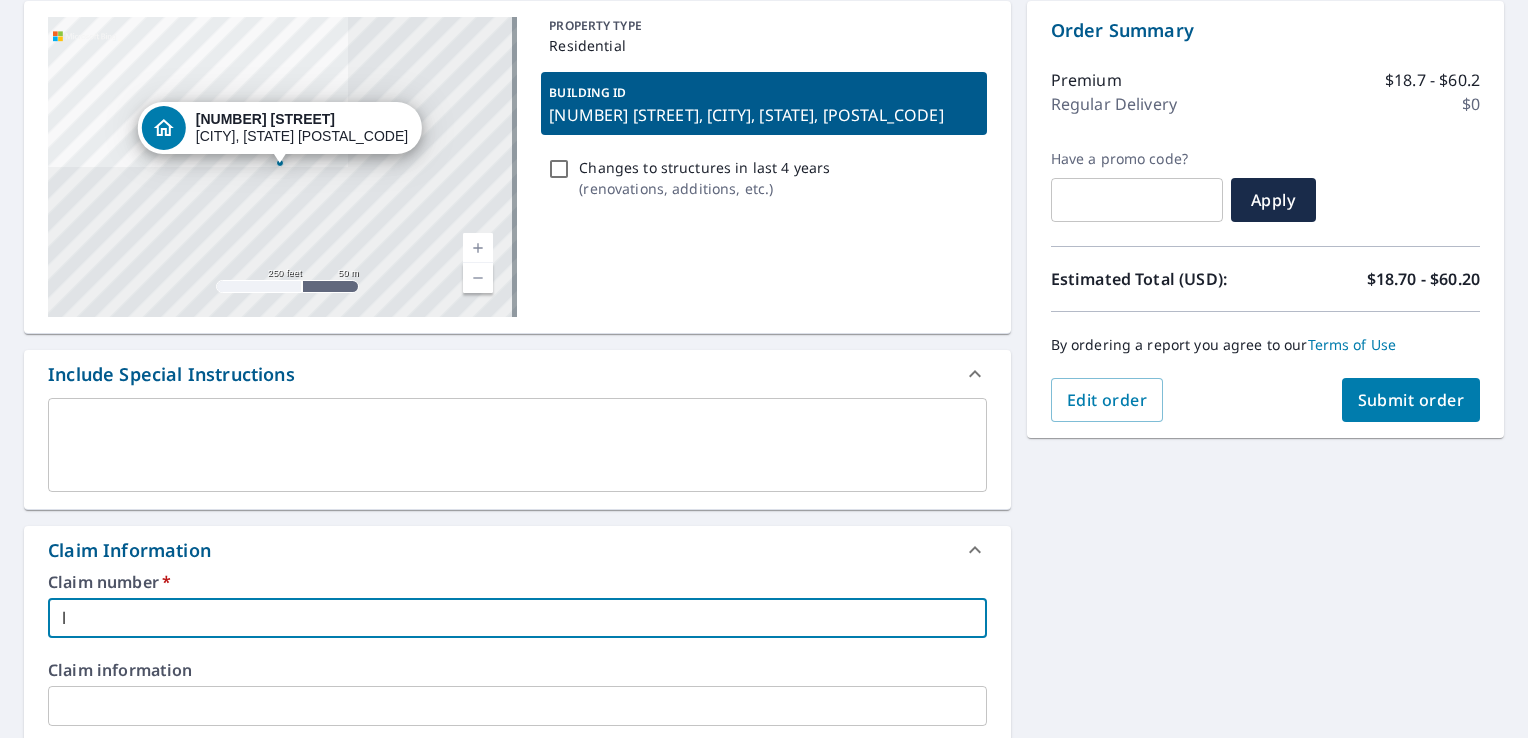 type 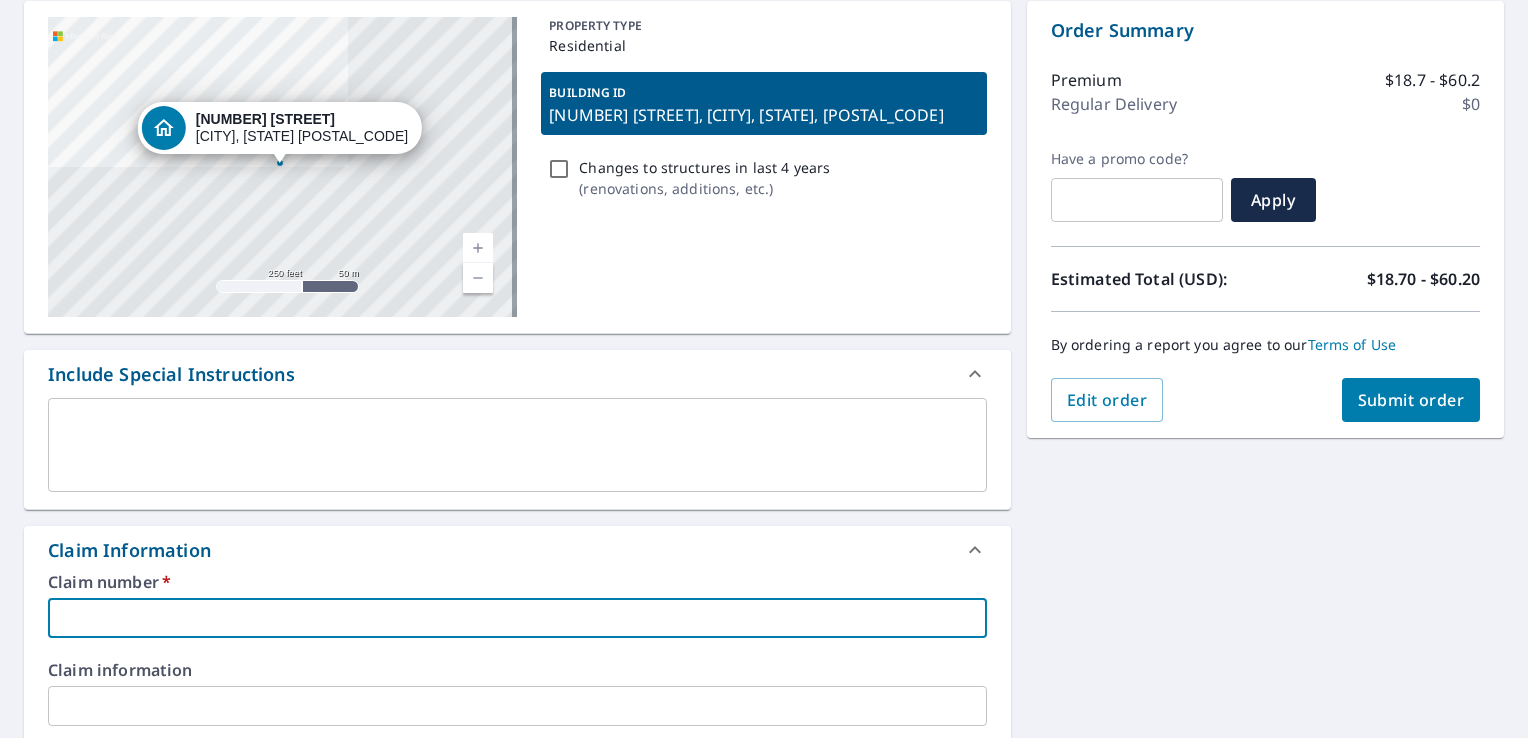 type on "L" 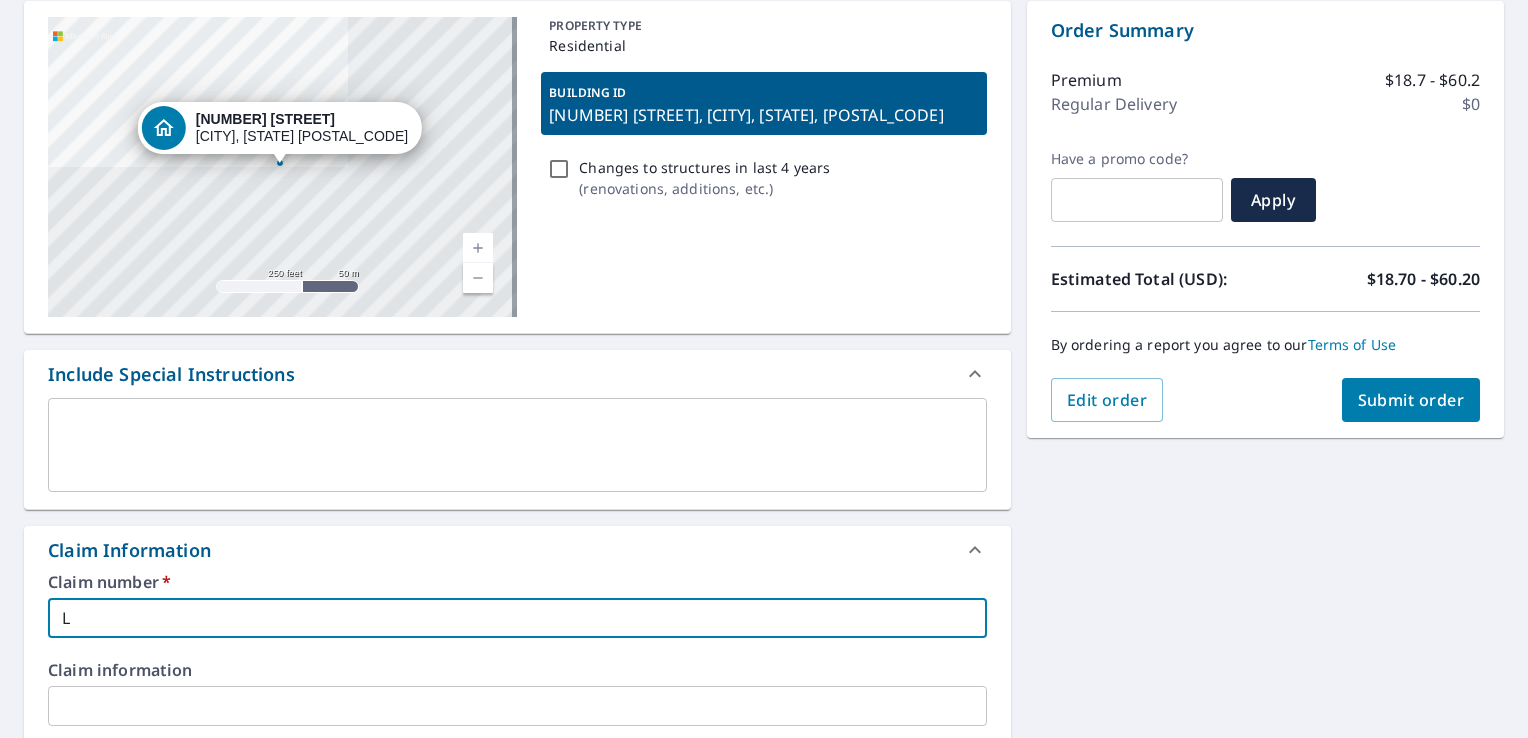 type on "LO" 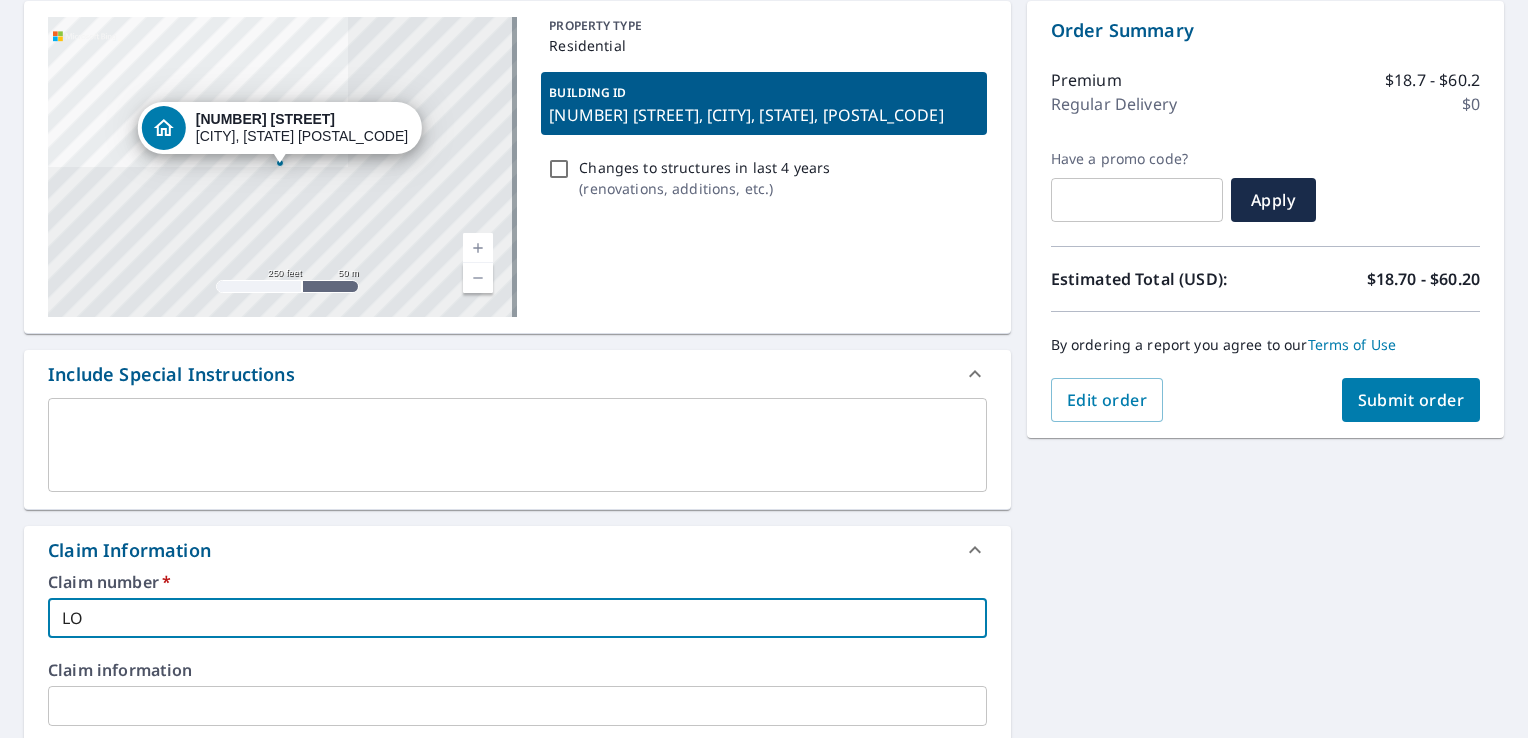 type on "LON" 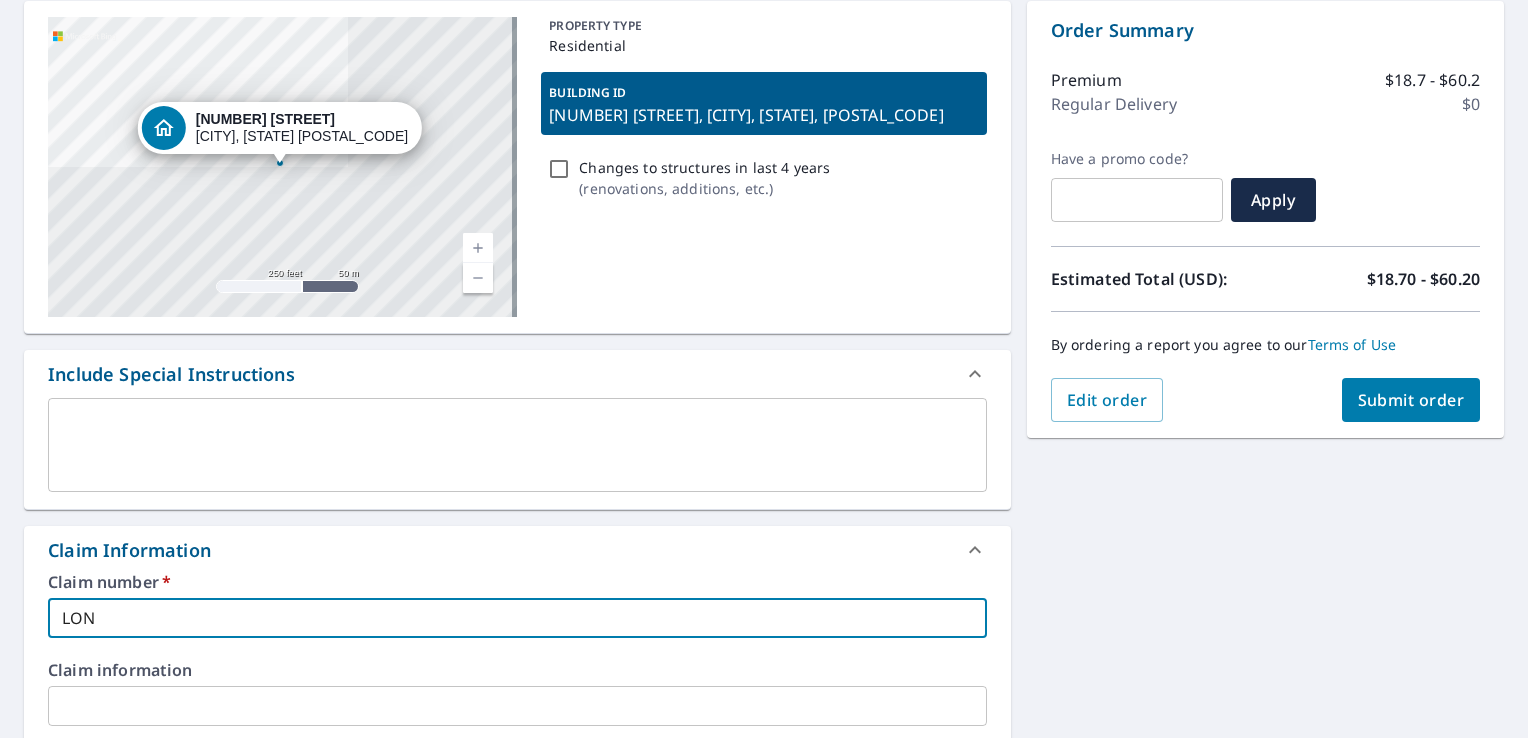 type on "LONG" 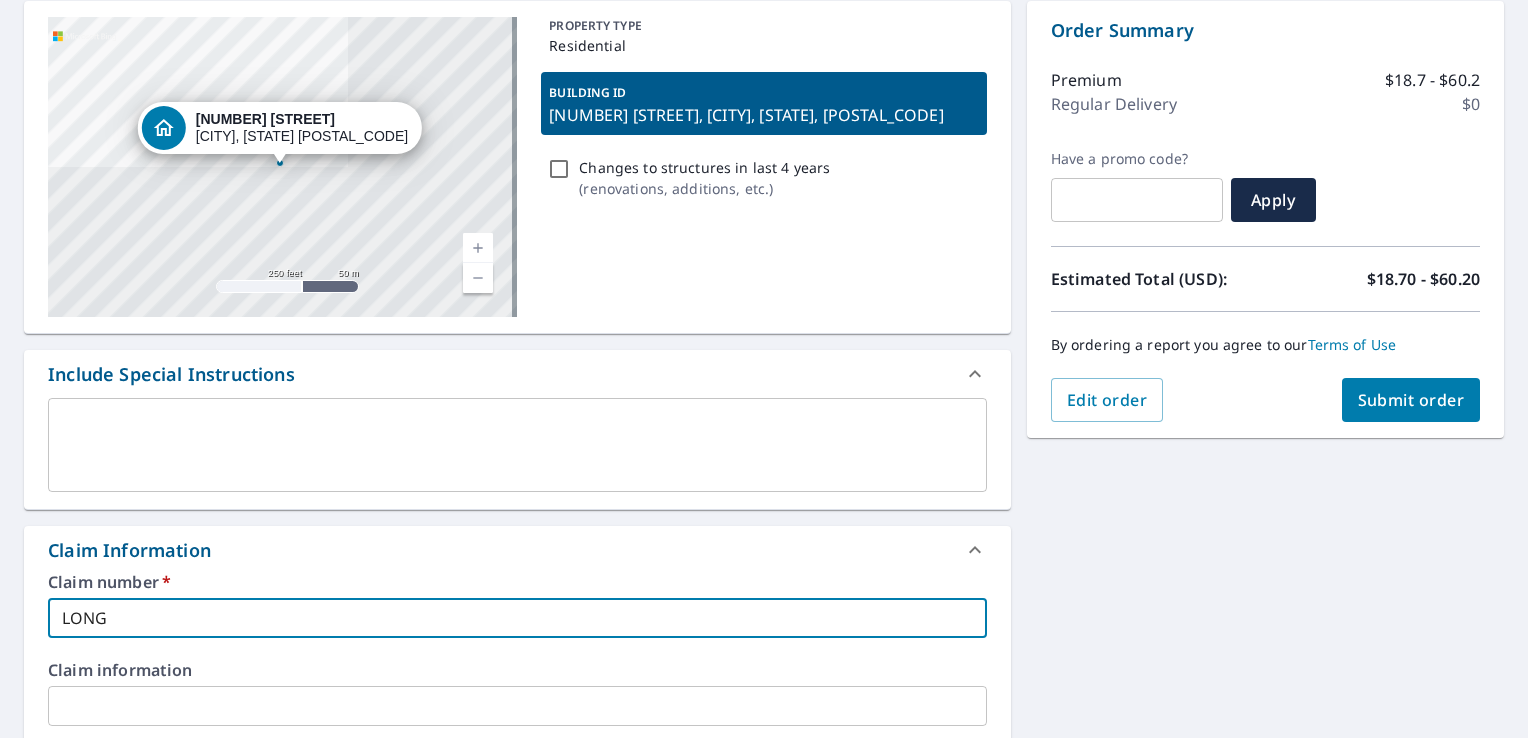 type on "LONGV" 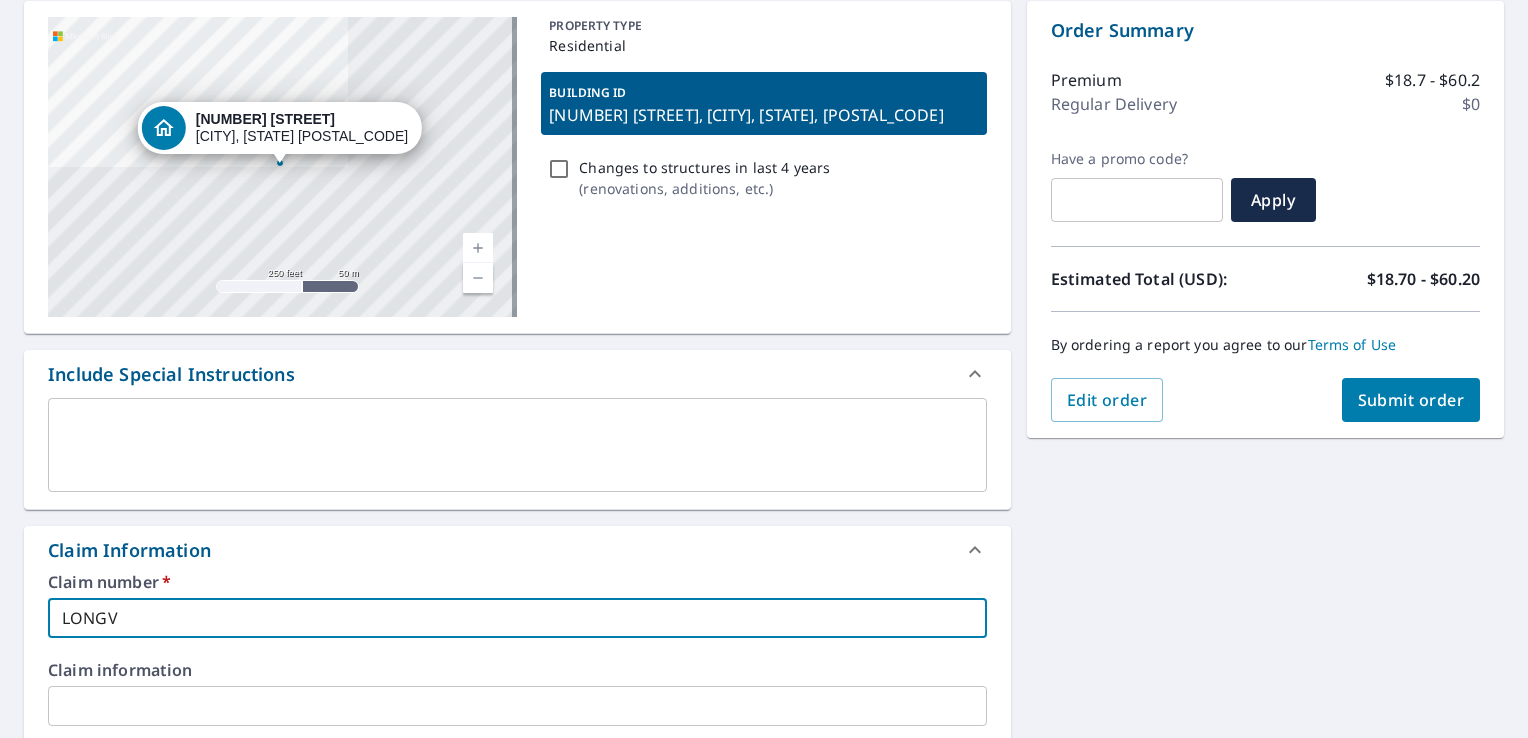 type on "LONGVI" 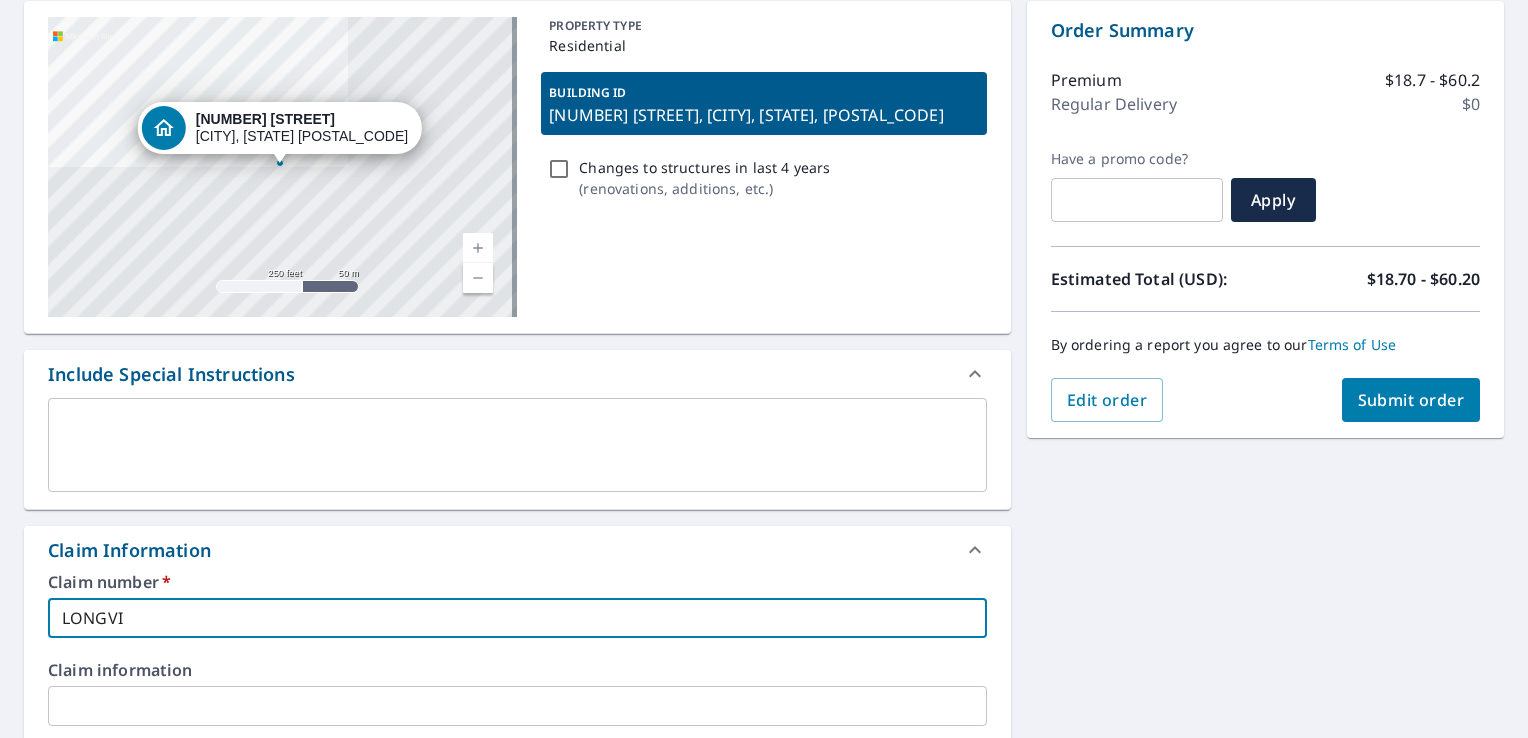 type on "LONGVIE" 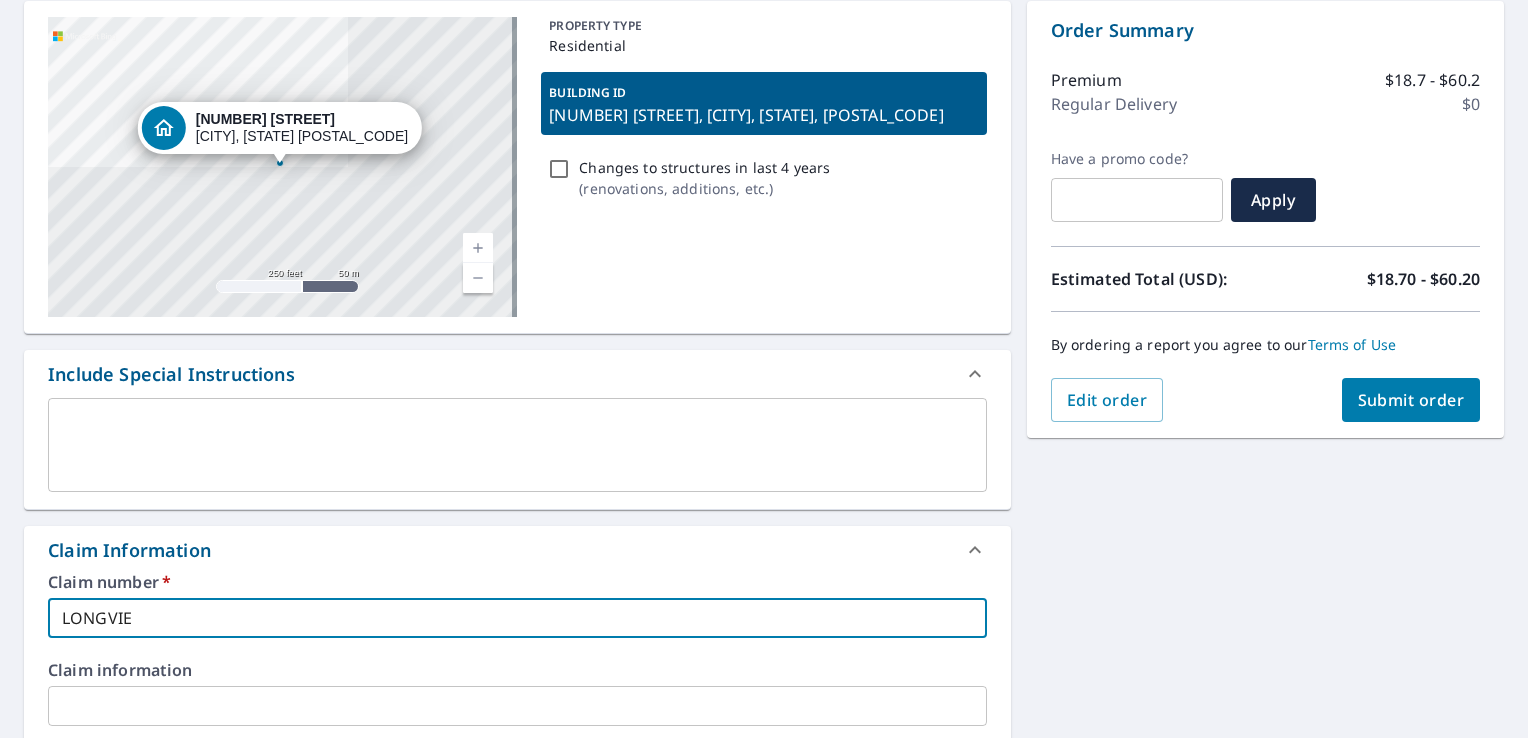type on "LONGVIEW" 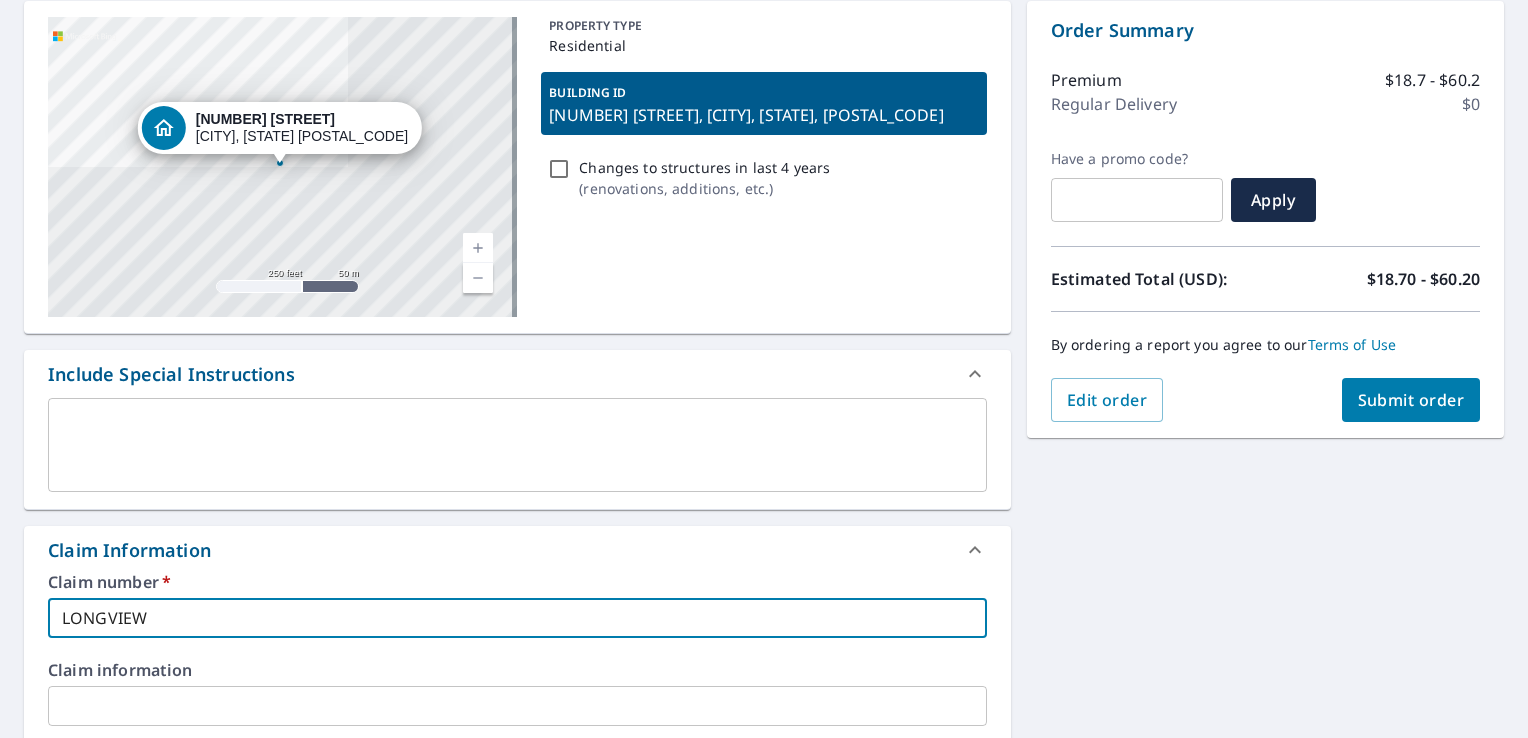 type on "LONGVIEW" 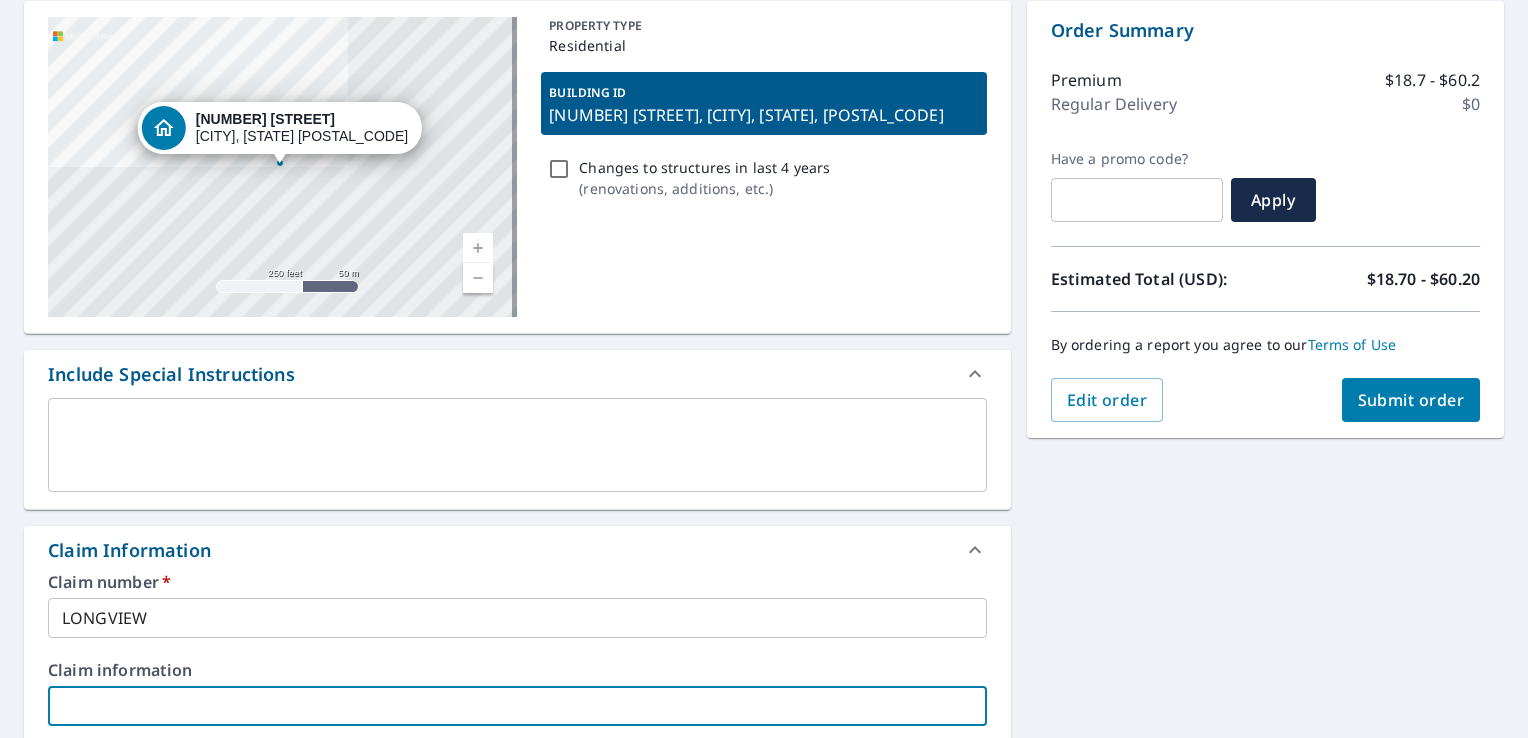 scroll, scrollTop: 624, scrollLeft: 0, axis: vertical 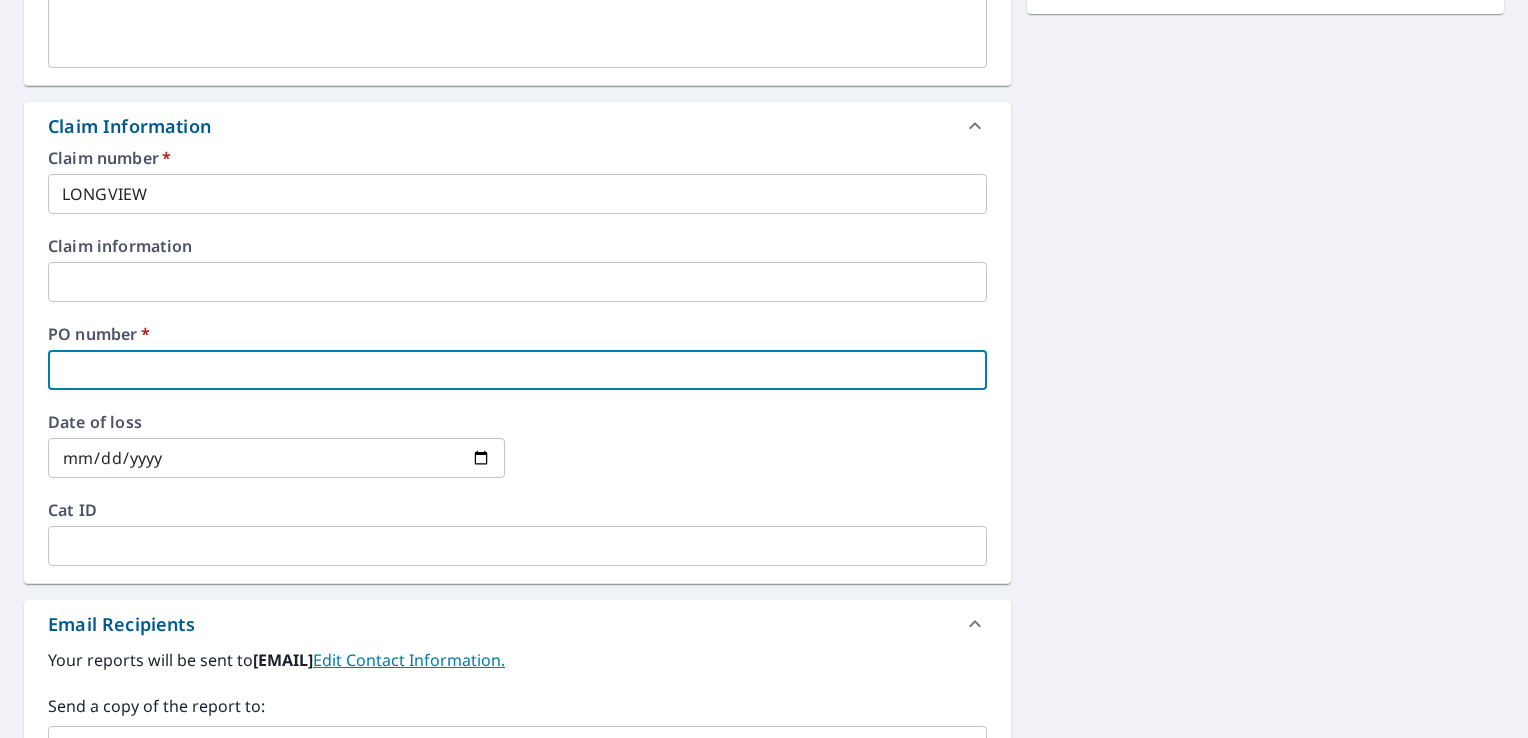 paste on "1933 Bartle Ln, Martinsville, NJ, 08836" 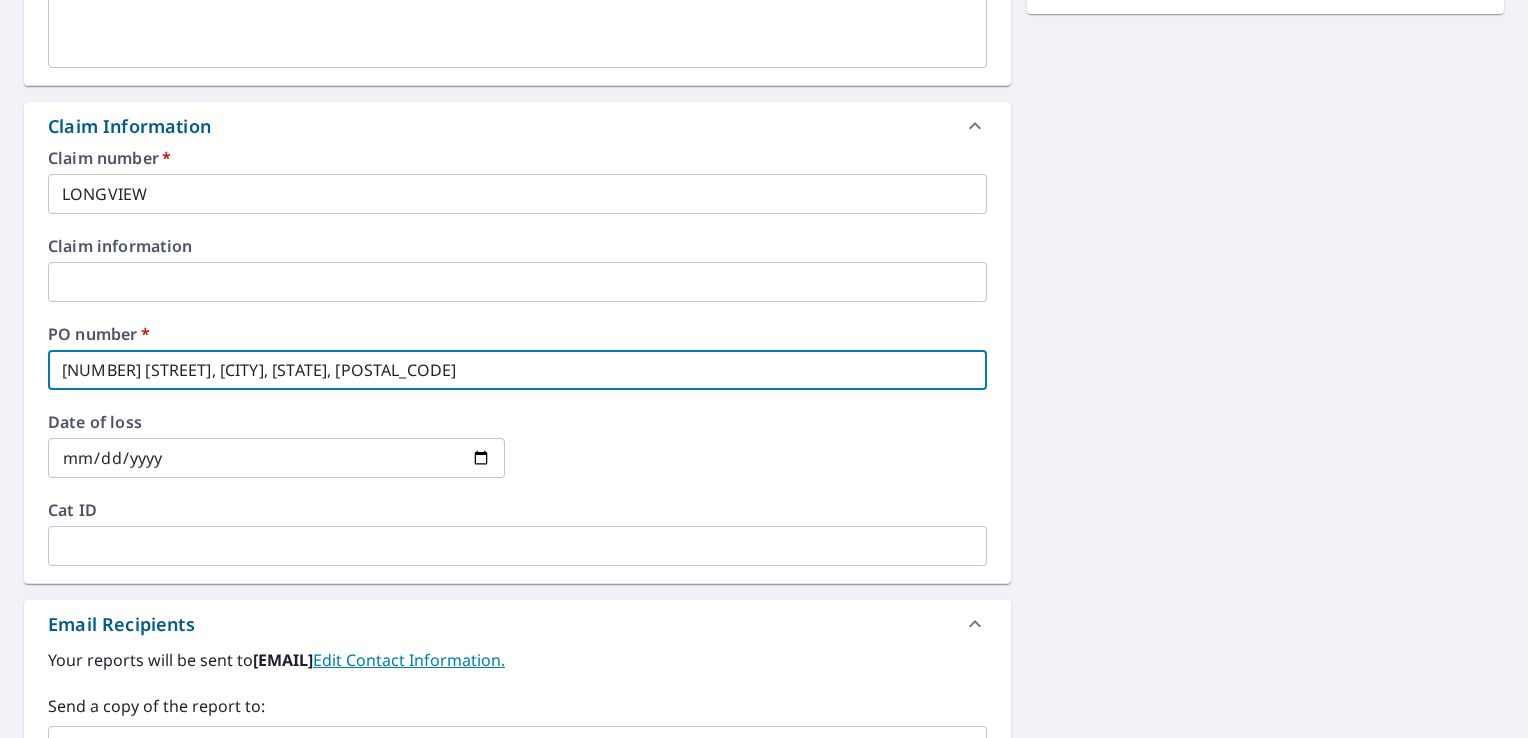 type on "1933 Bartle Ln, Martinsville, NJ, 08836" 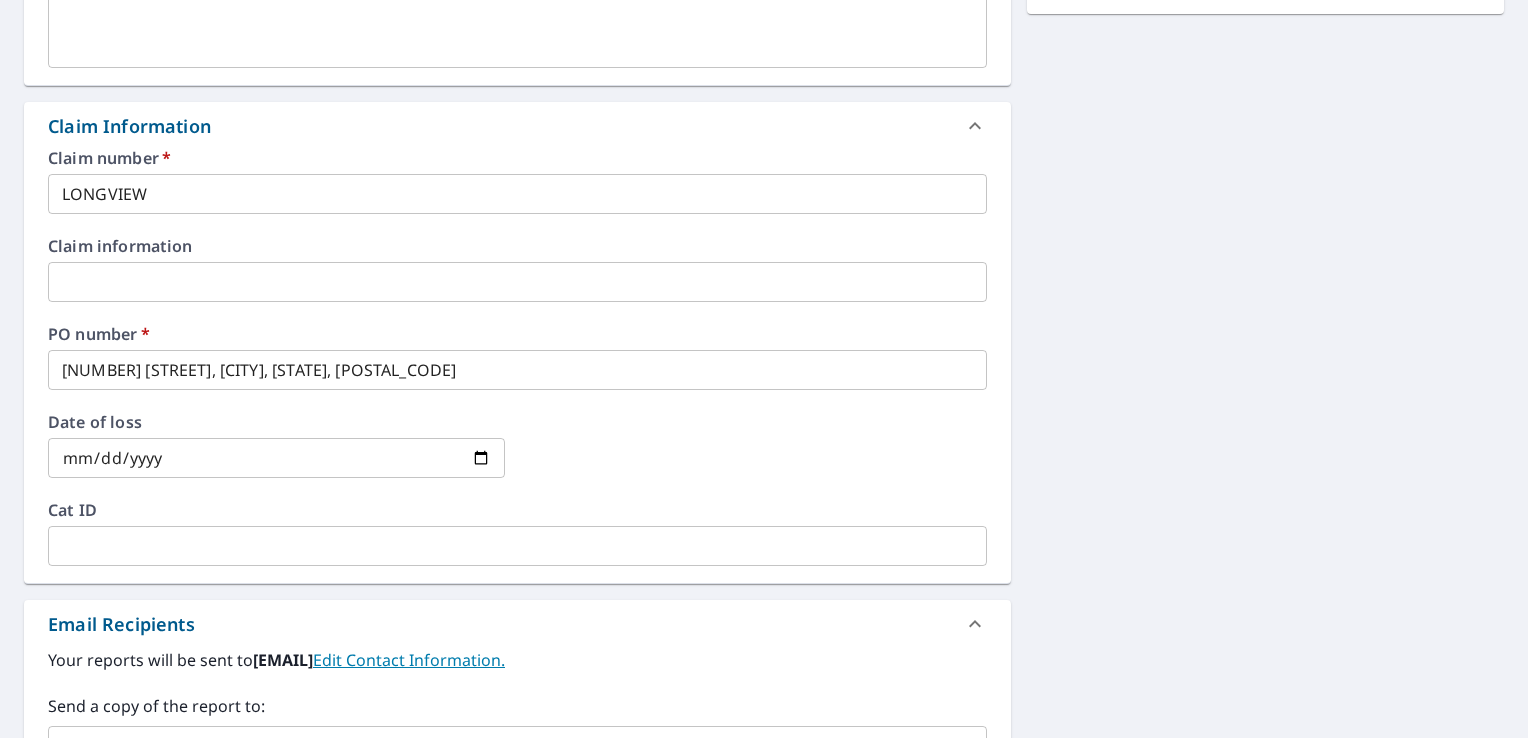 scroll, scrollTop: 824, scrollLeft: 0, axis: vertical 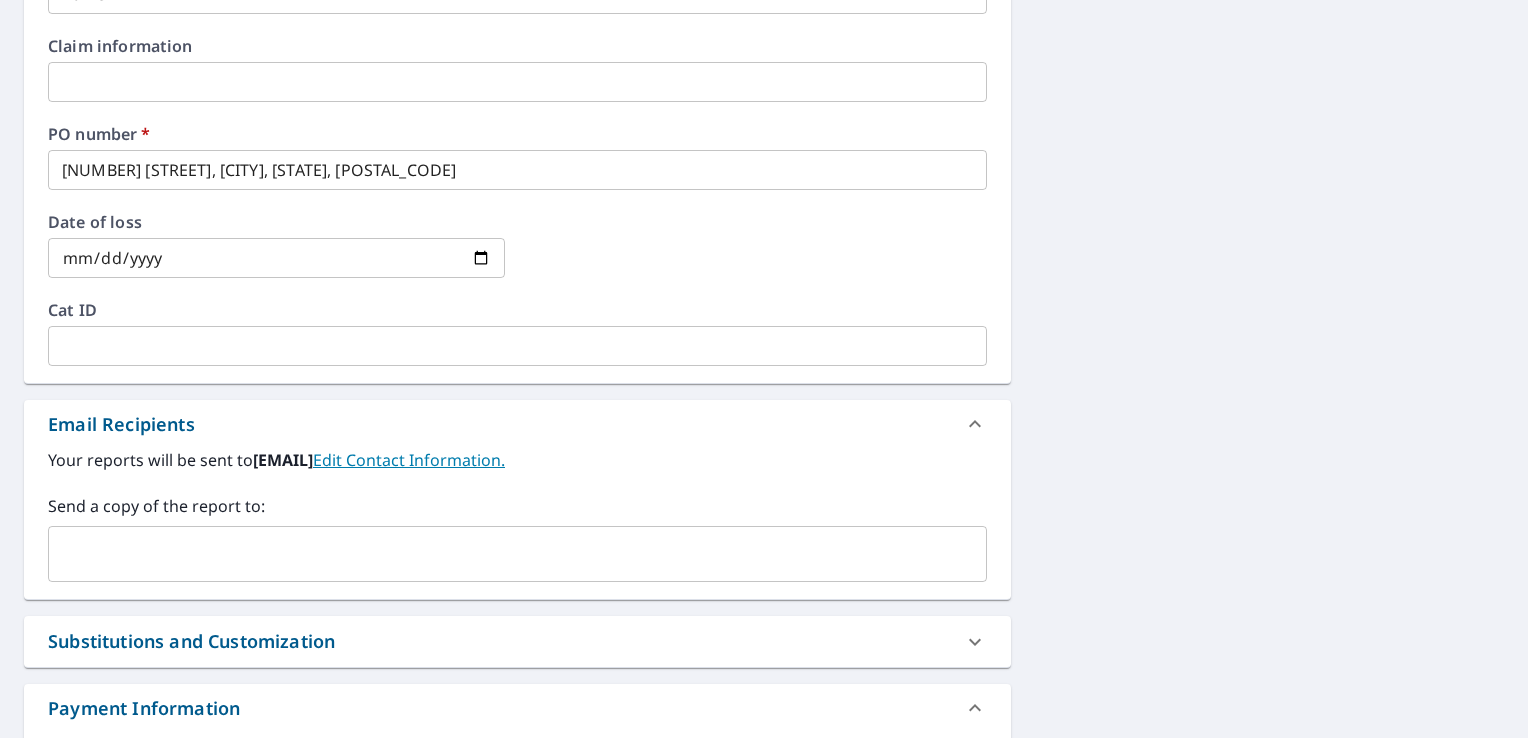 click at bounding box center (502, 554) 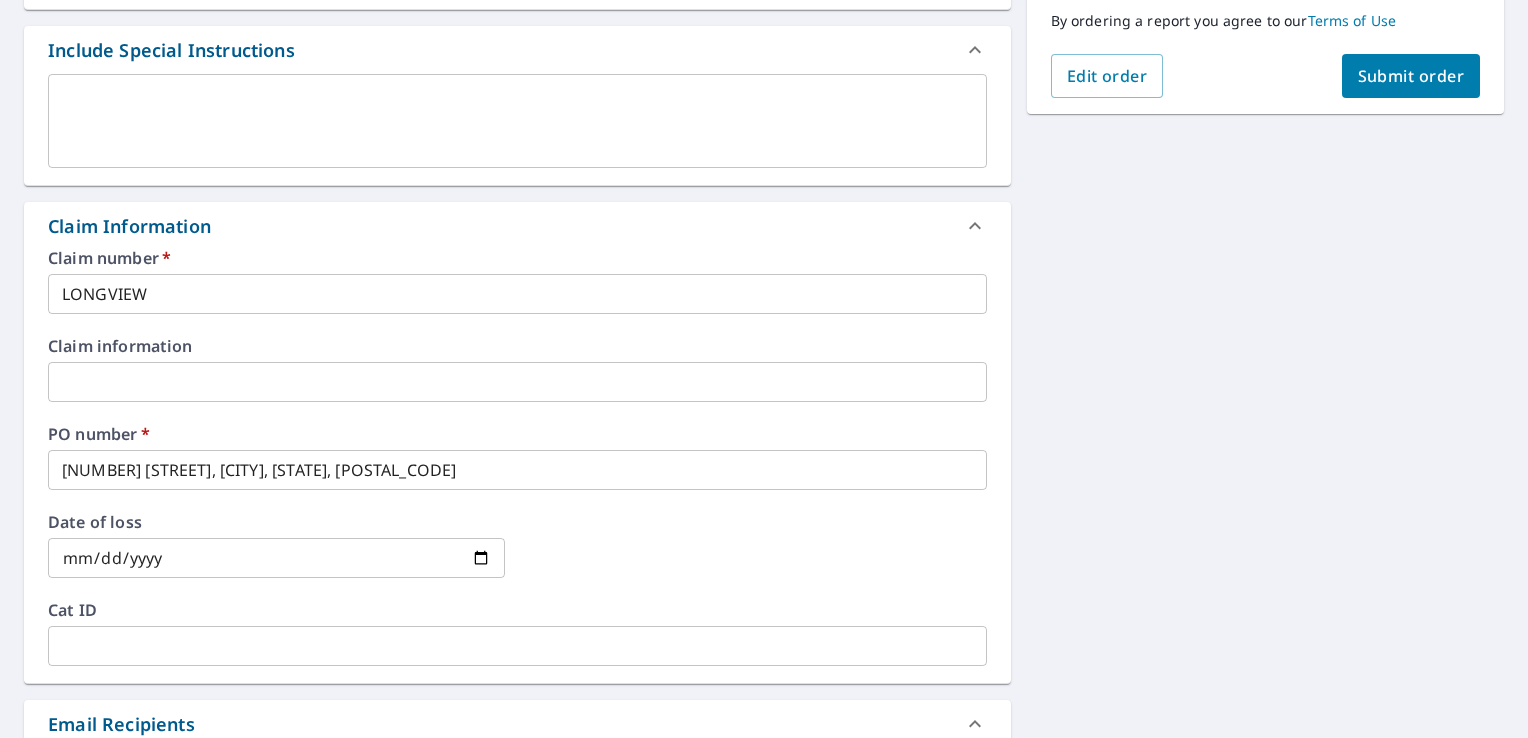 scroll, scrollTop: 424, scrollLeft: 0, axis: vertical 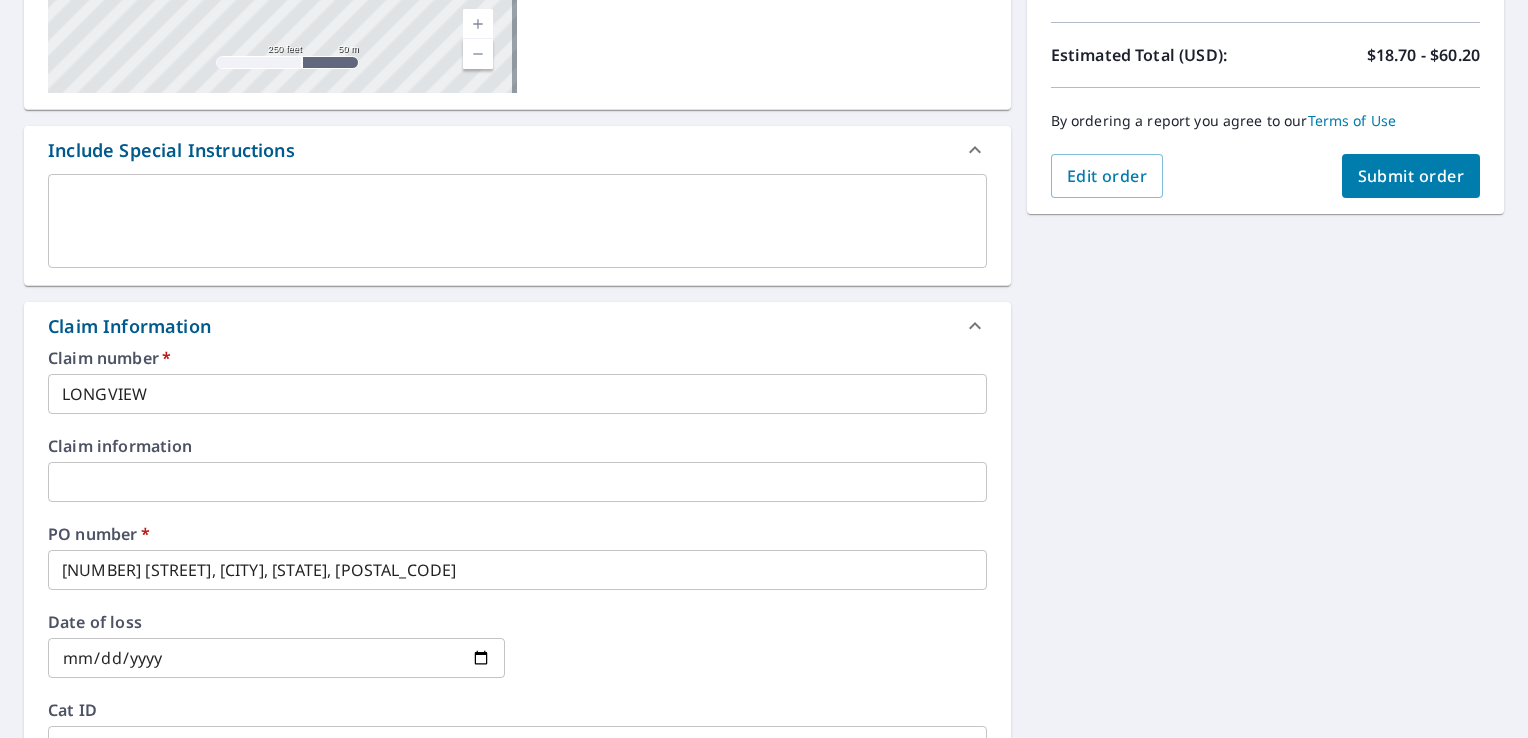type on "EROMAN@SRSICORP.COM" 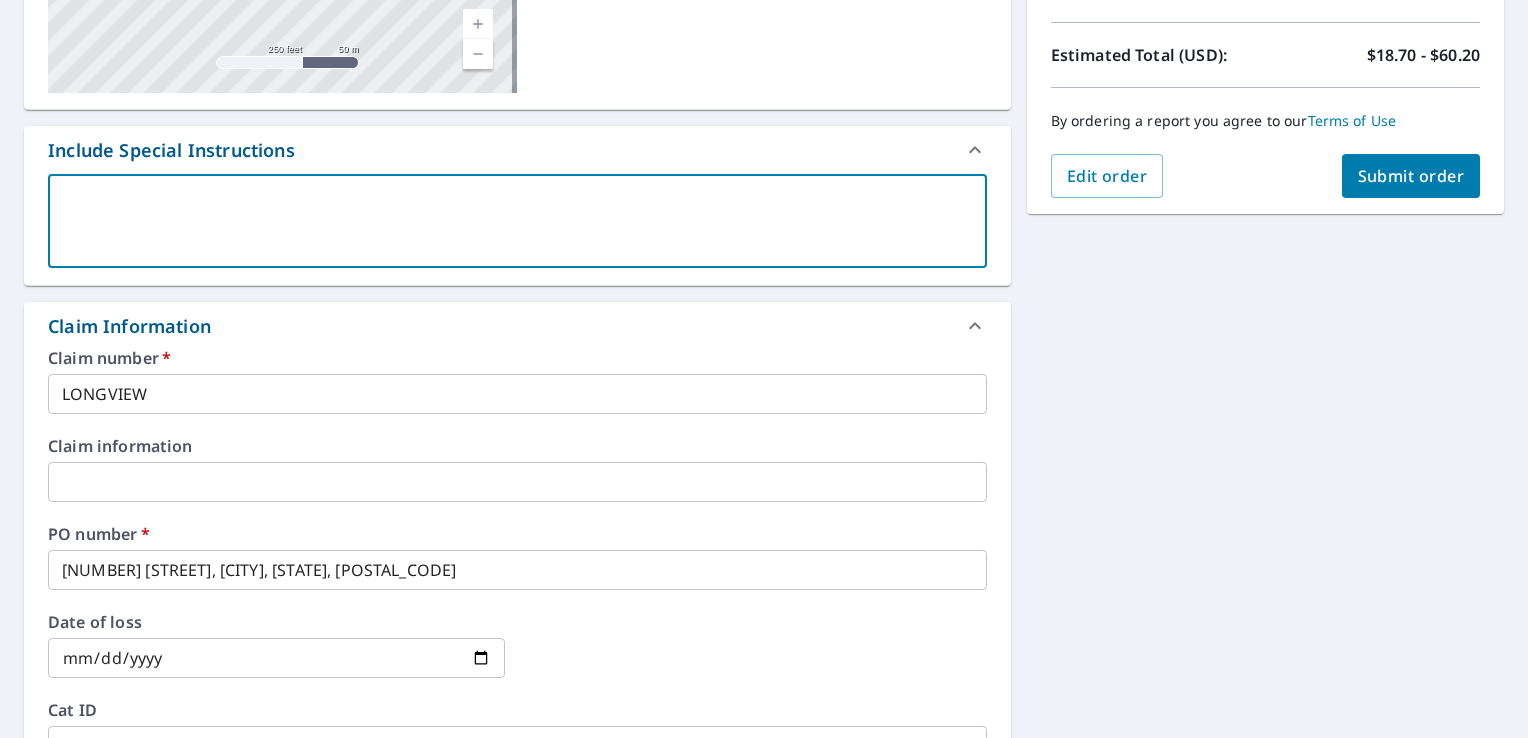 type on "D" 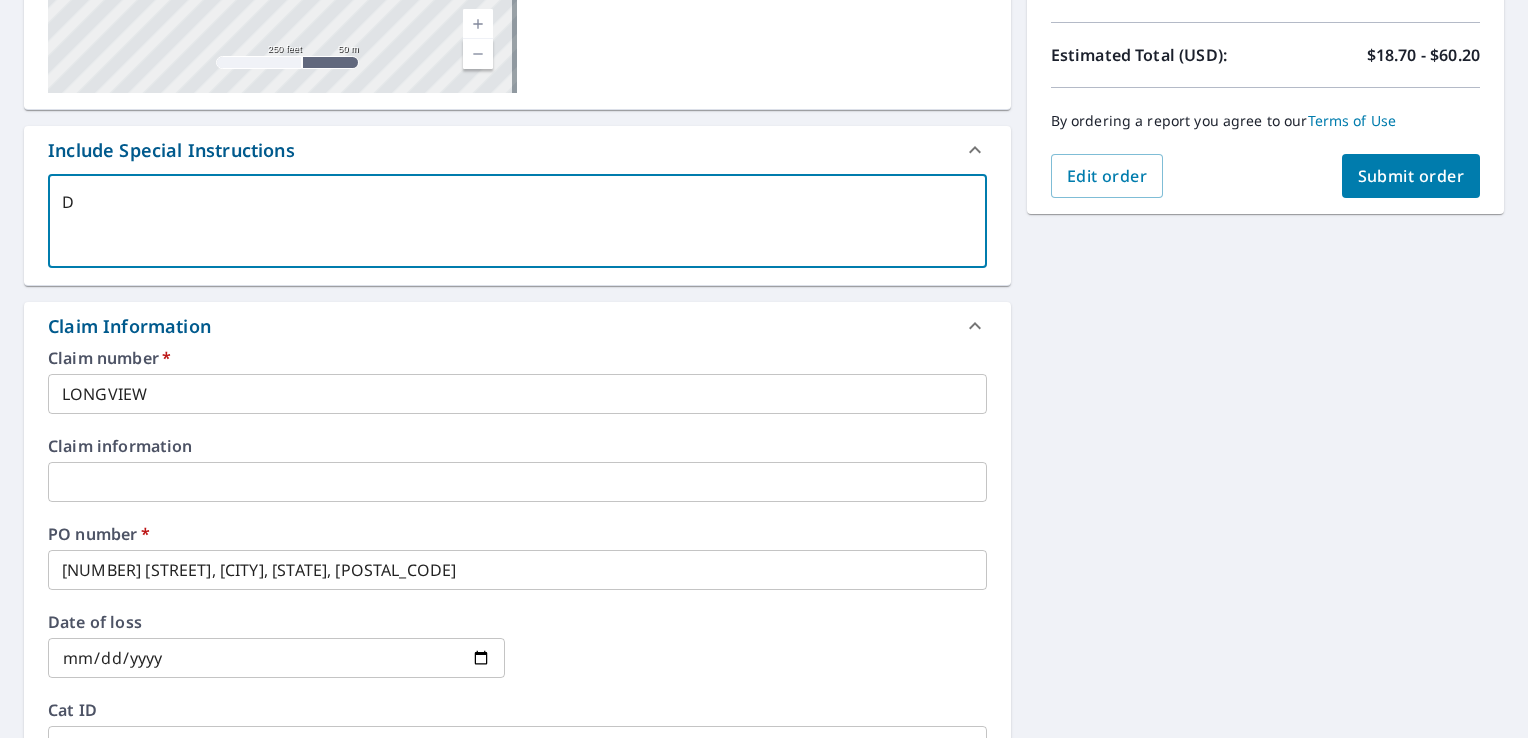 type on "DE" 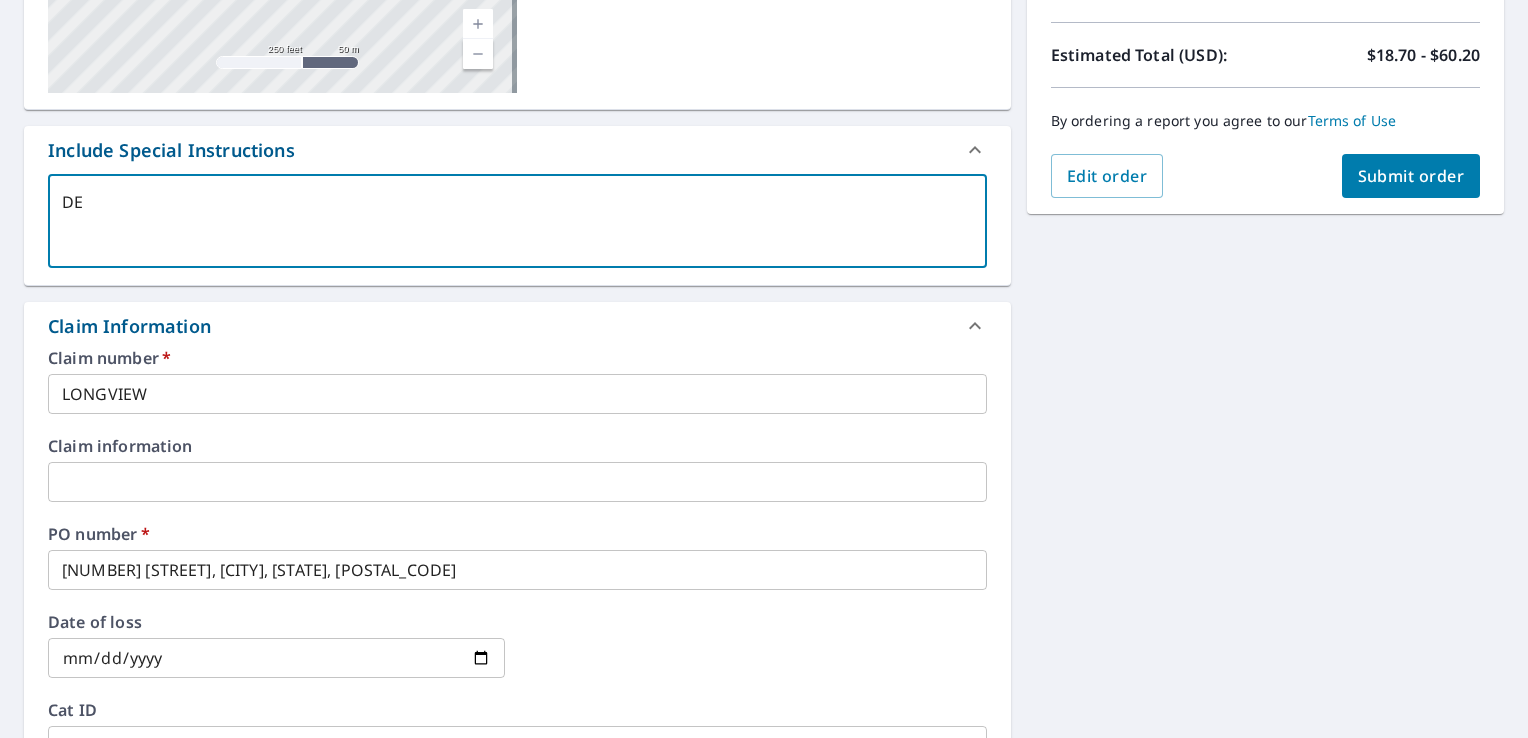 type on "DET" 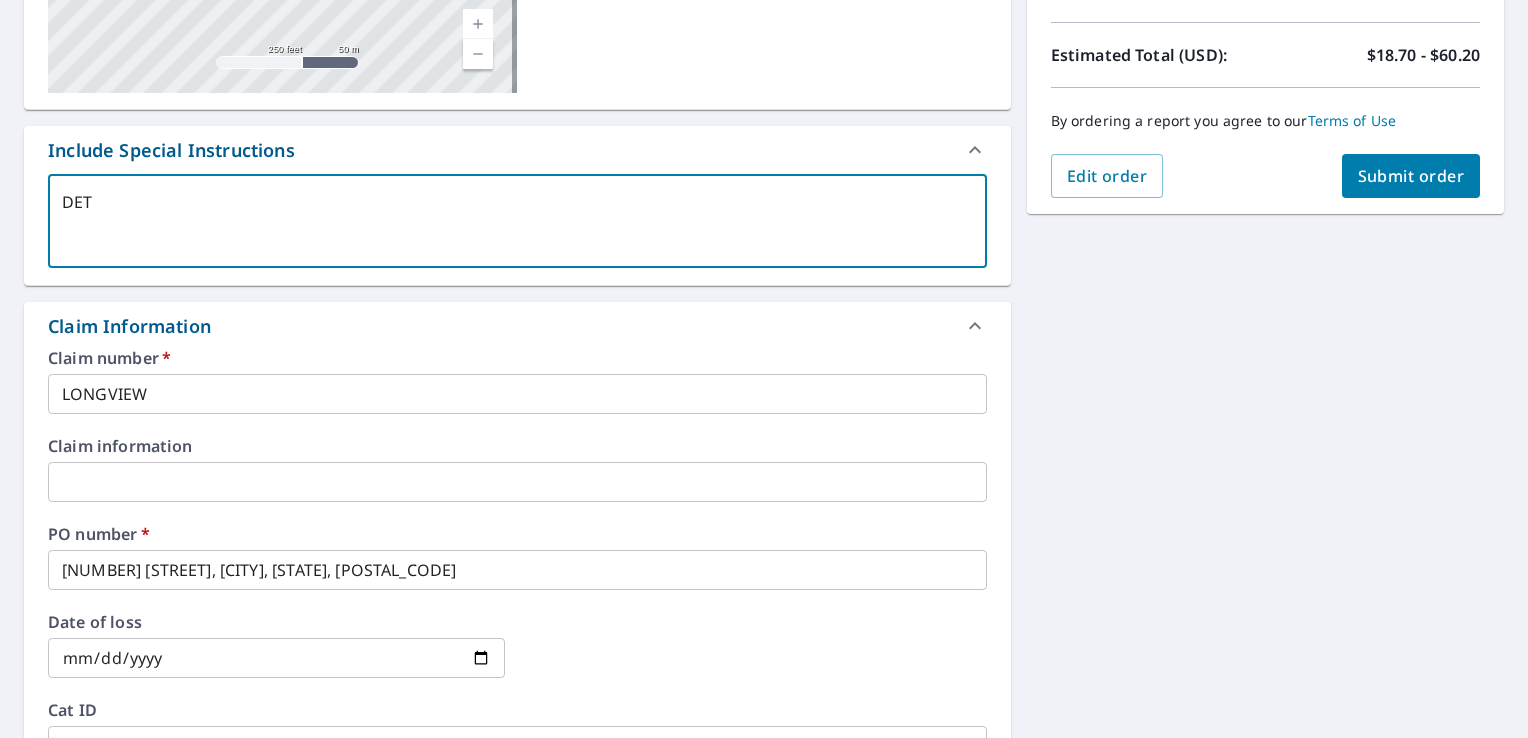 type on "DETA" 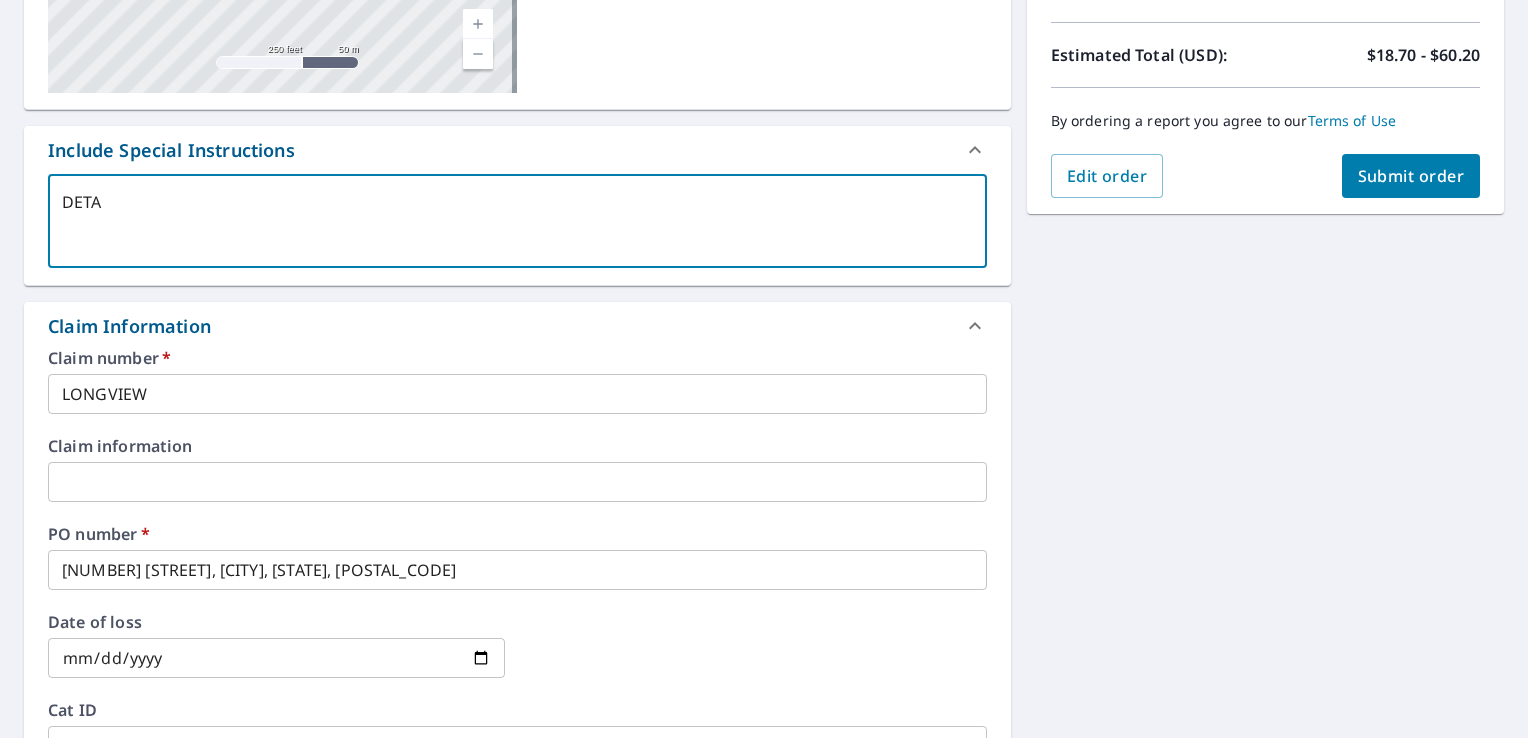 type on "DETAC" 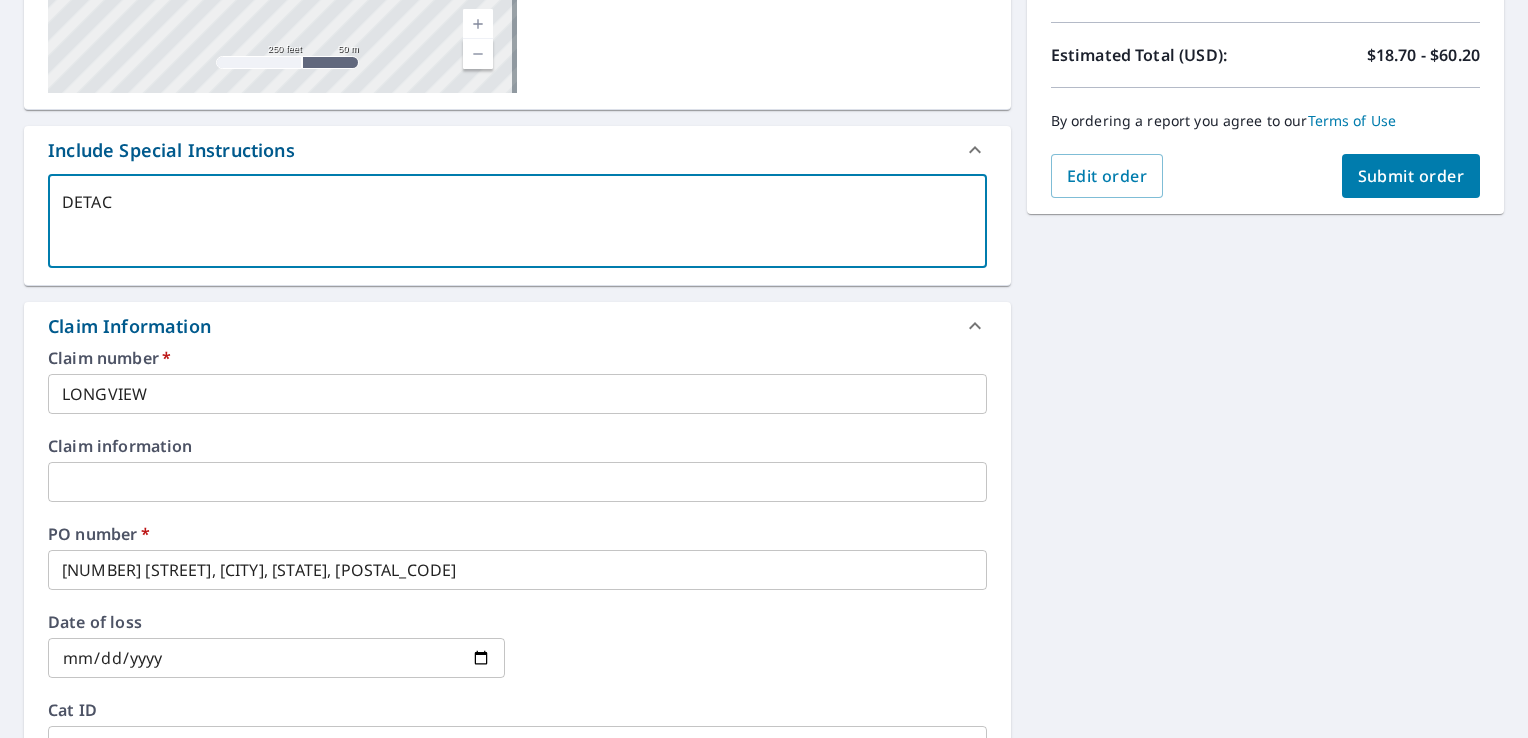 type on "DETACH" 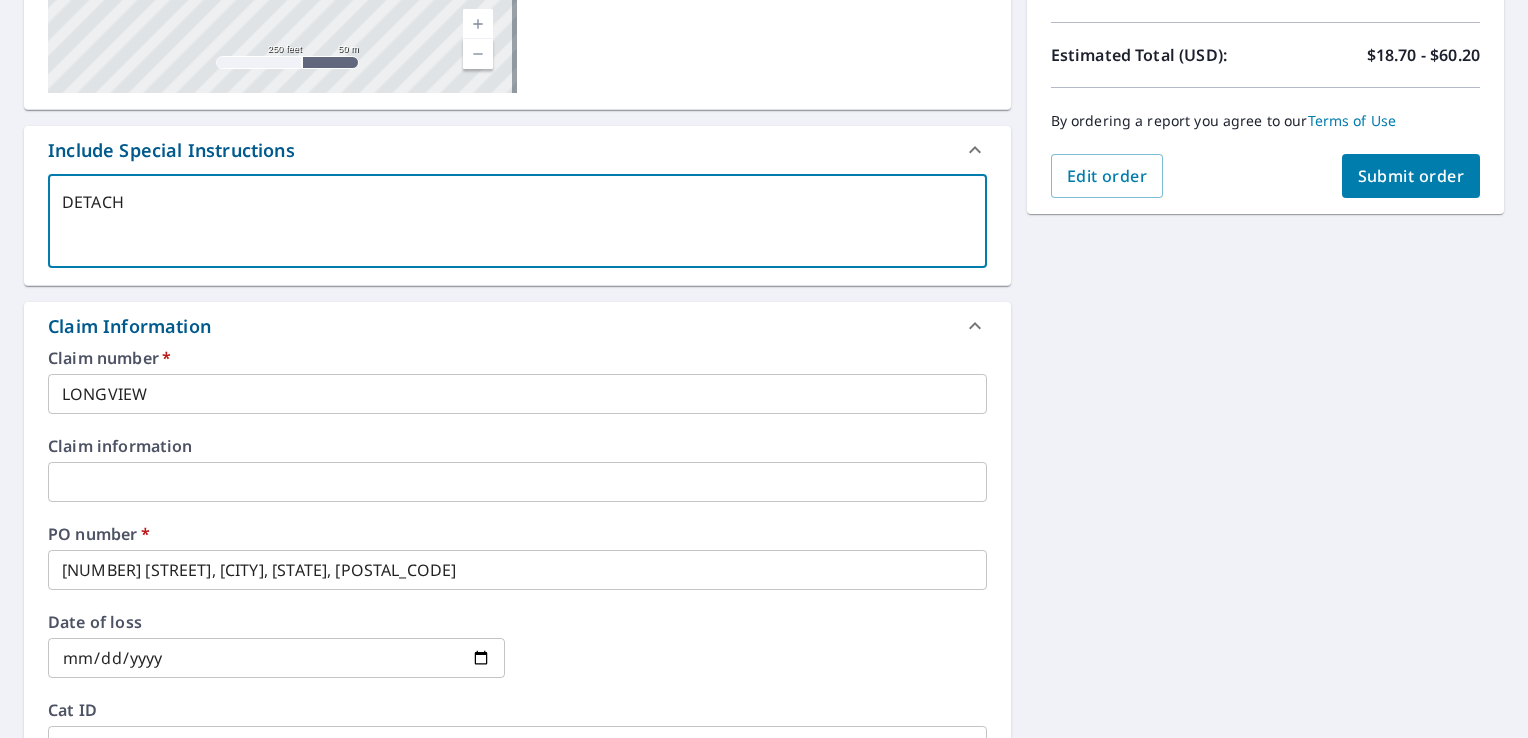 type on "DETACHE" 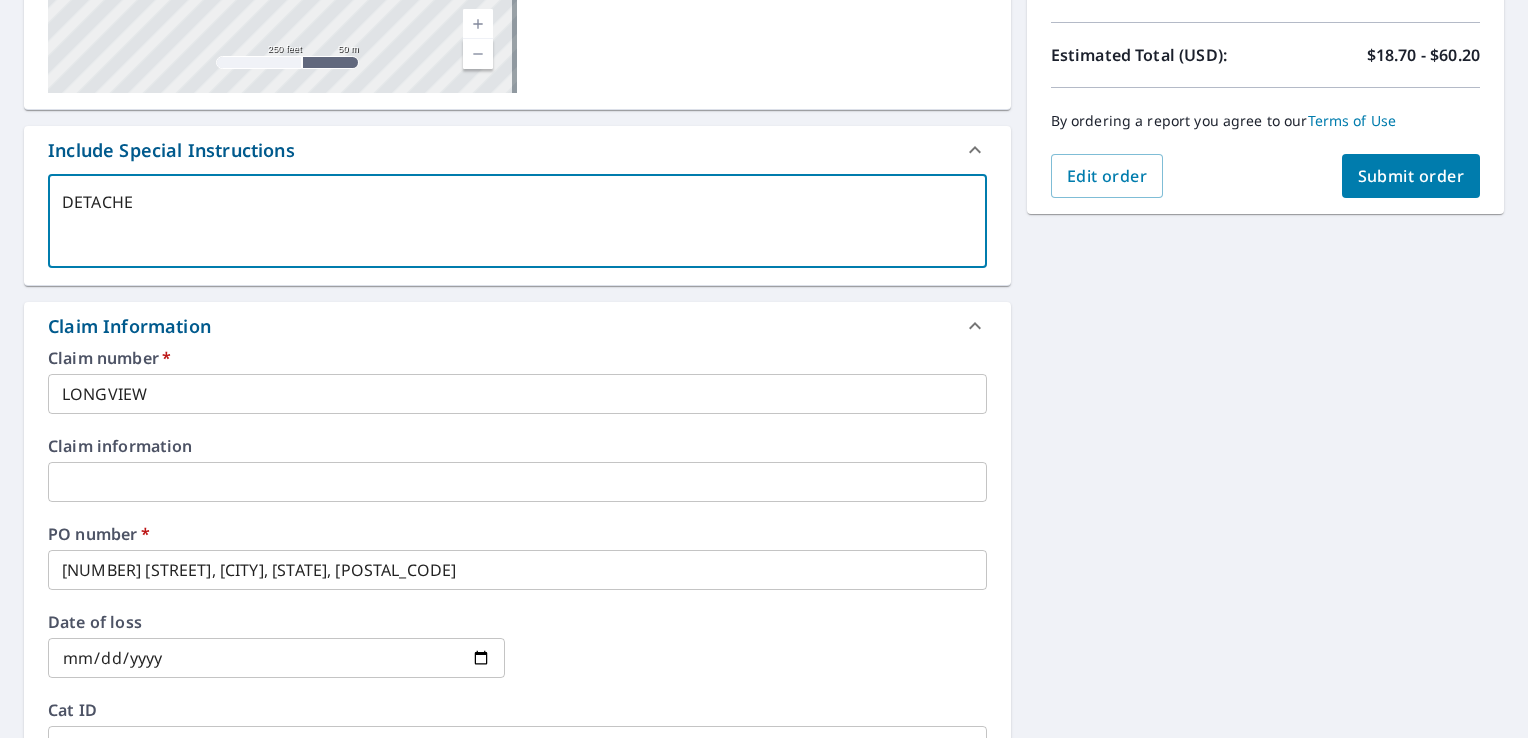 type on "DETACHED" 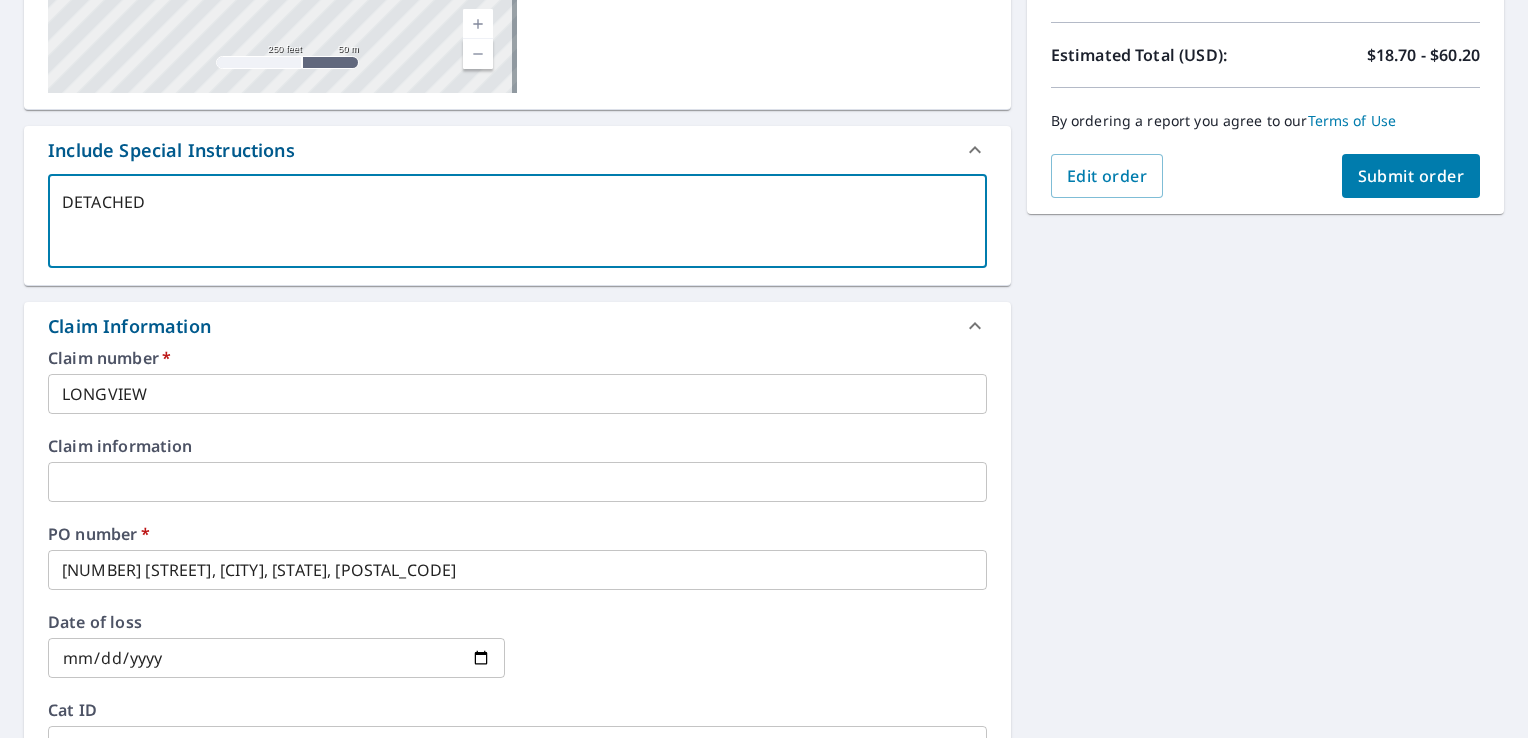 type on "DETACHED" 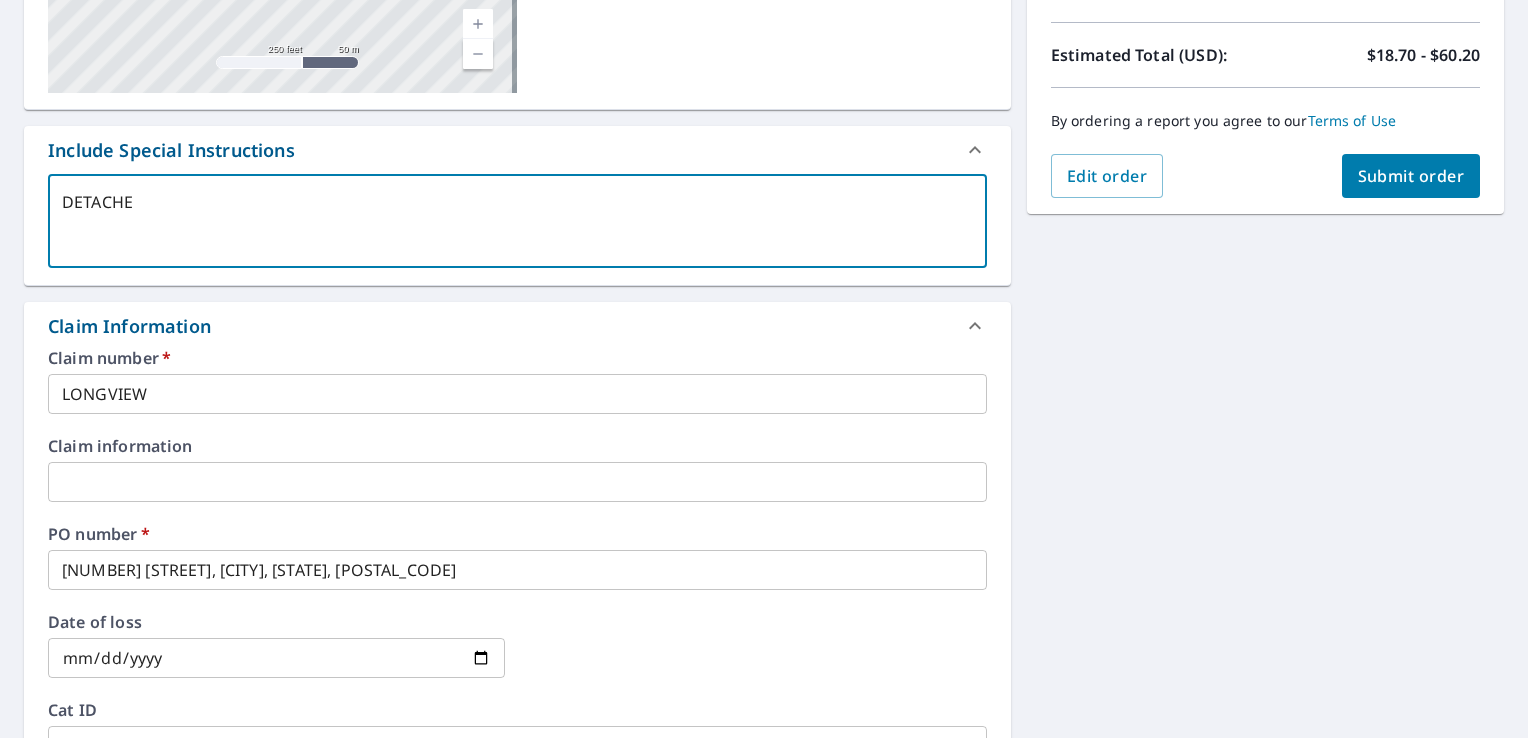 type on "DETACH" 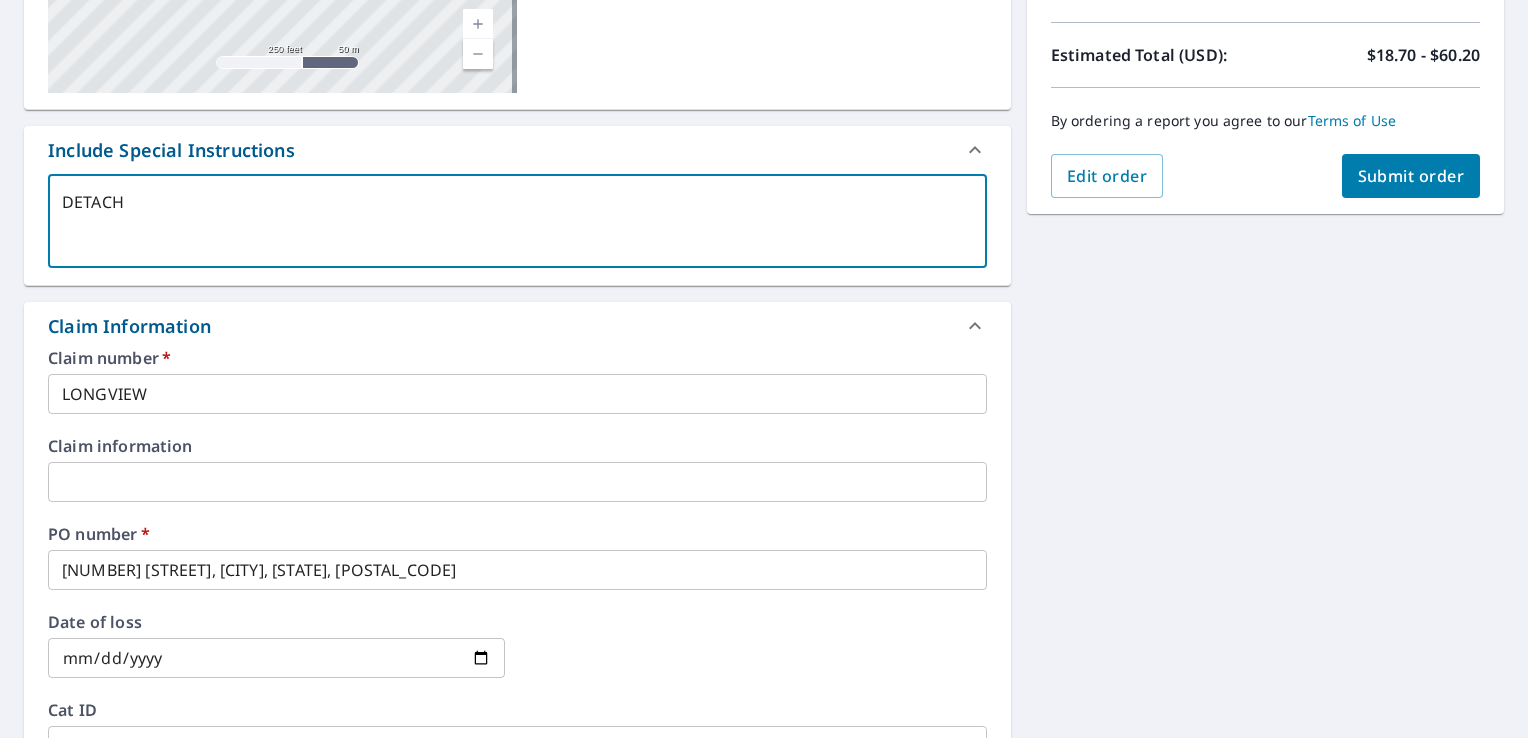 type on "DETAC" 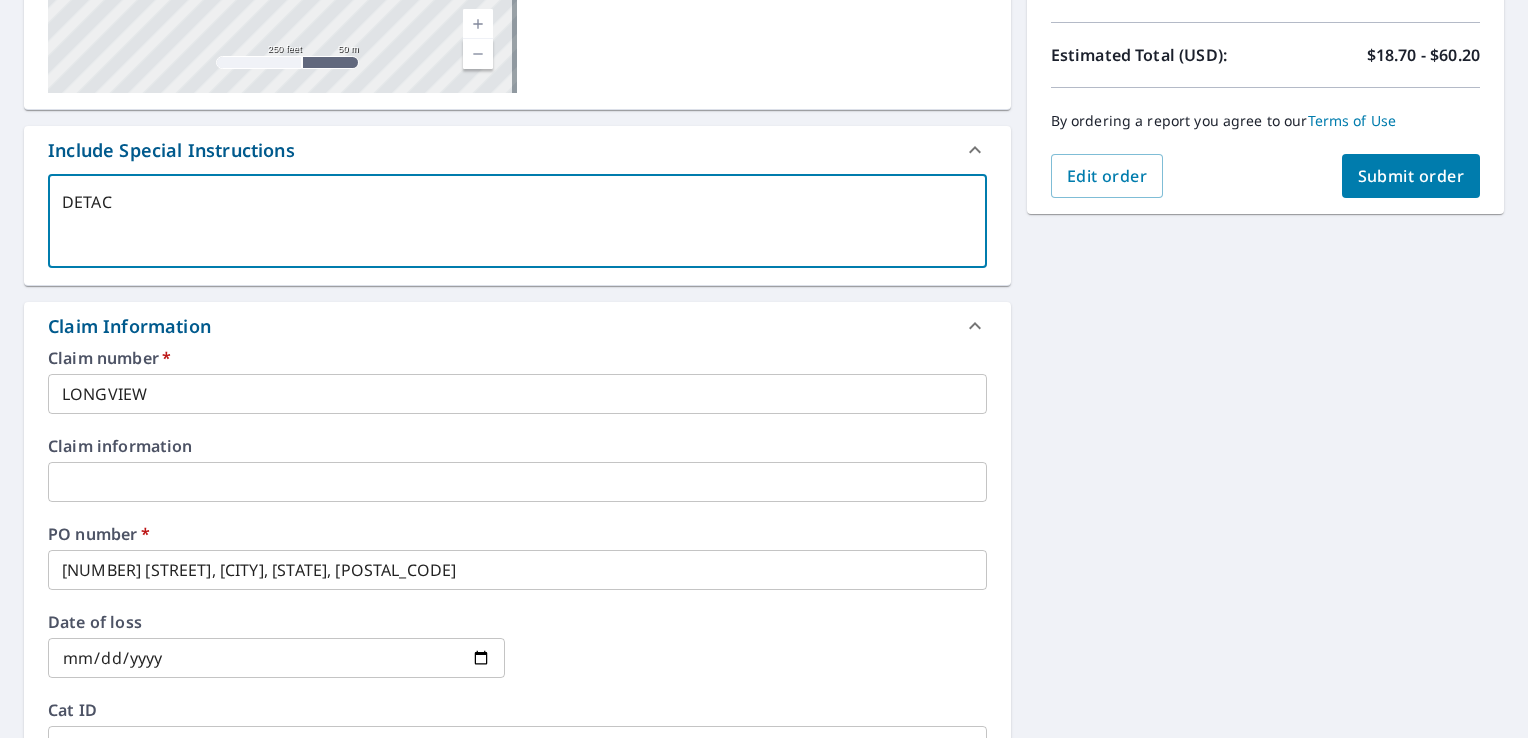 type on "DETA" 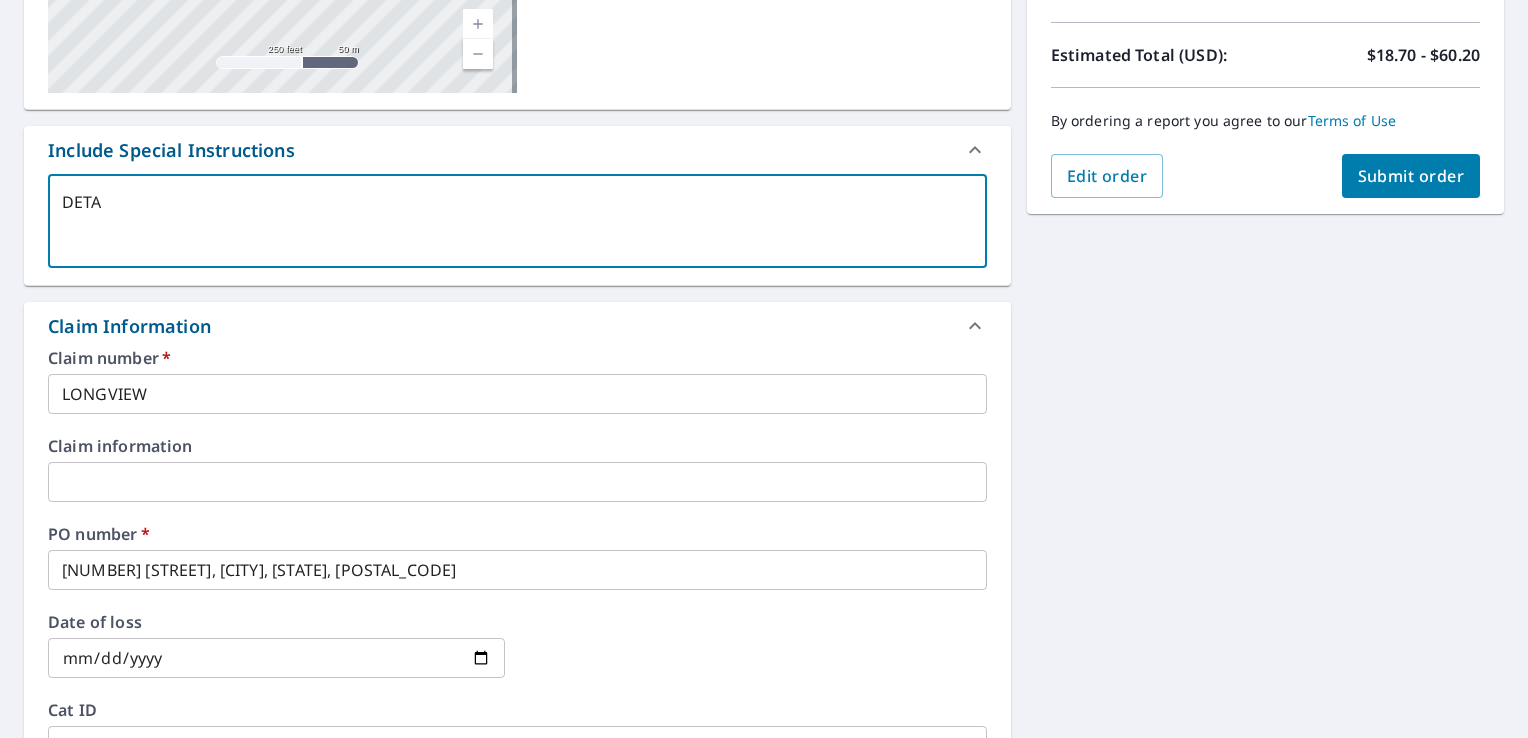 type on "DET" 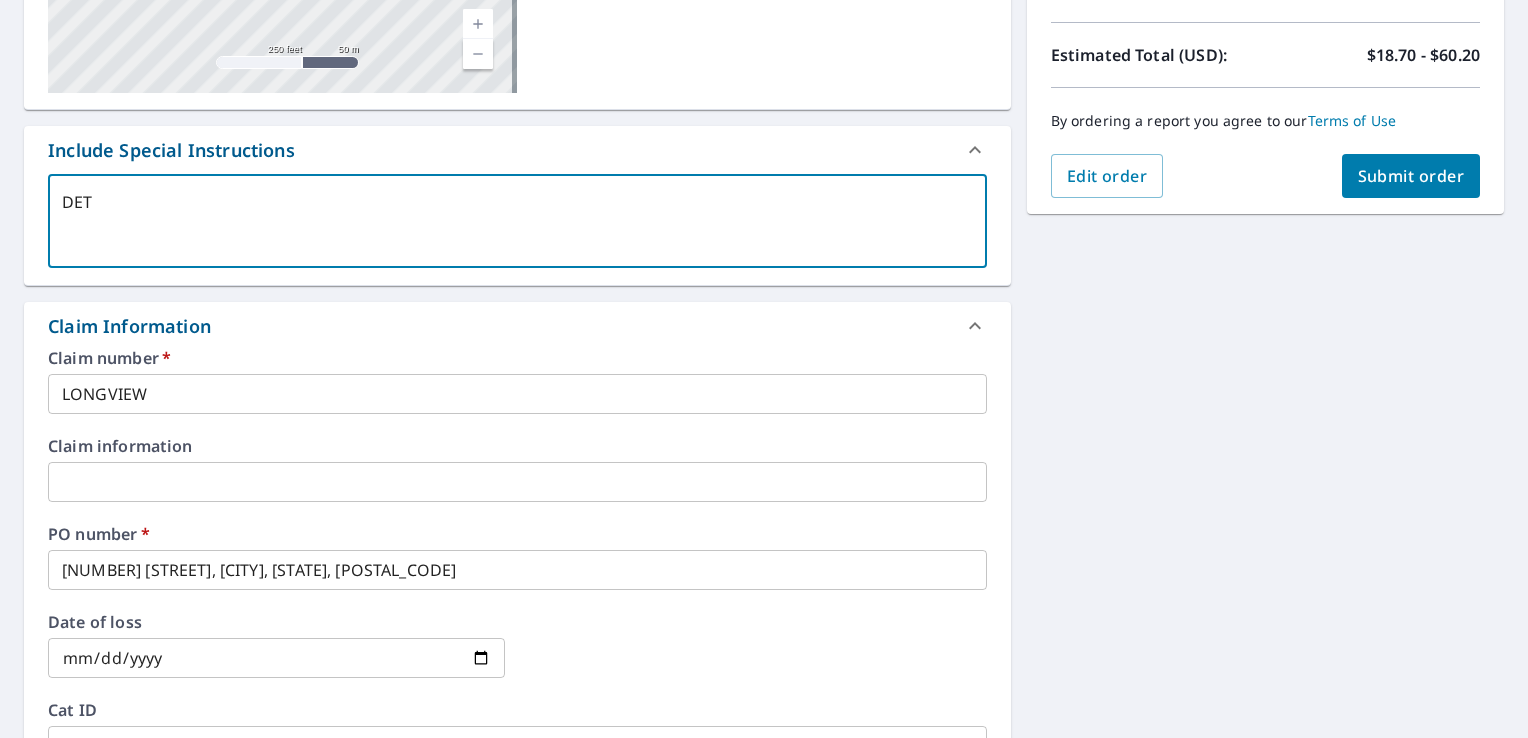 type on "DE" 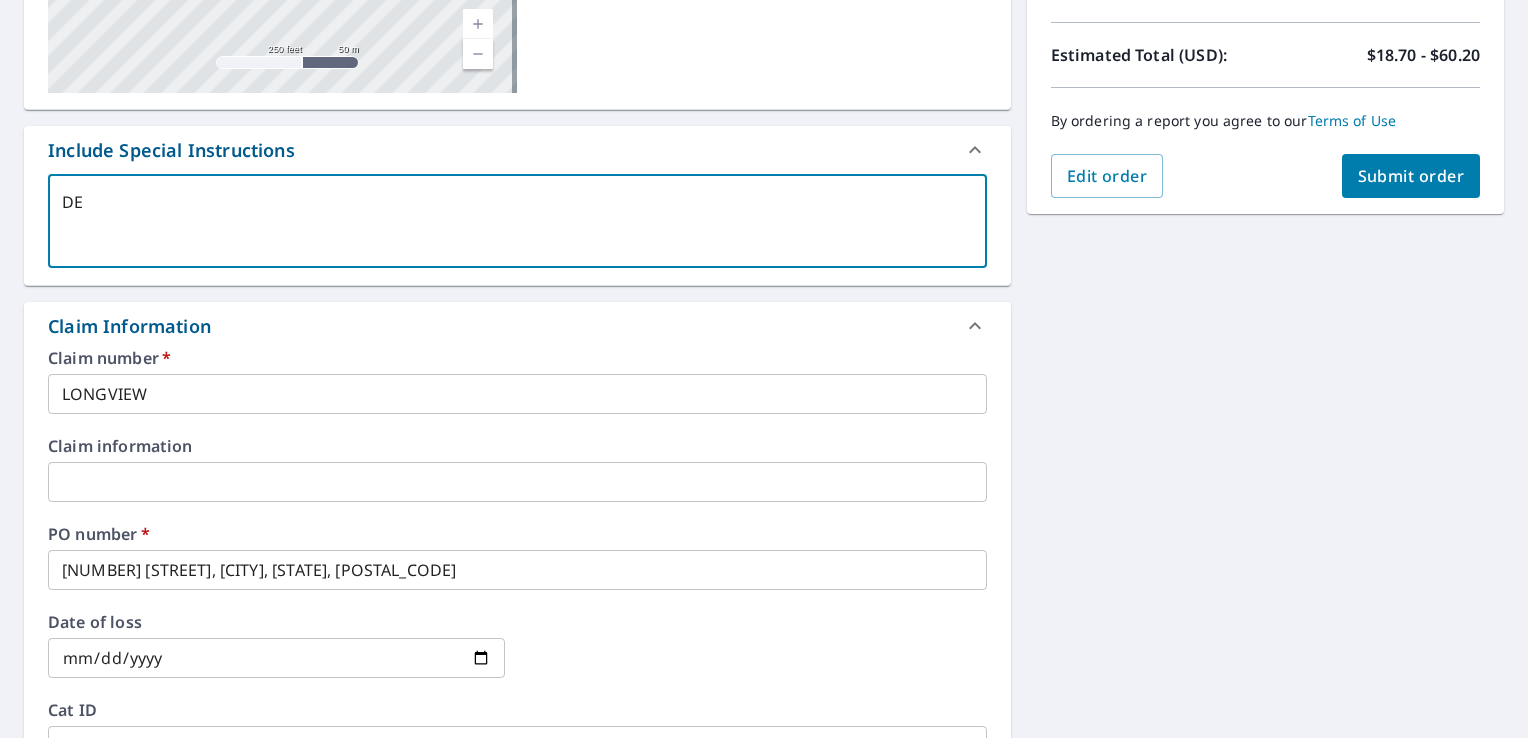 type on "D" 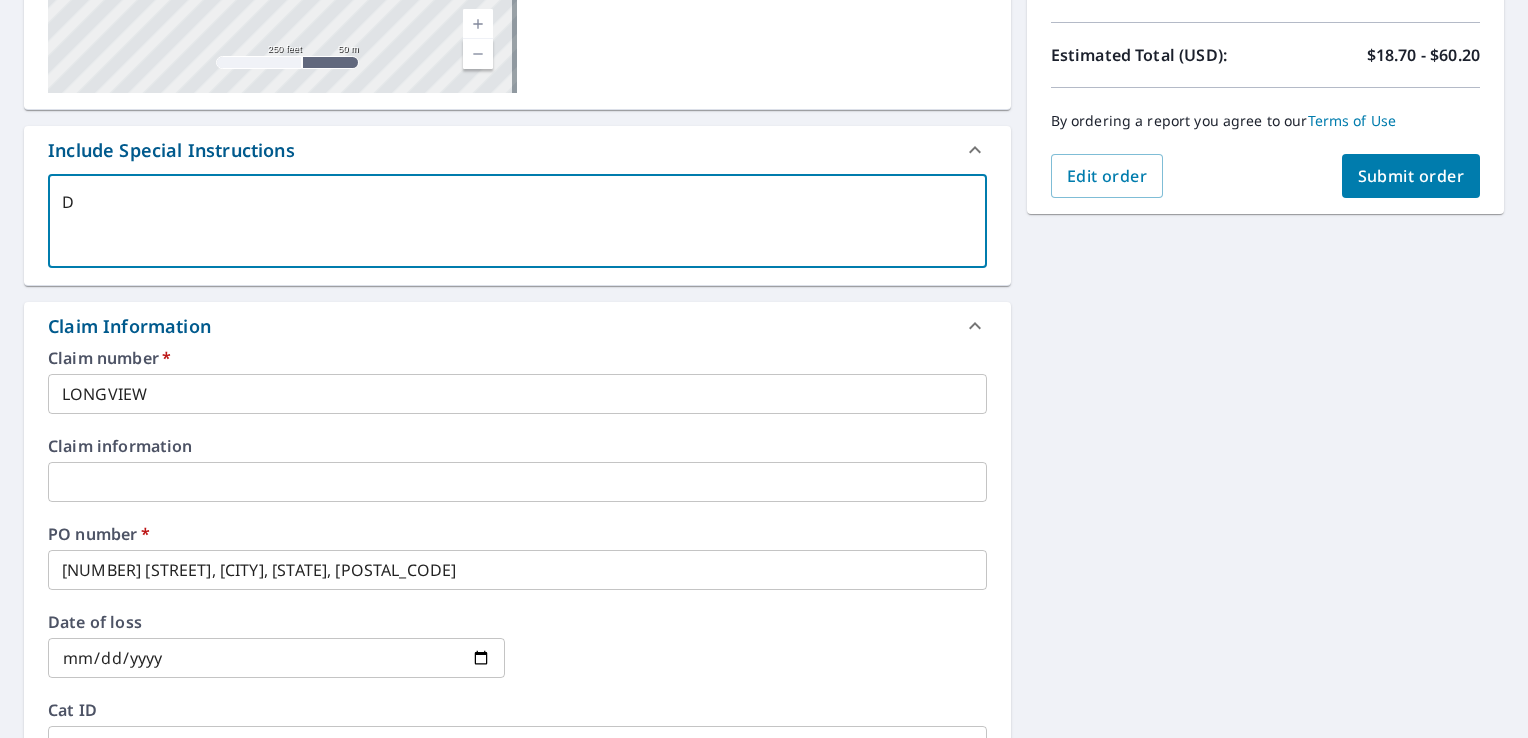 type on "De" 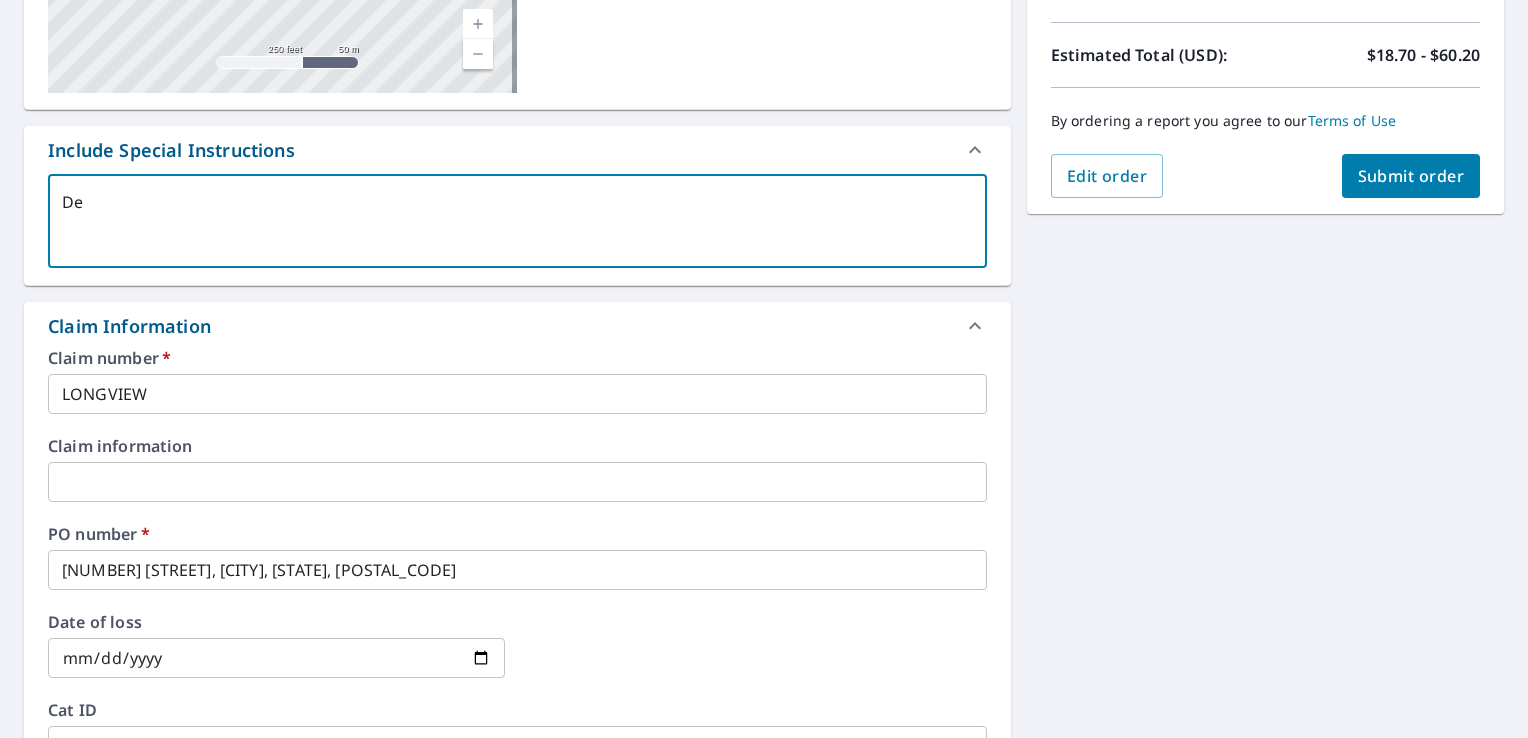 type on "Det" 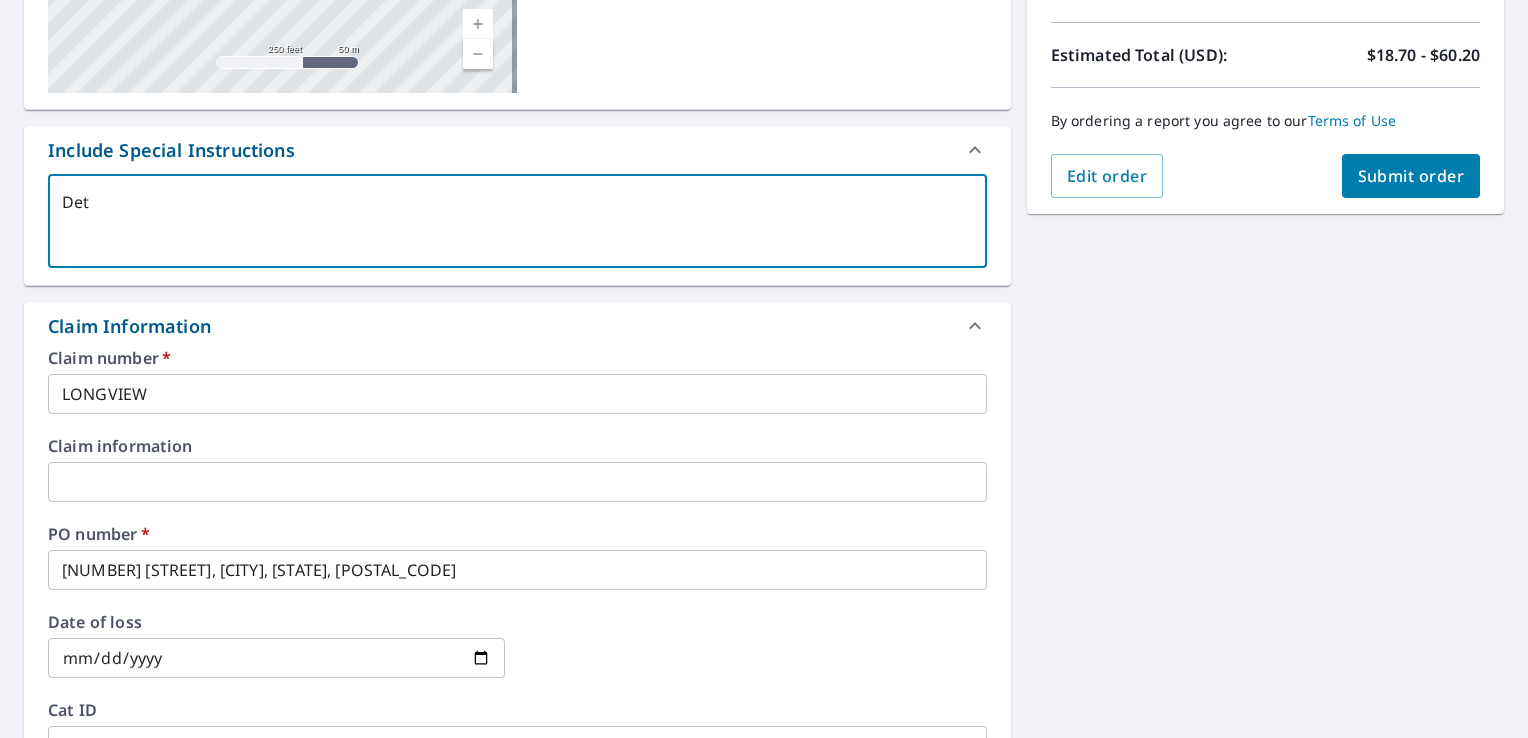 type on "Deta" 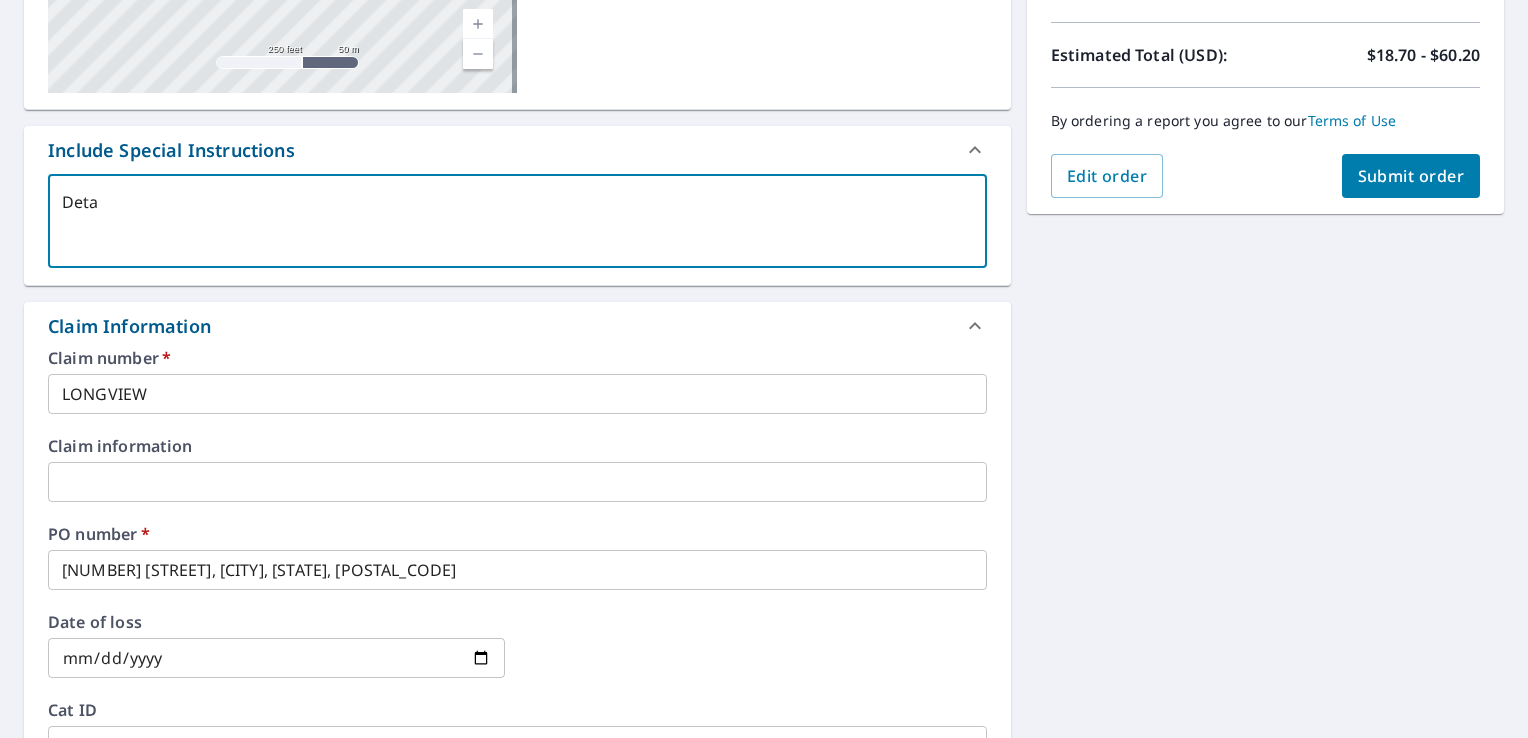 type on "Detac" 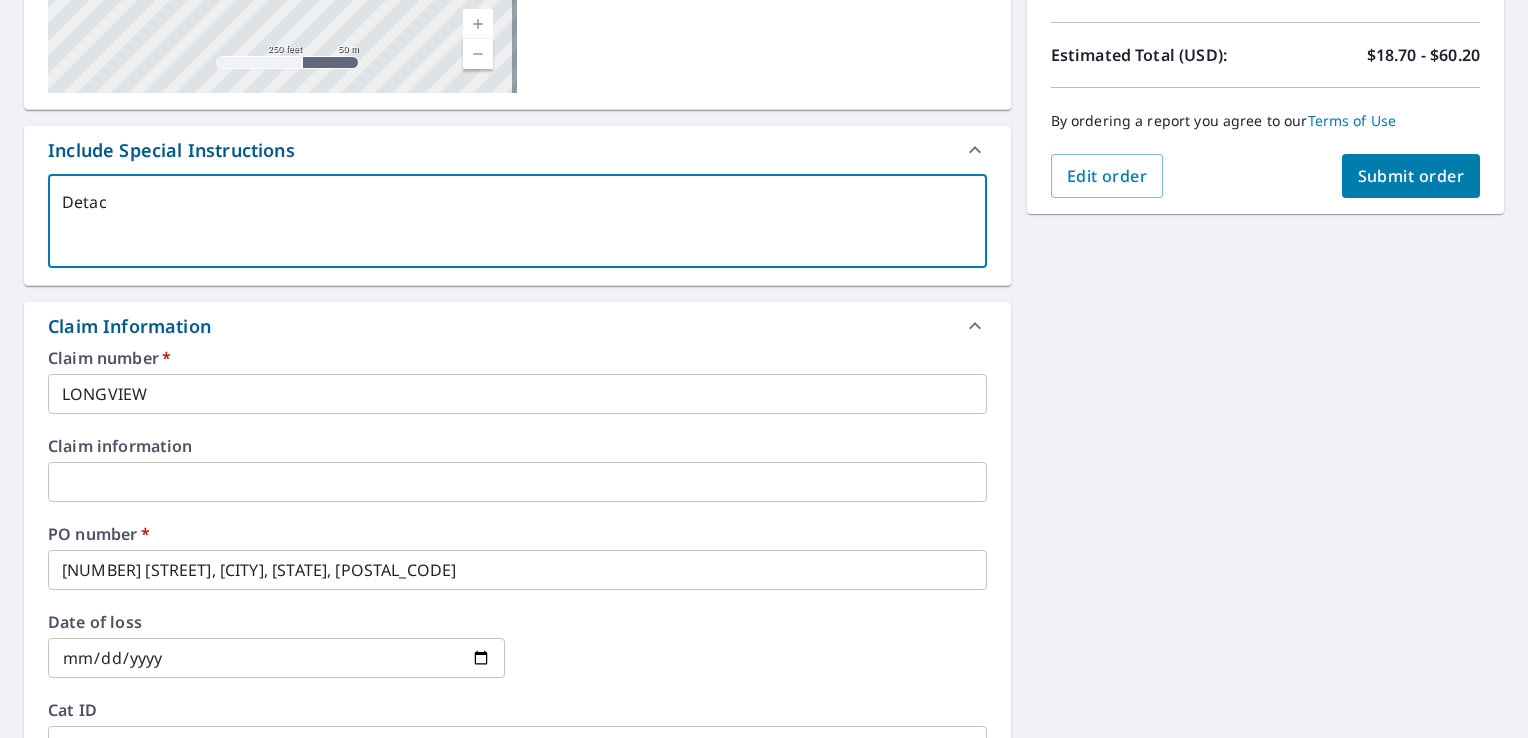 type on "Detach" 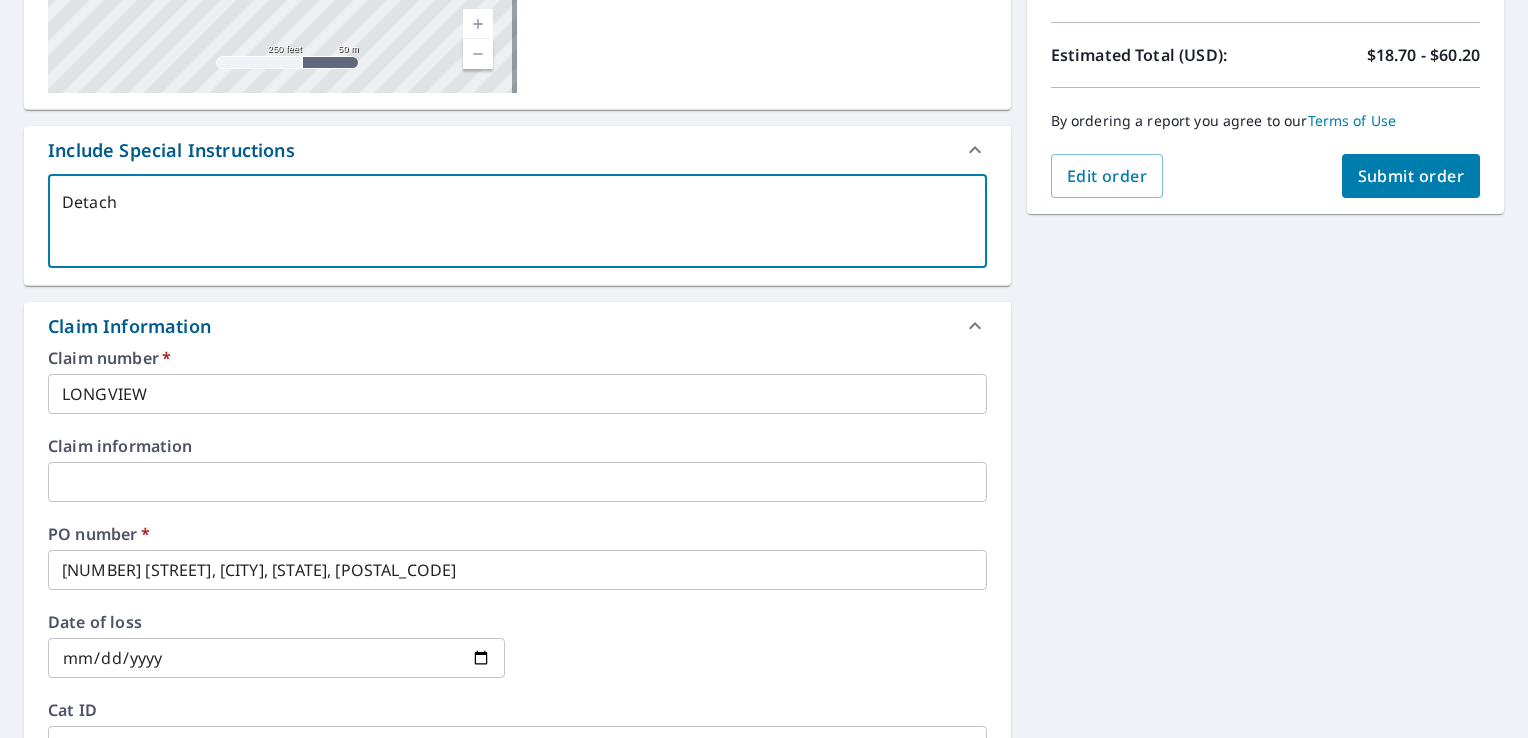 type on "Detache" 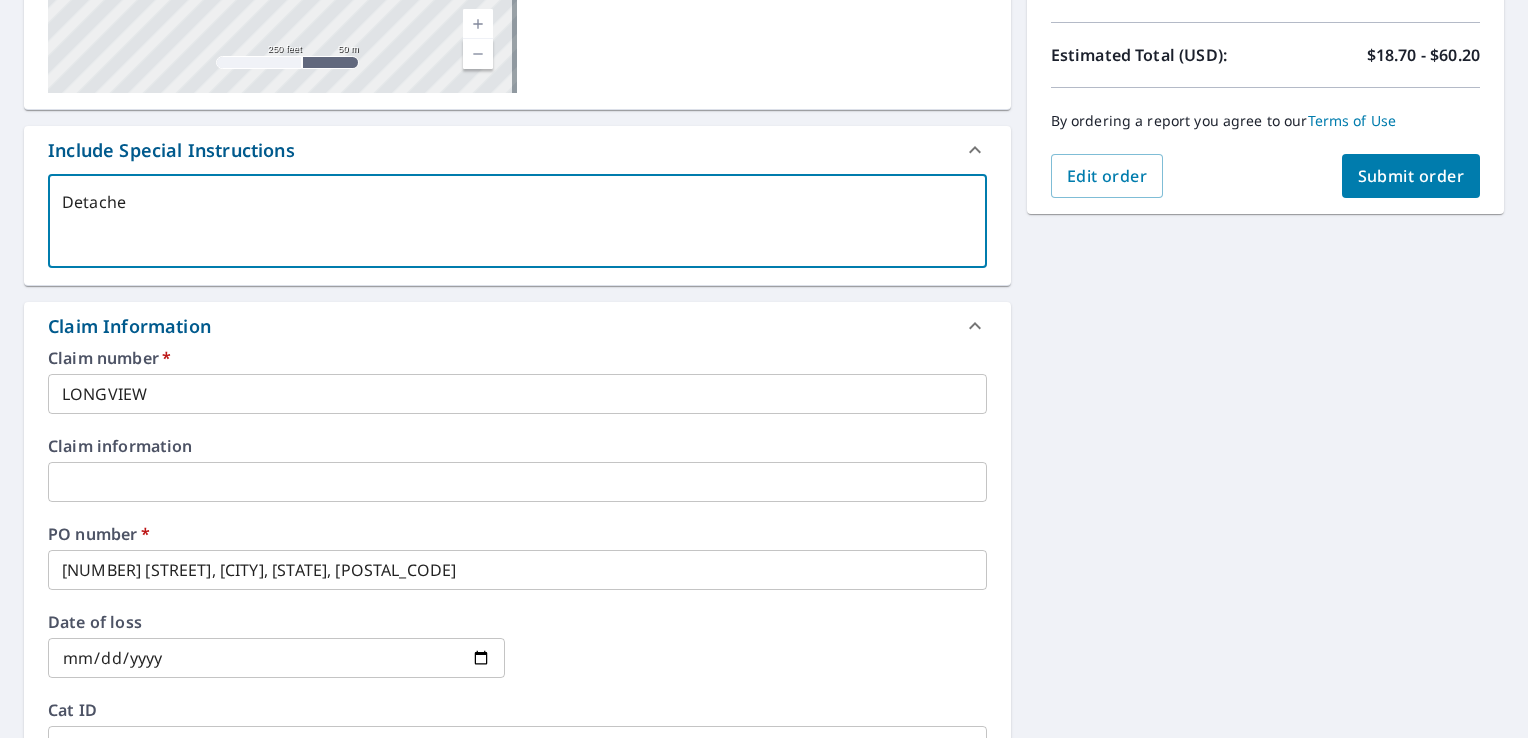 type on "Detached" 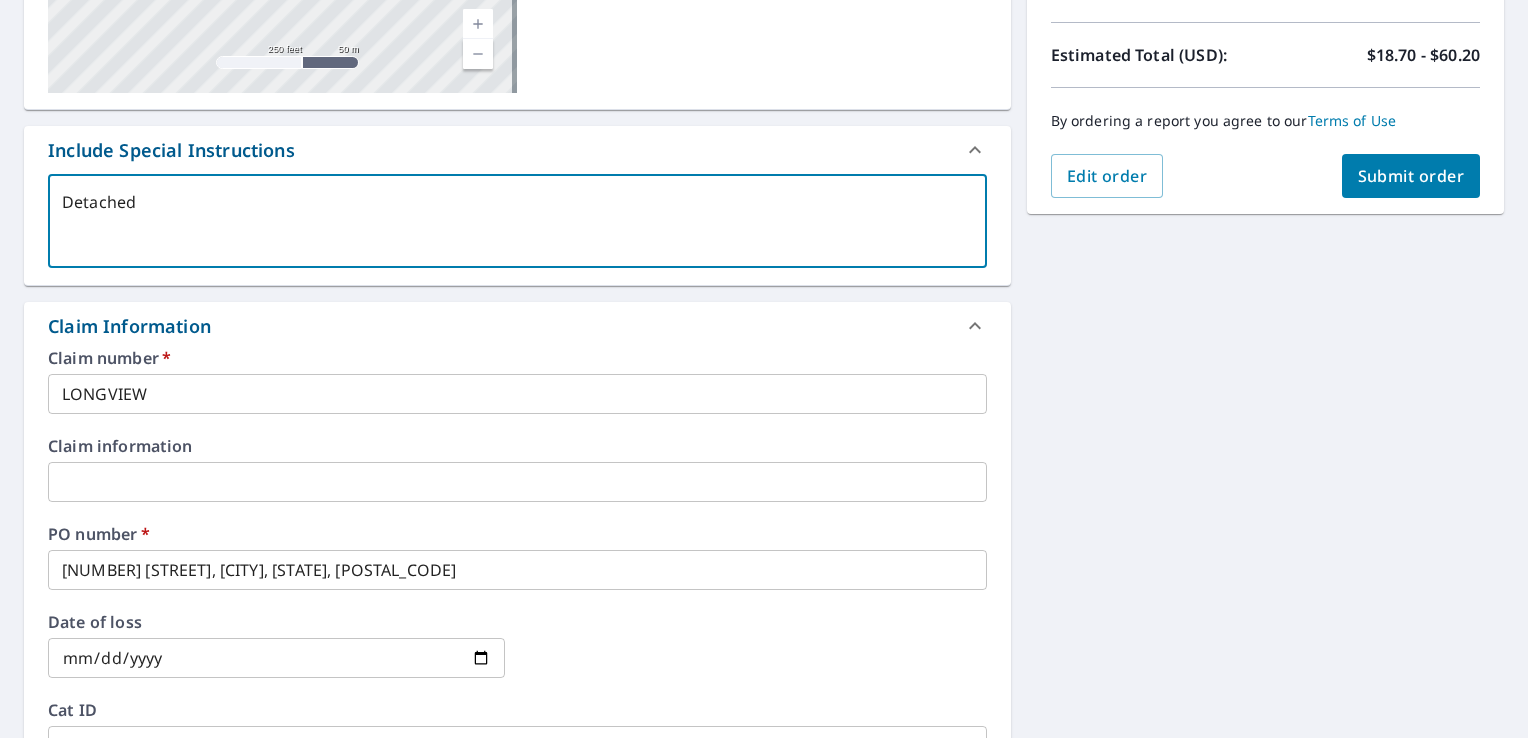 type on "Detached" 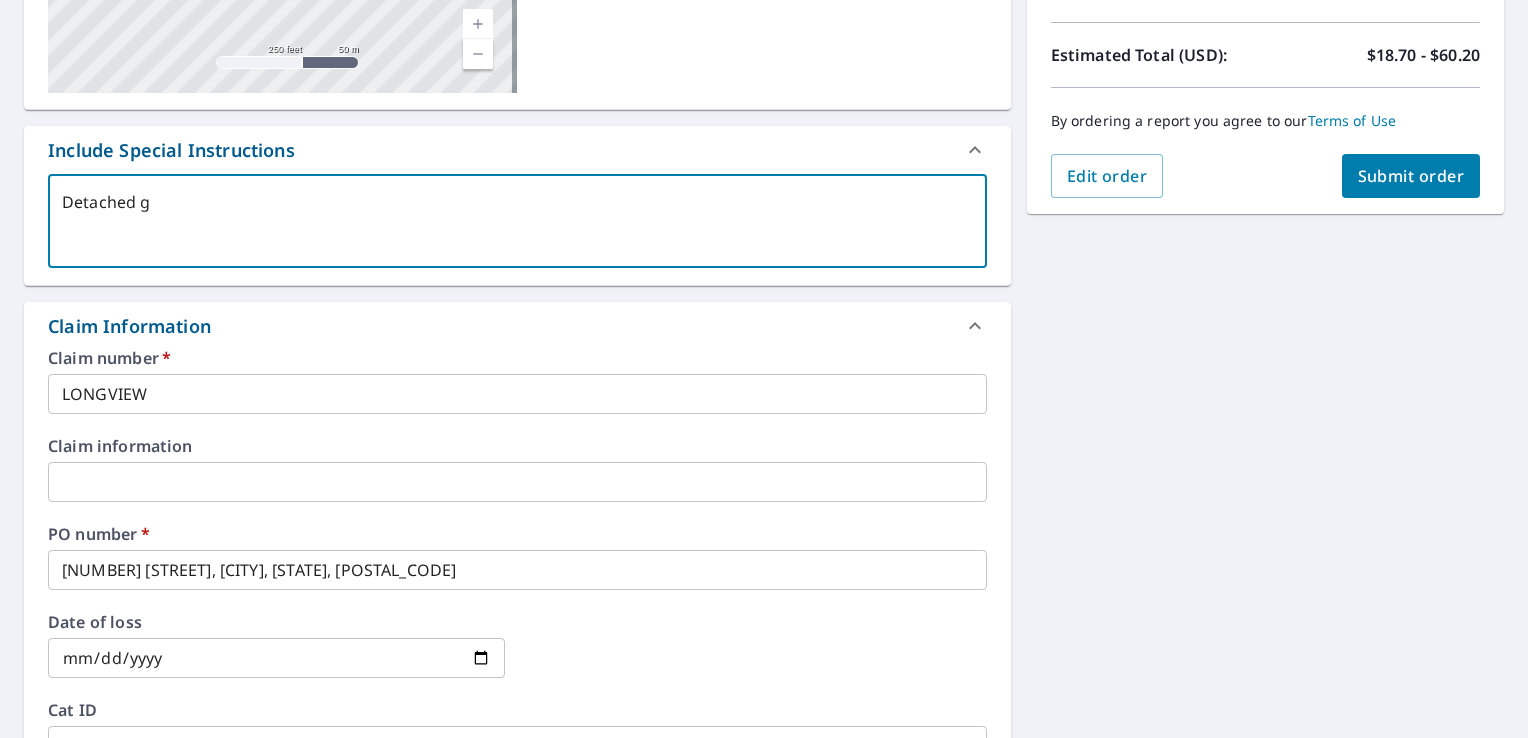 type on "Detached ga" 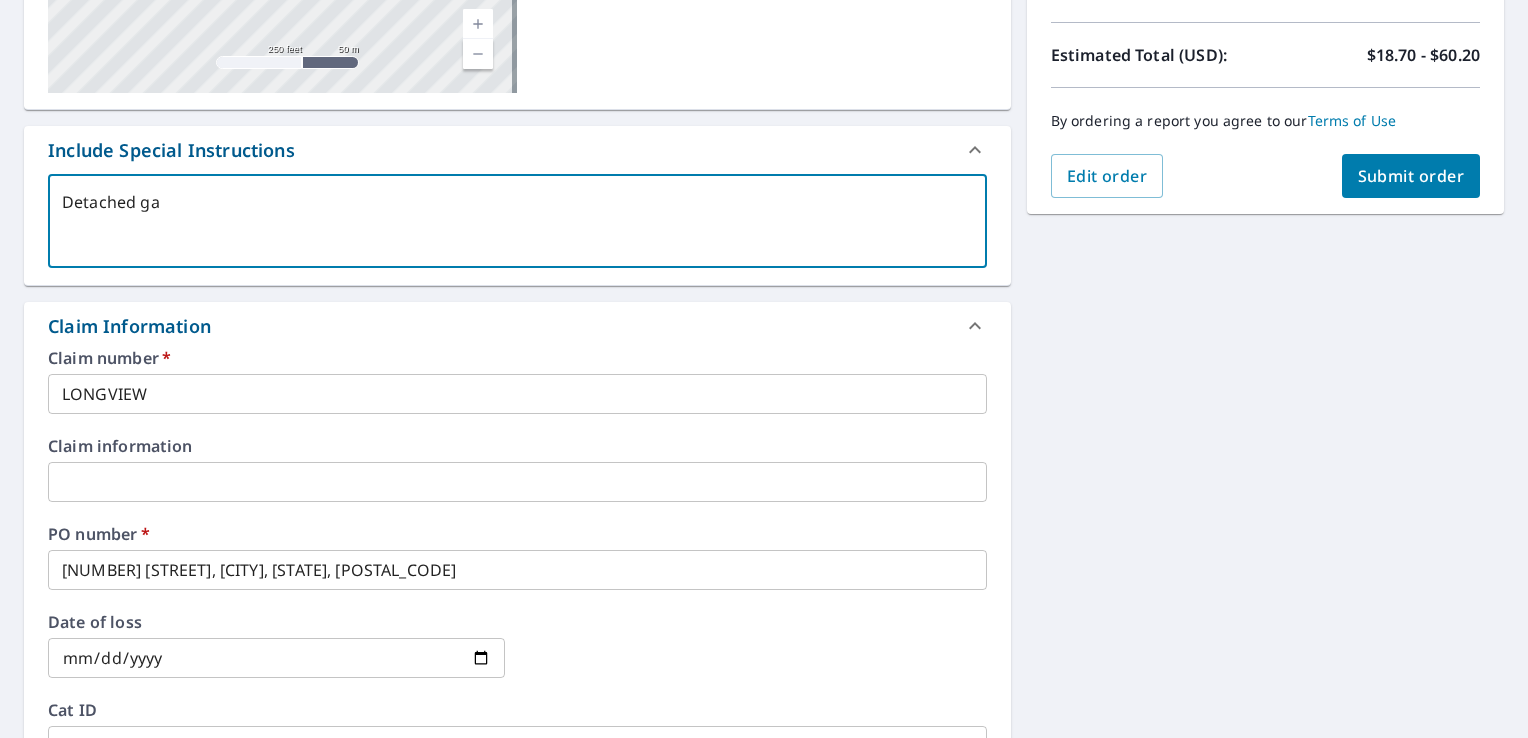 type on "Detached gar" 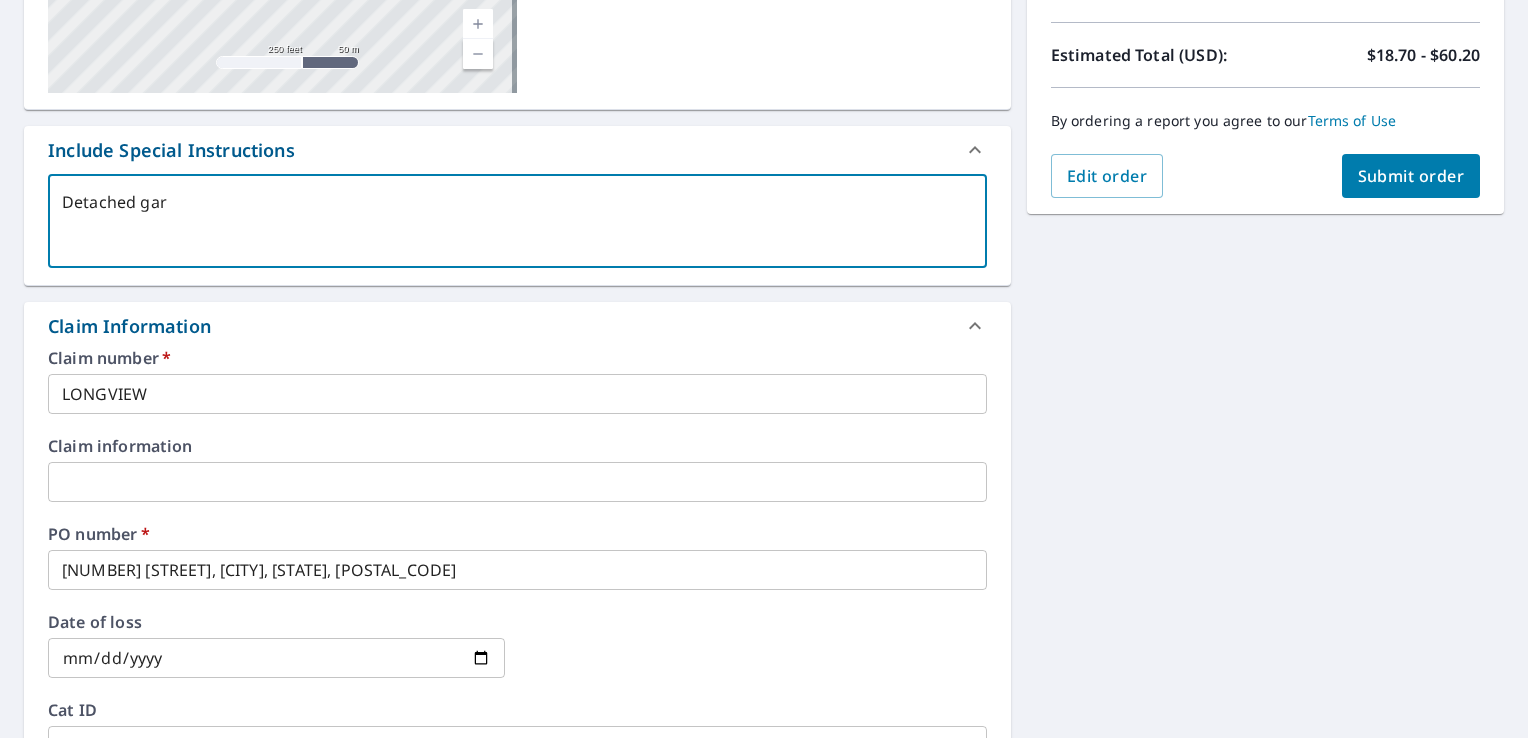 type on "Detached gara" 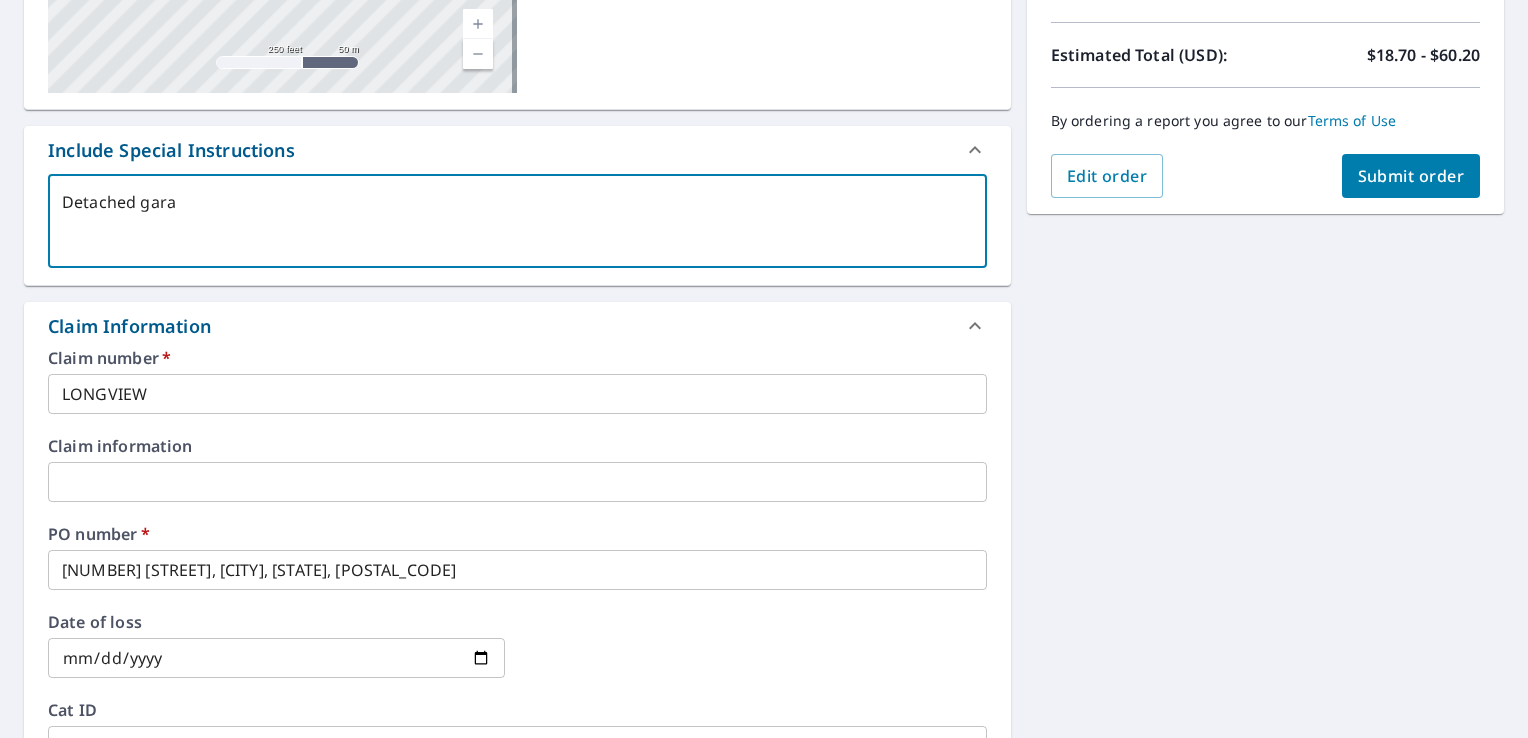 type on "Detached garag" 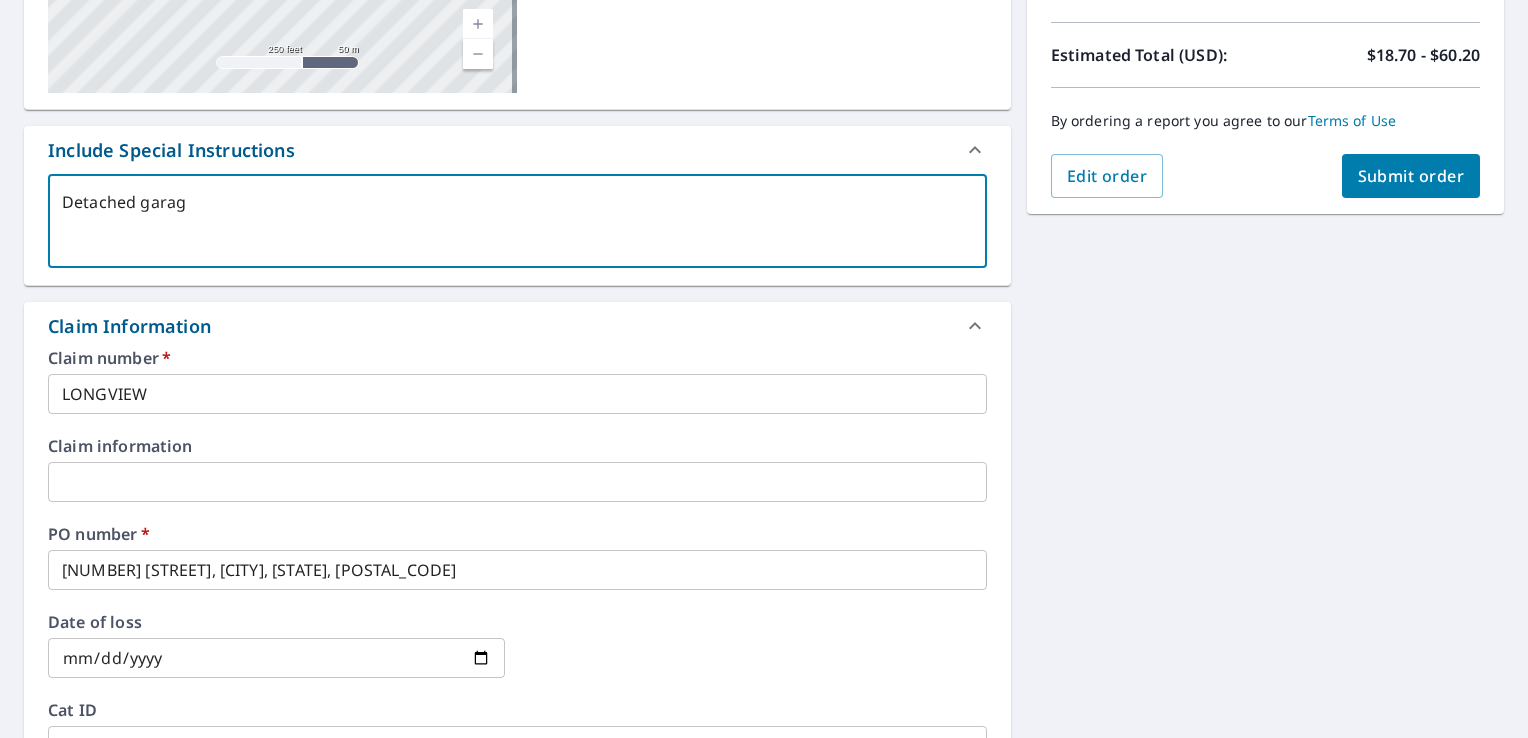 type on "Detached garage" 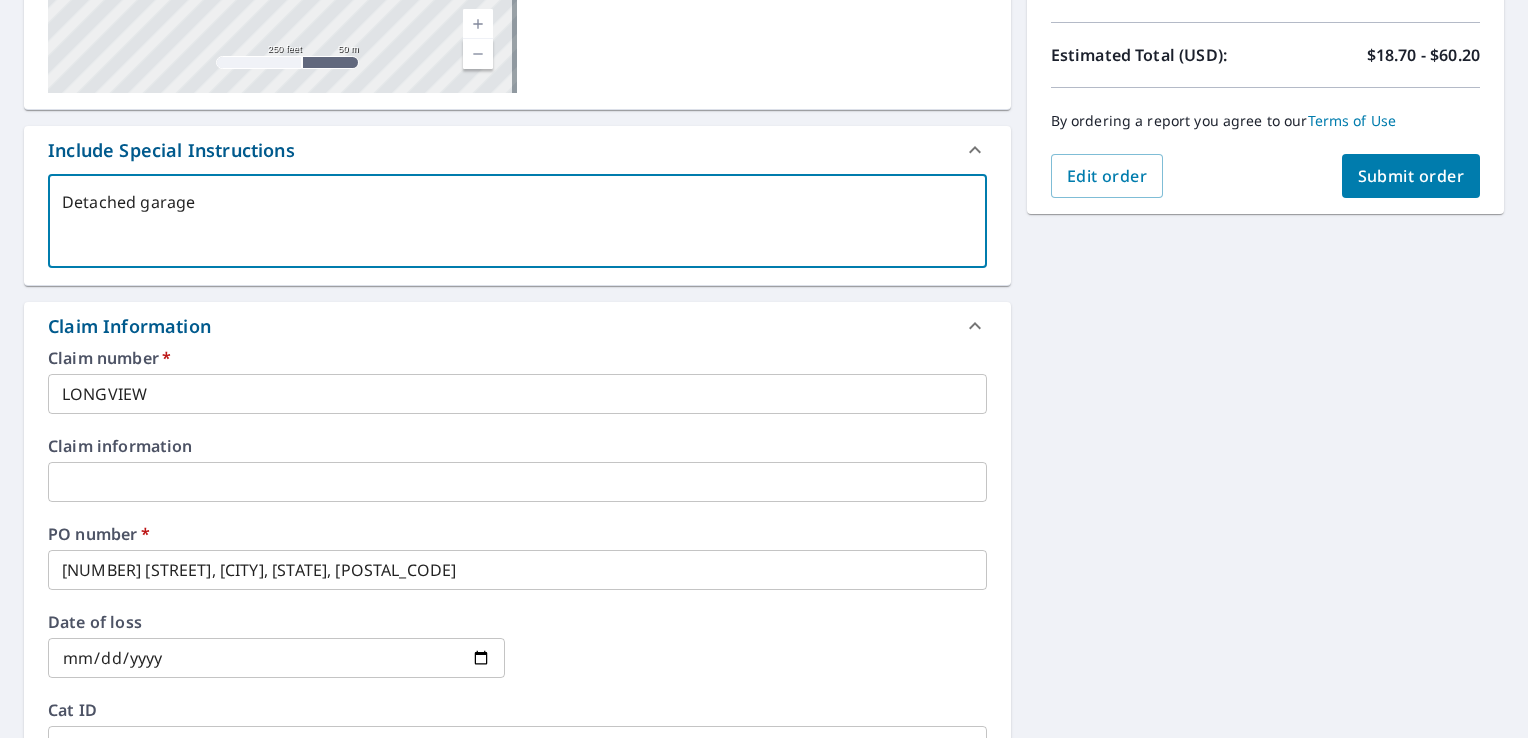 type on "Detached garag" 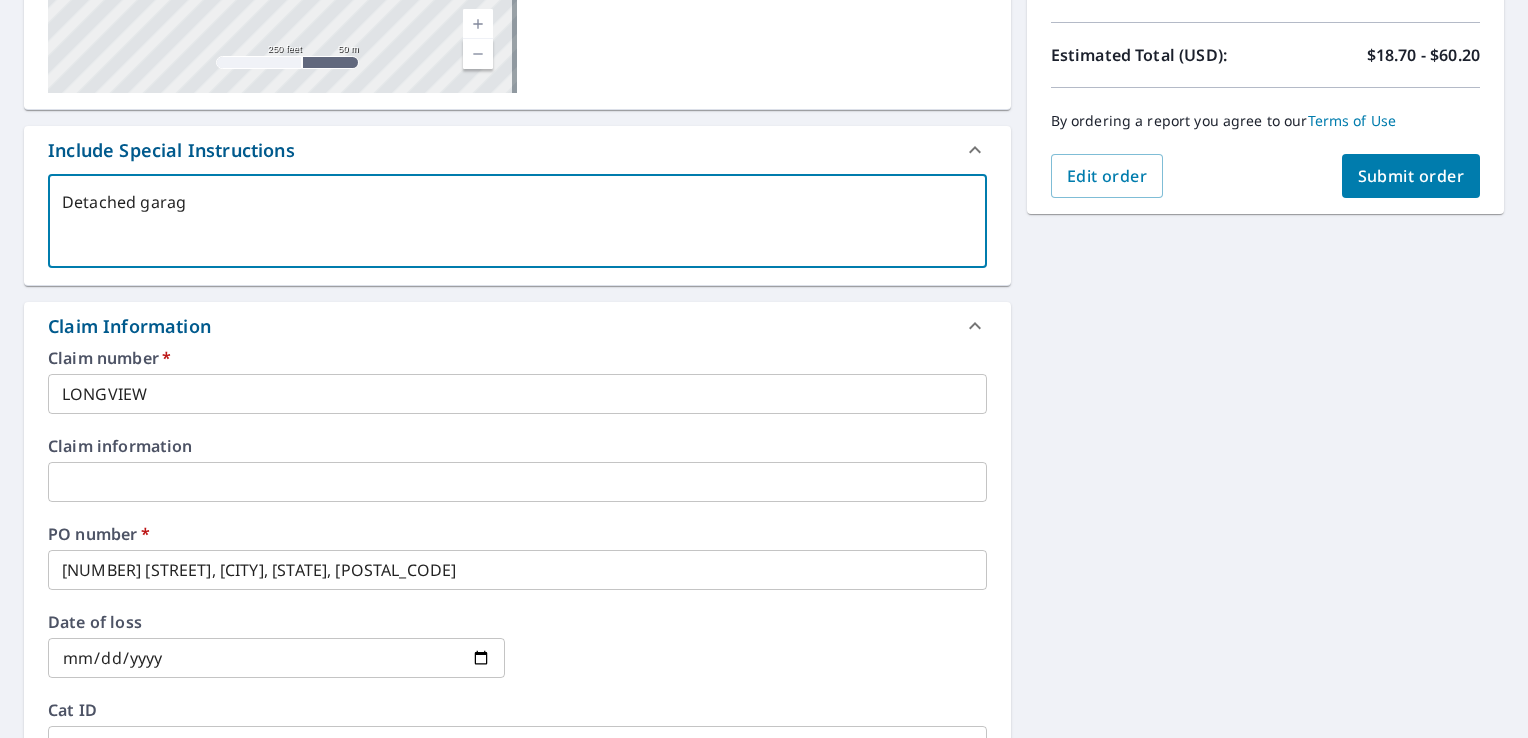 type on "Detached gara" 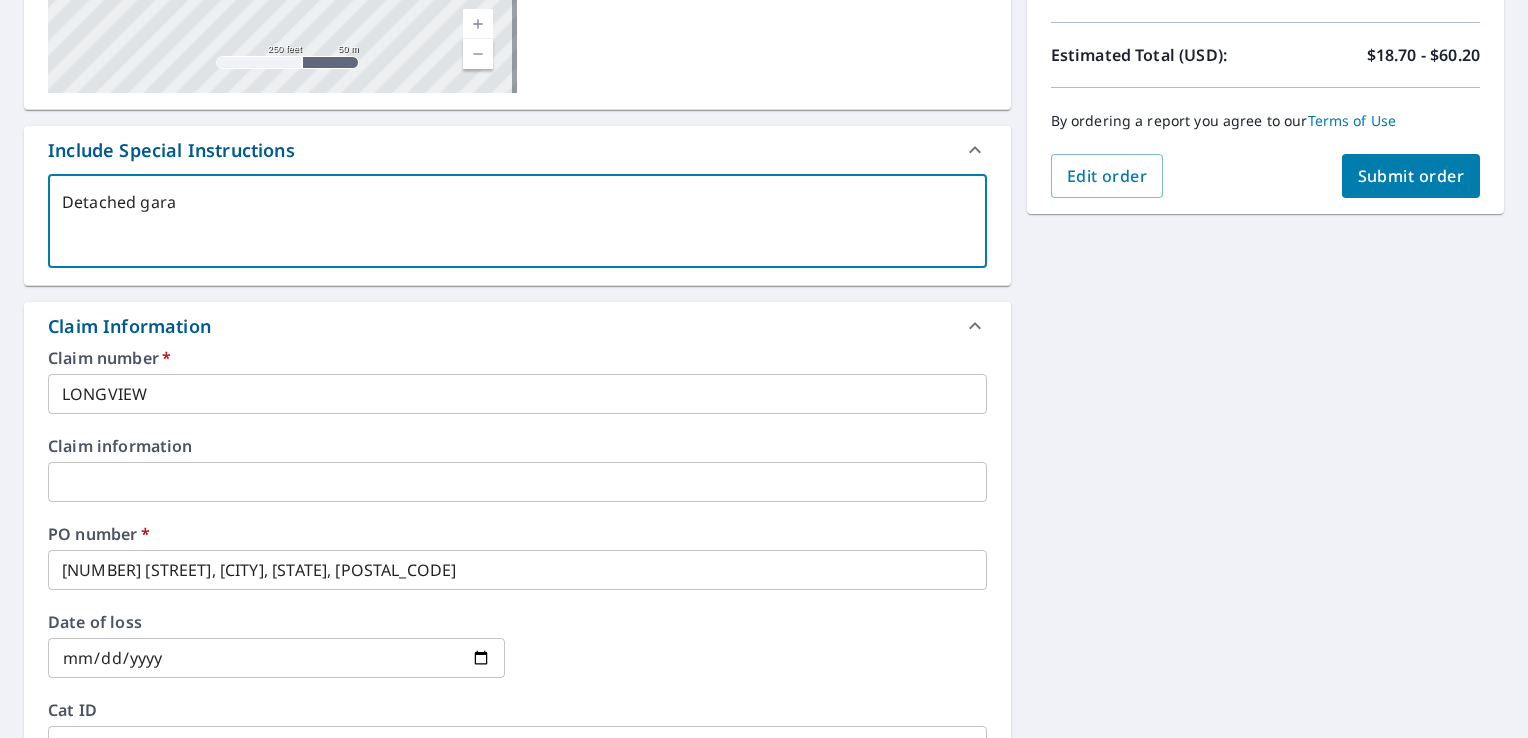 type on "Detached gar" 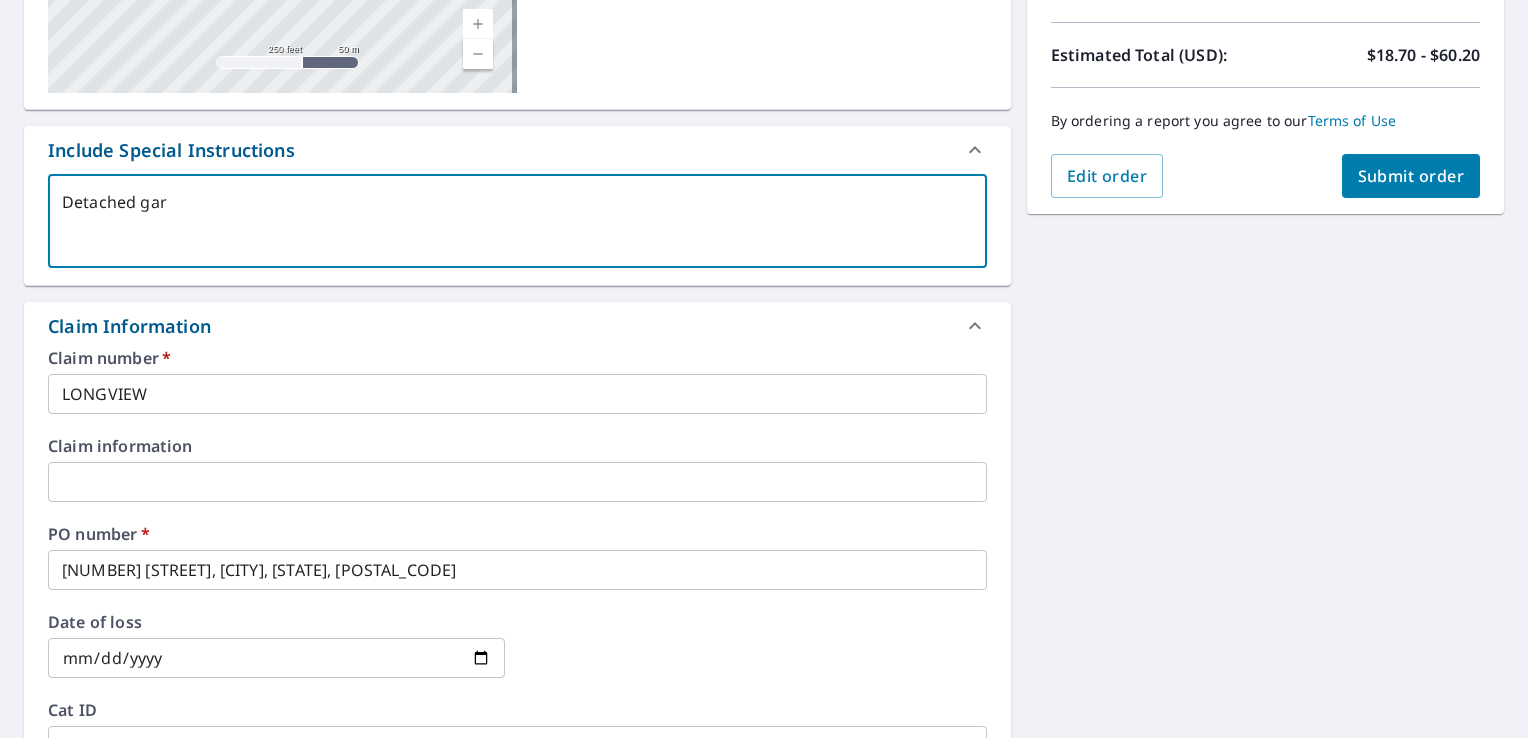 type on "Detached ga" 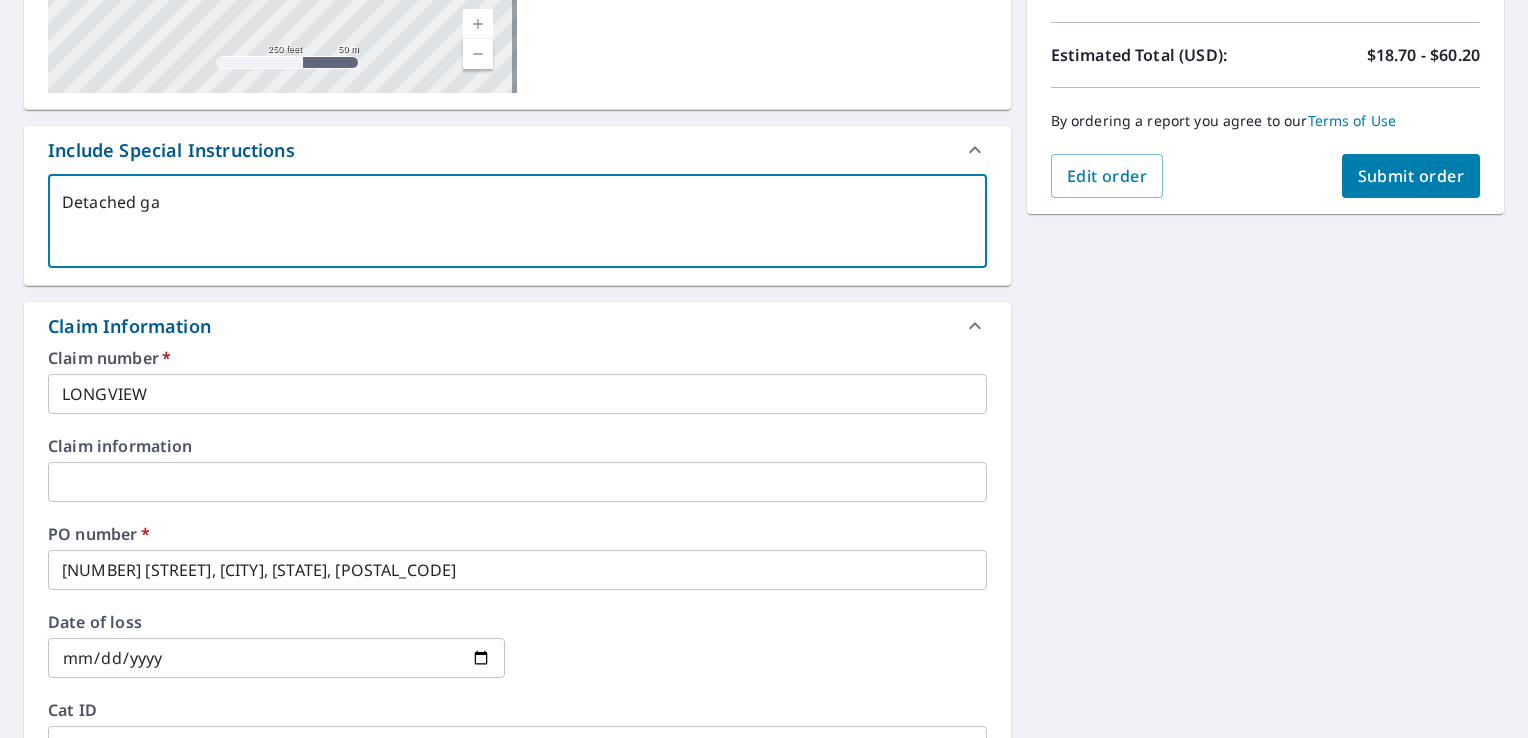 type on "Detached g" 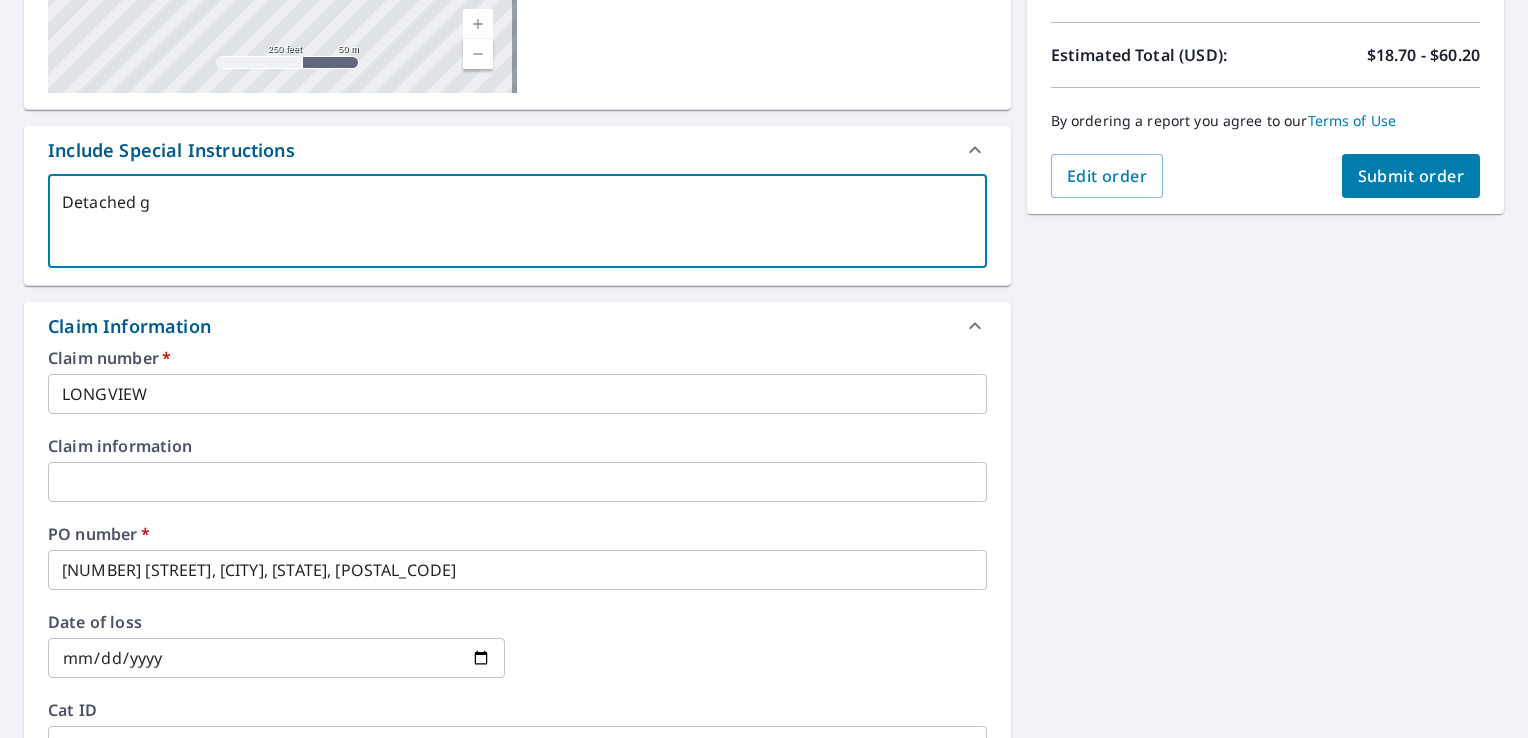type on "Detached" 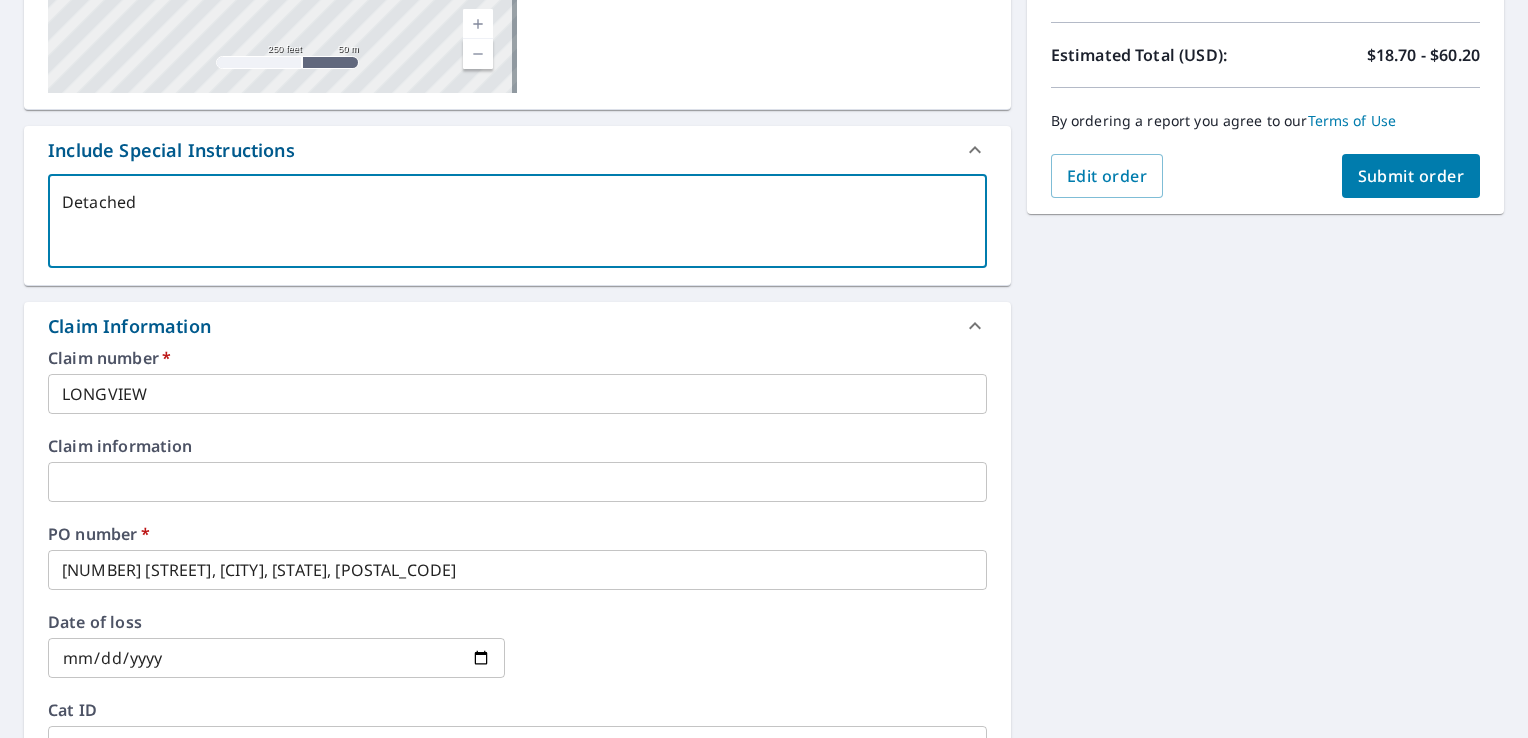 type on "Detached G" 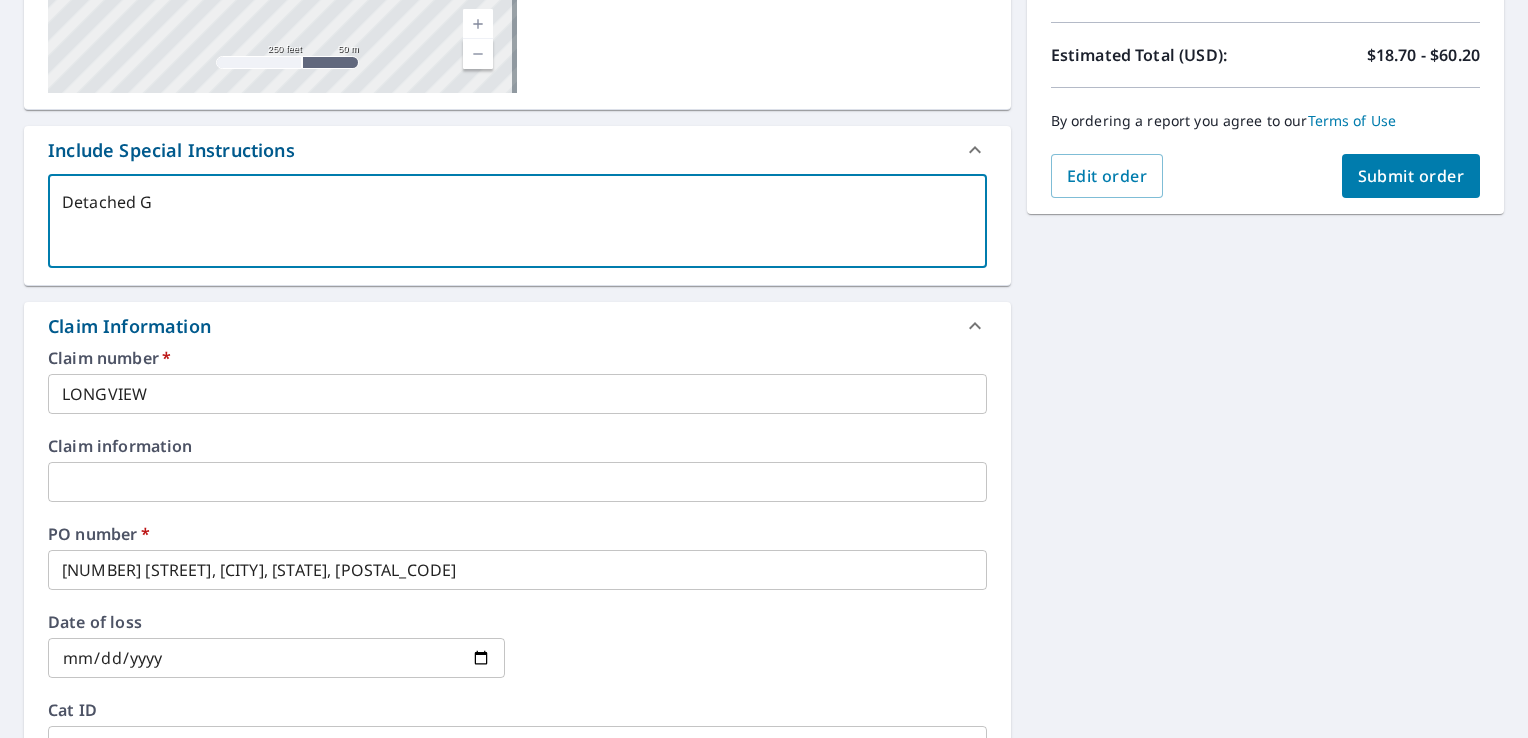 type on "Detached Ga" 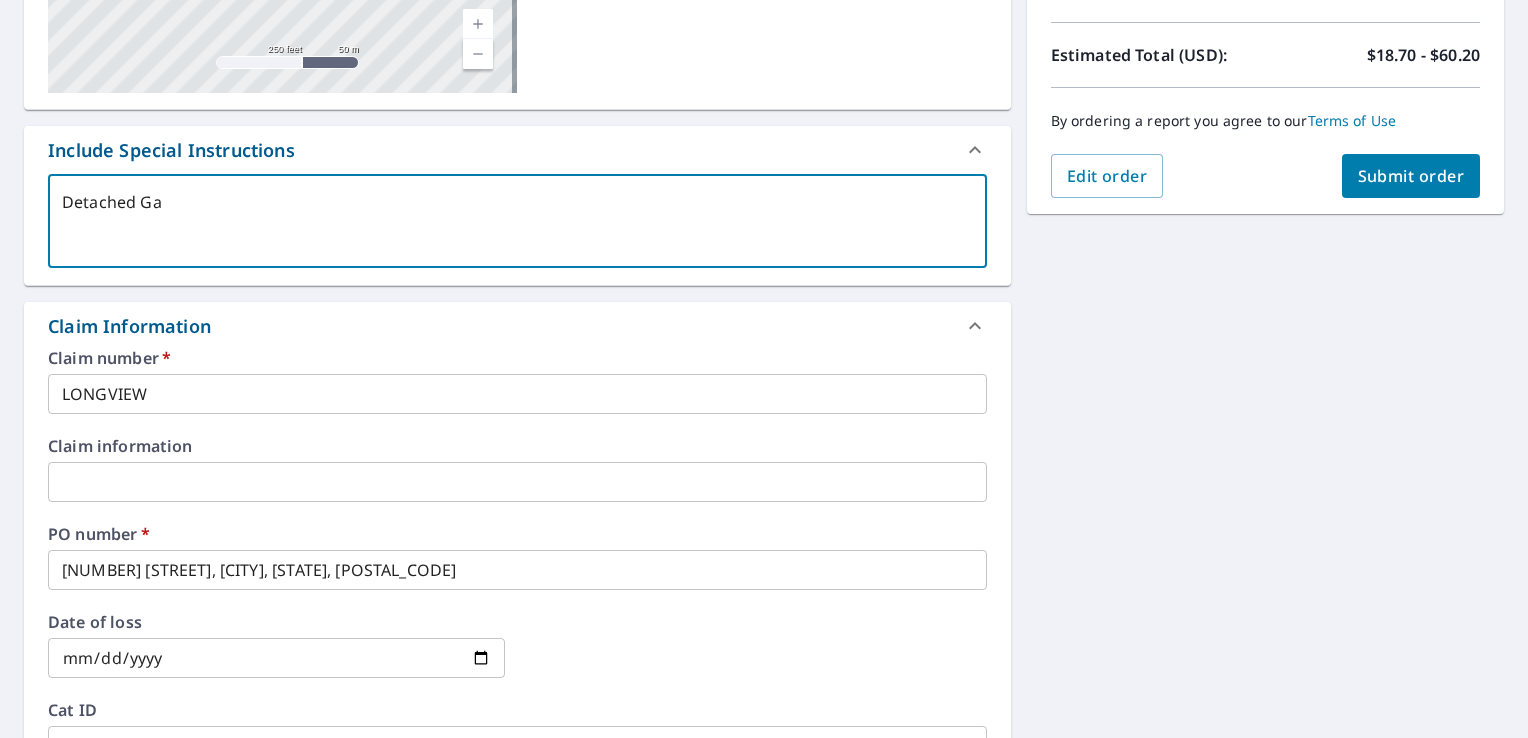 type on "Detached Gar" 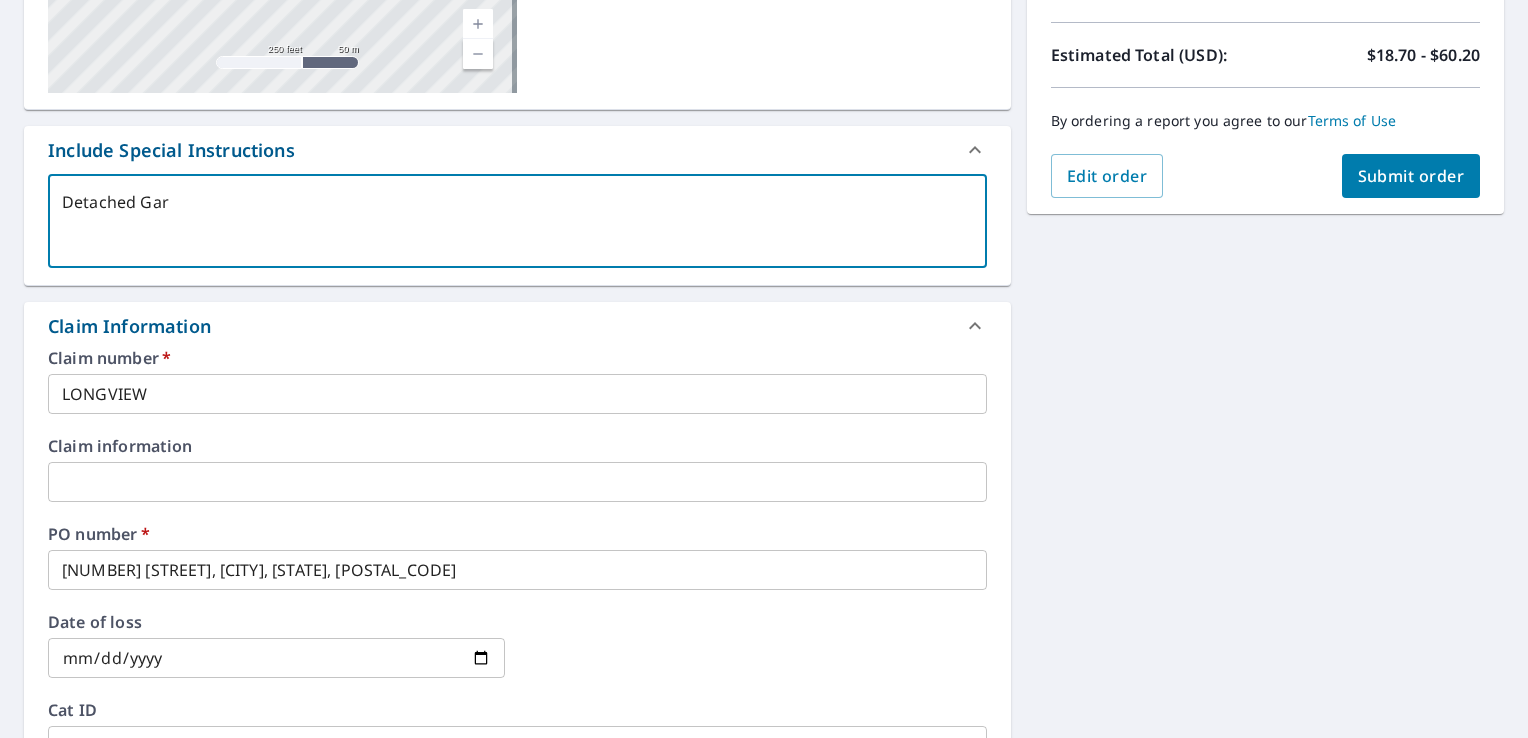type on "Detached Gara" 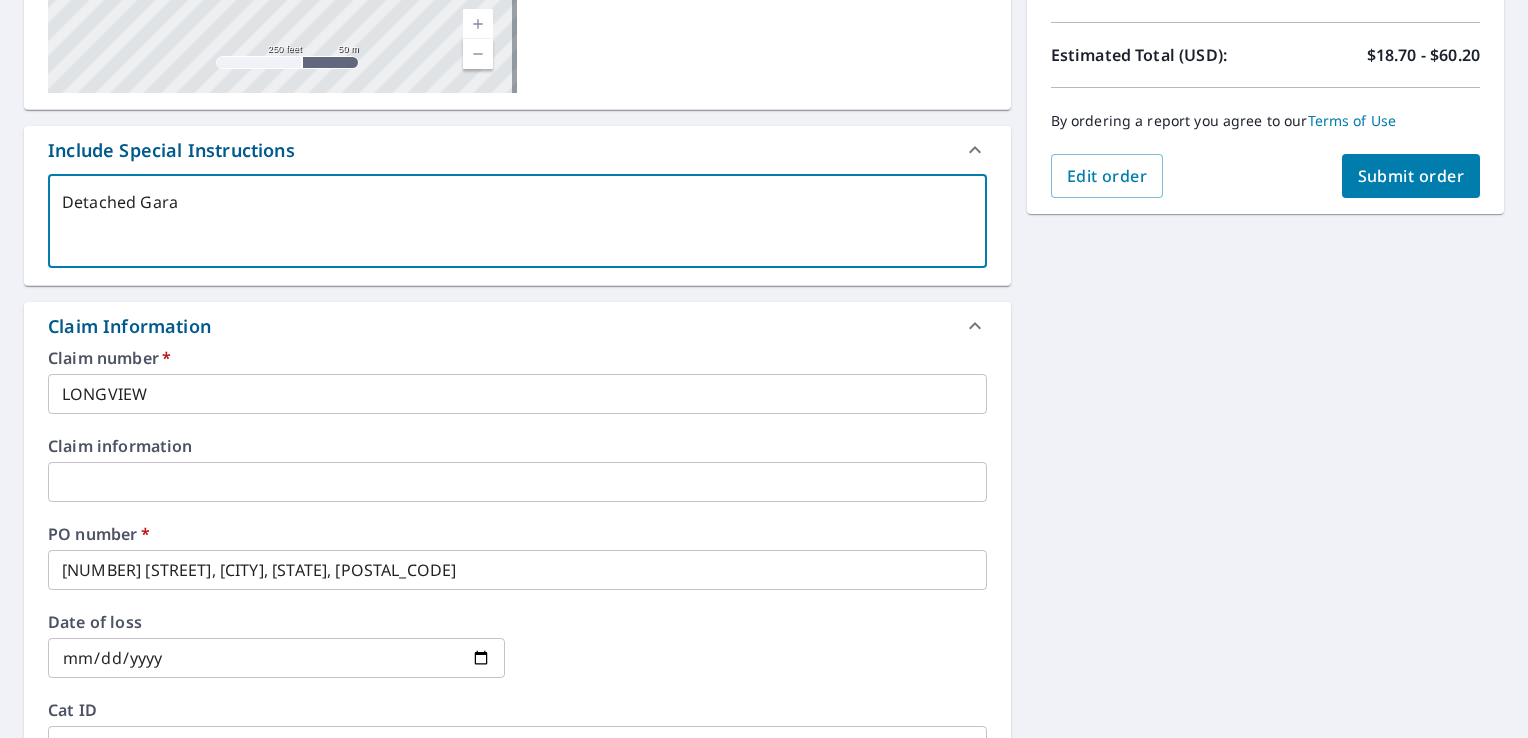 type on "Detached Garag" 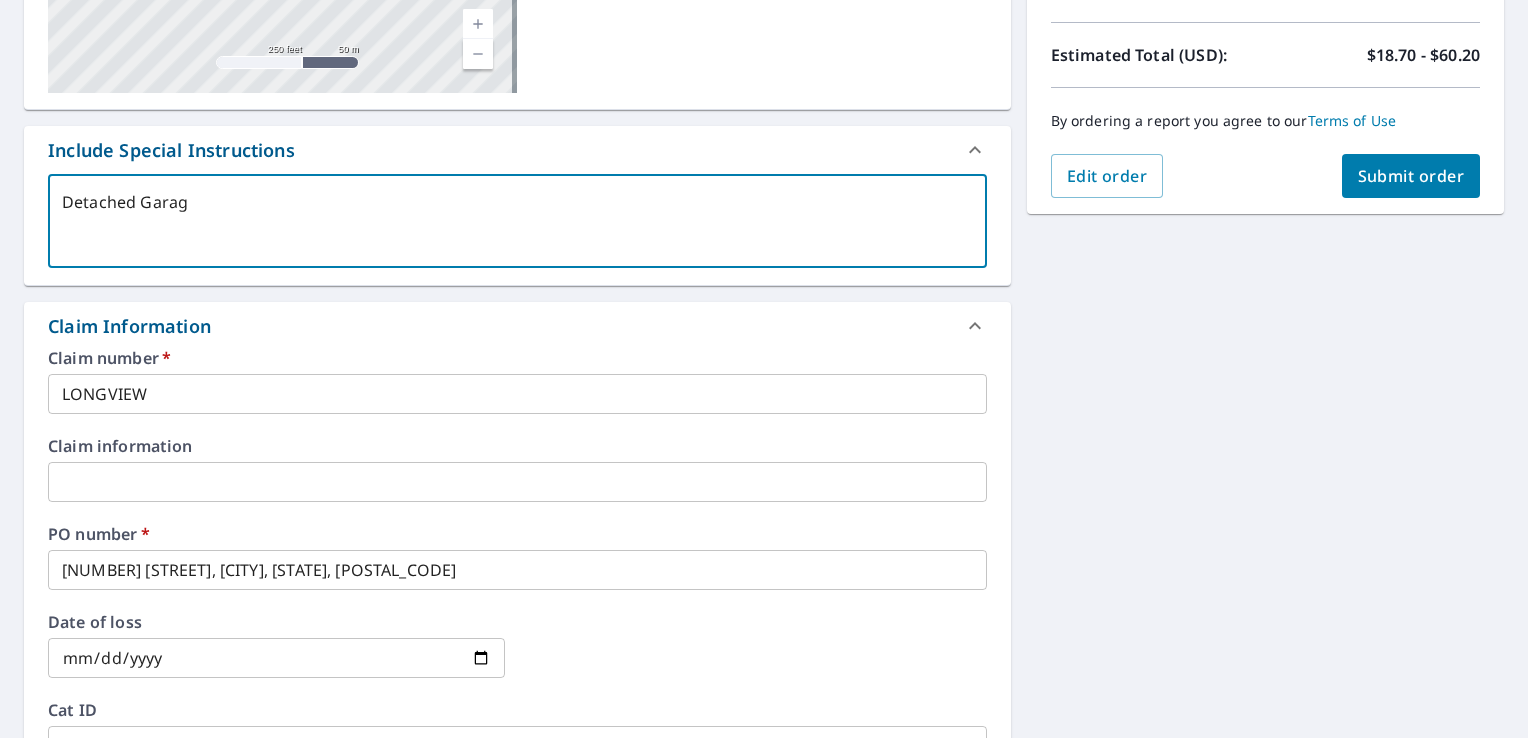 type on "Detached Garage" 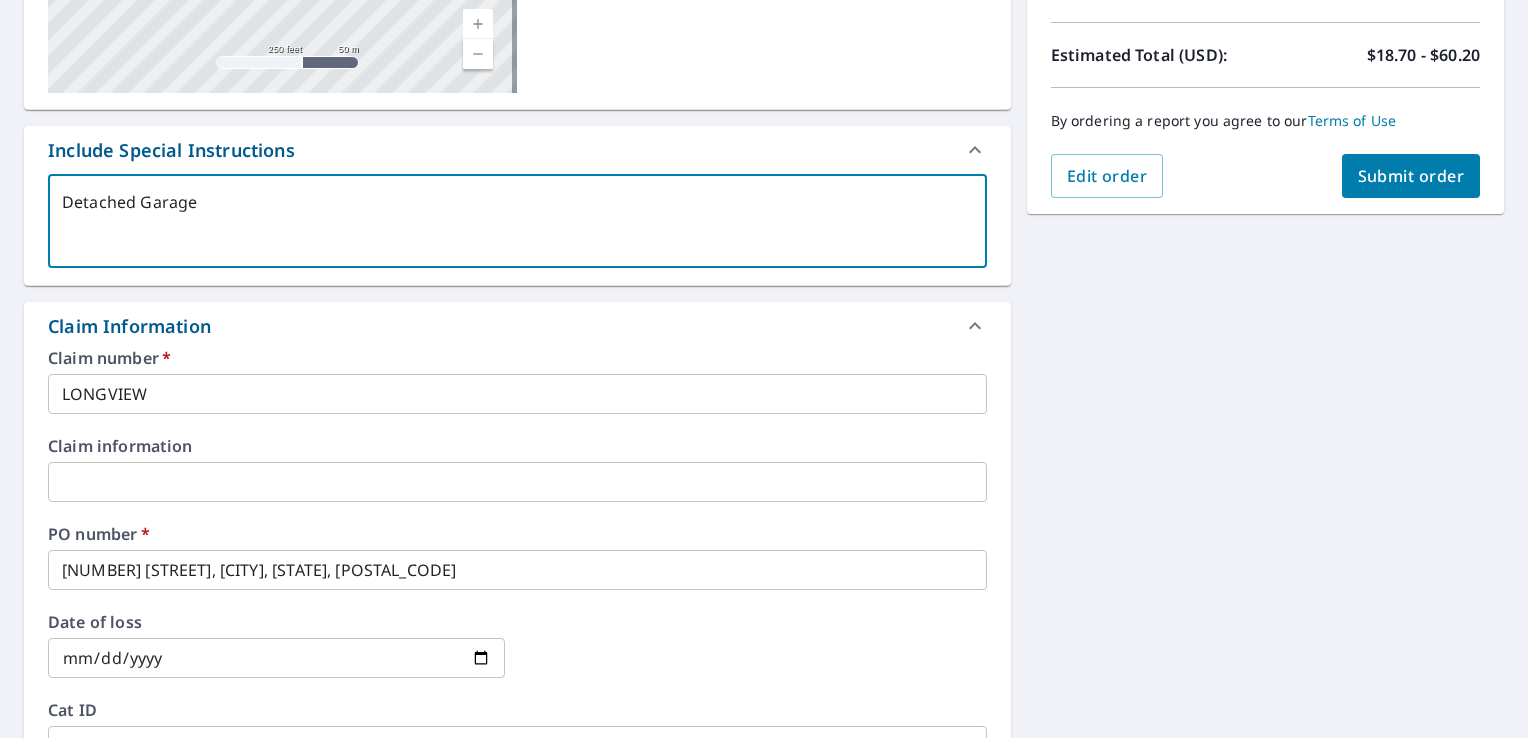 type on "Detached Garage" 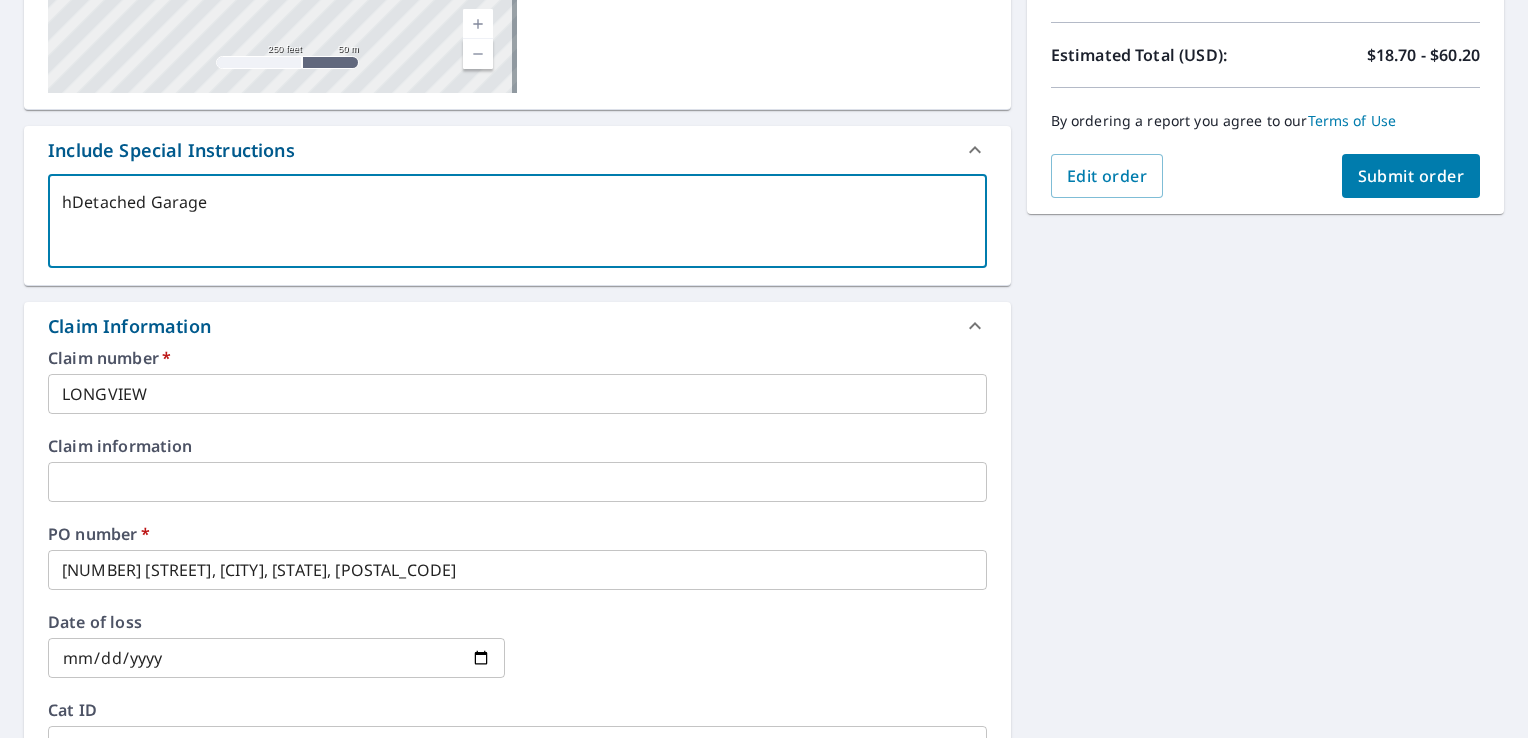 type on "hoDetached Garage" 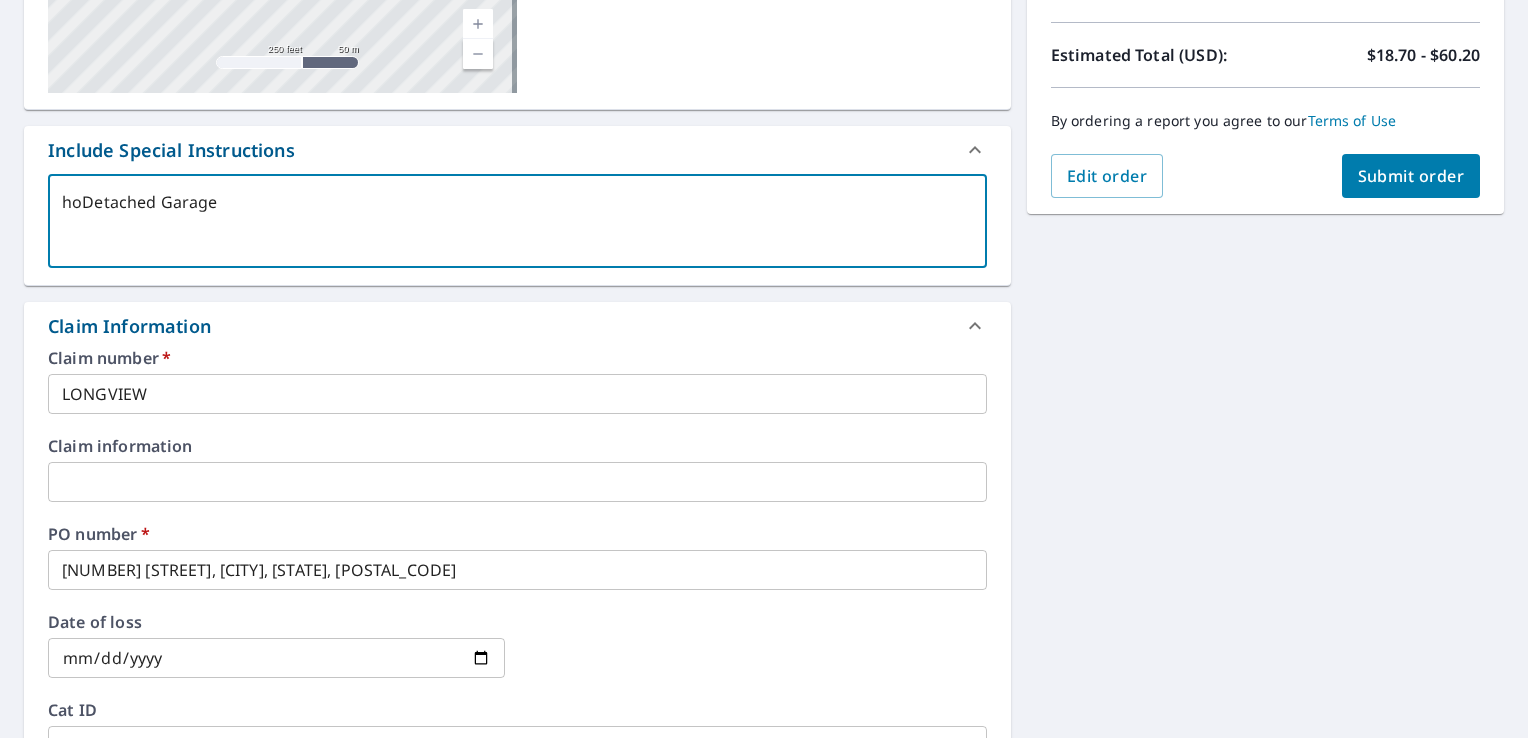 type on "houDetached Garage" 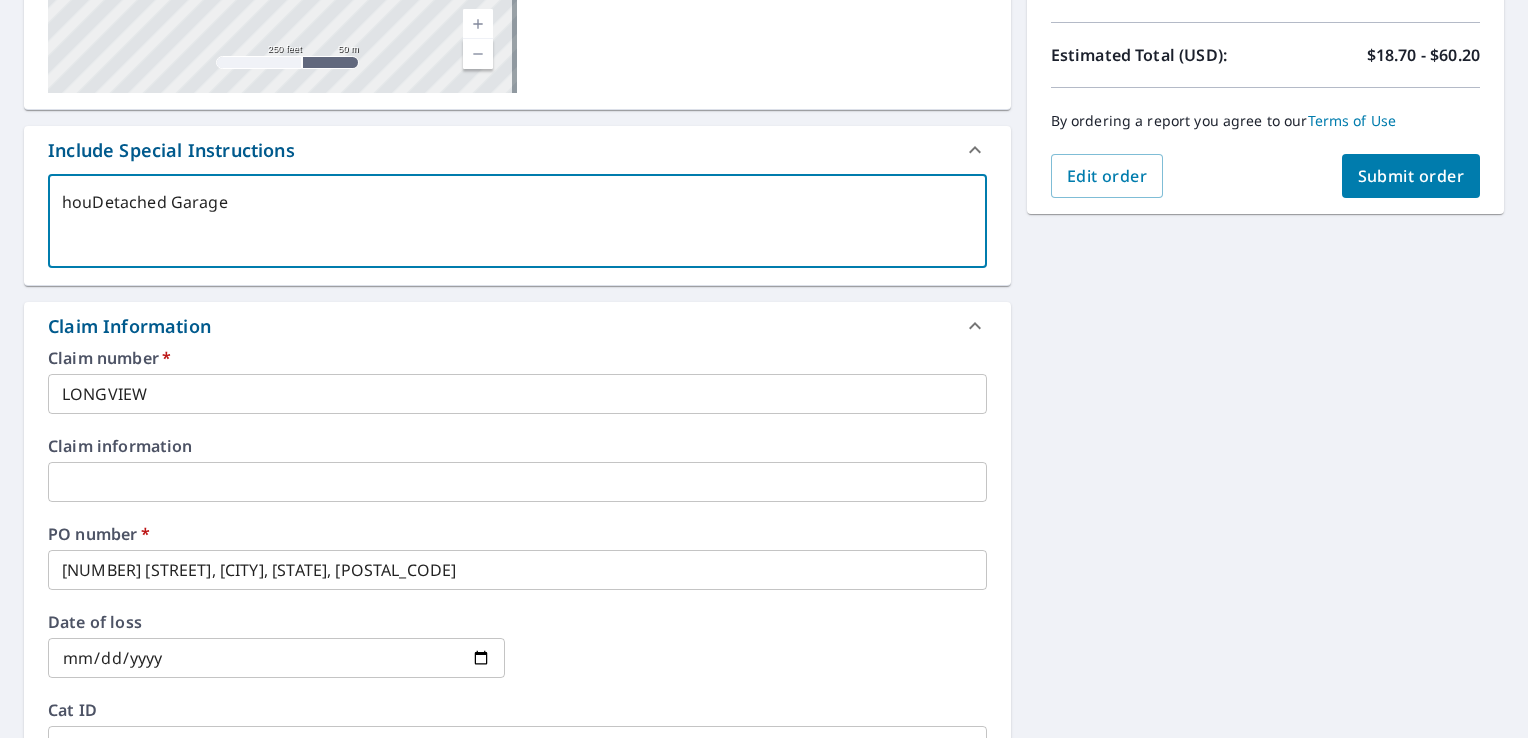 type 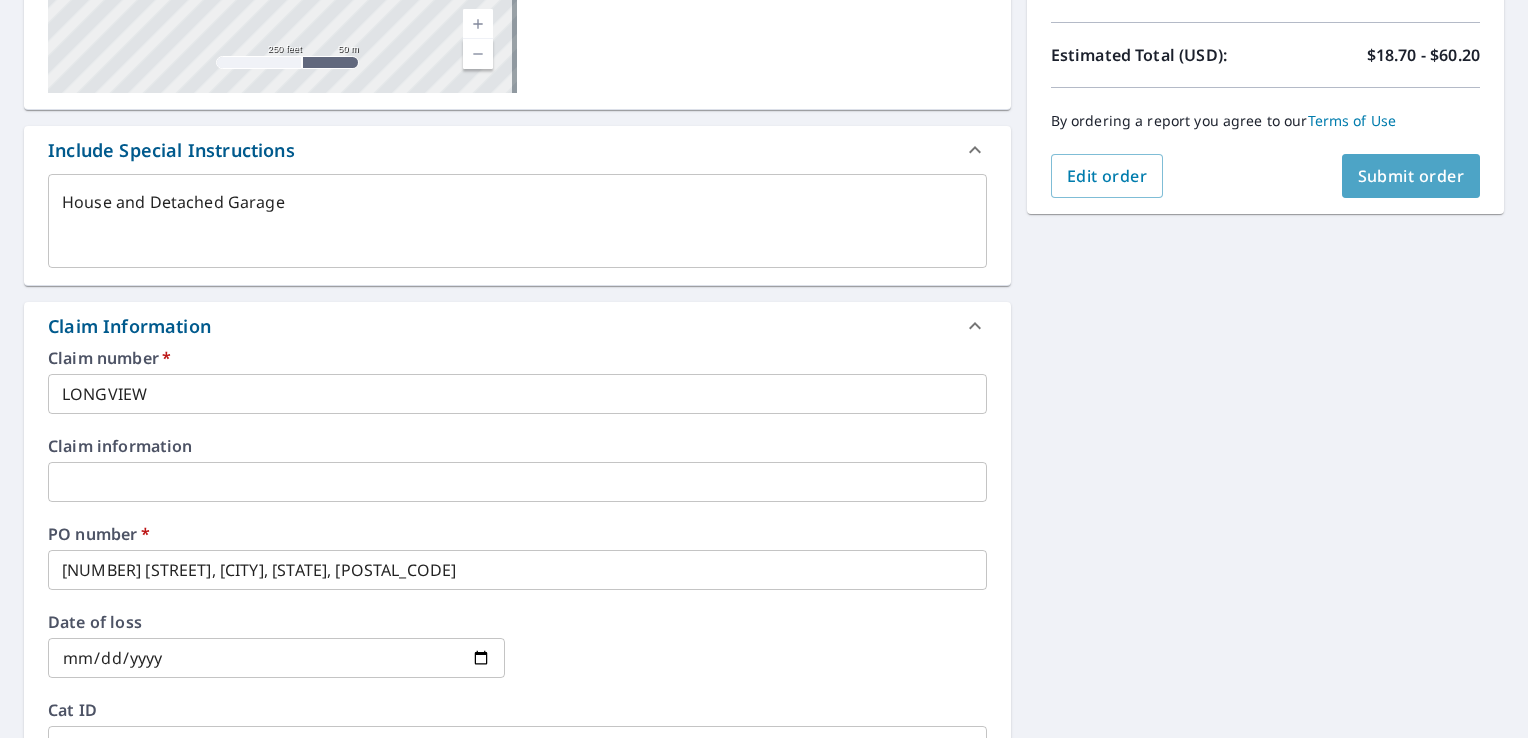 click on "Submit order" at bounding box center [1411, 176] 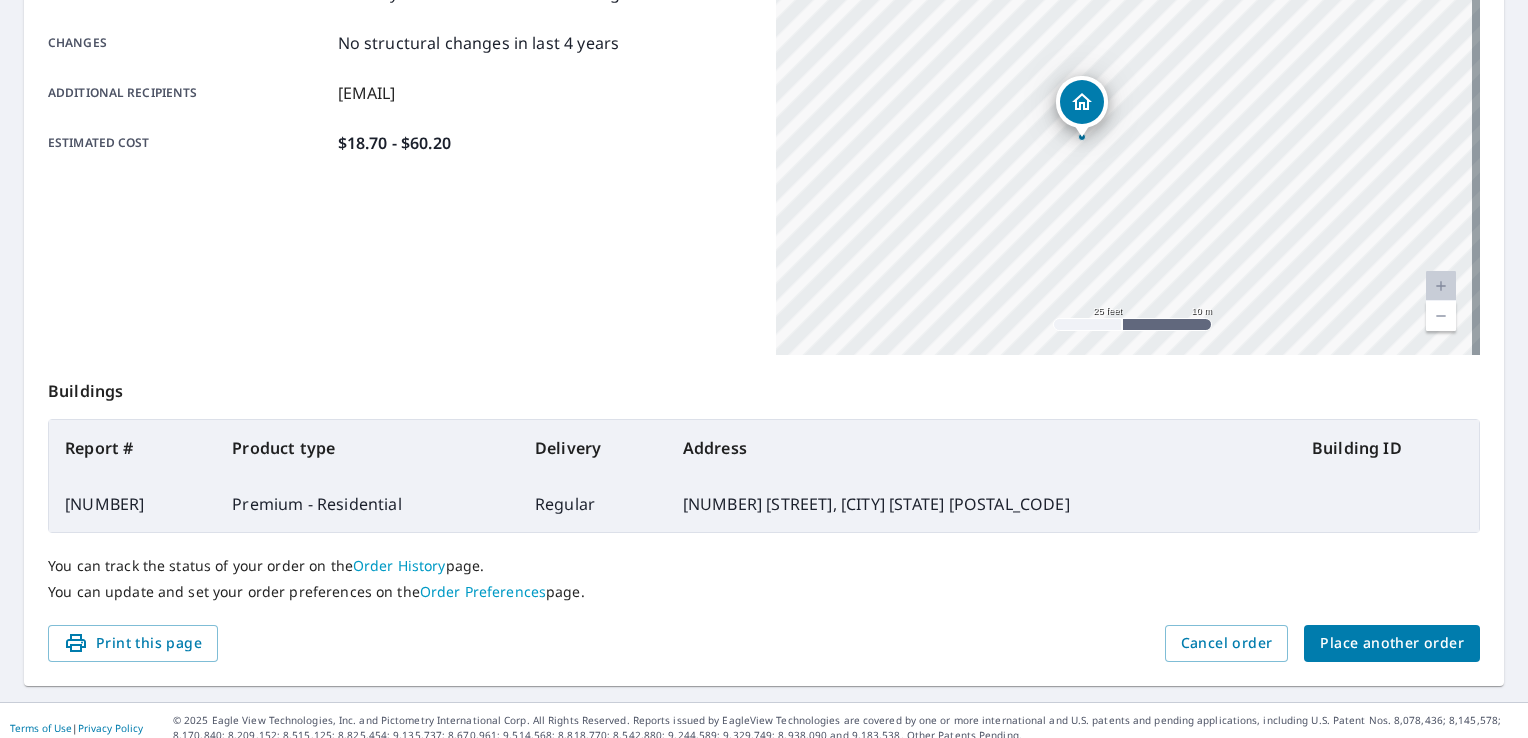 drag, startPoint x: 1114, startPoint y: 114, endPoint x: 1054, endPoint y: 219, distance: 120.93387 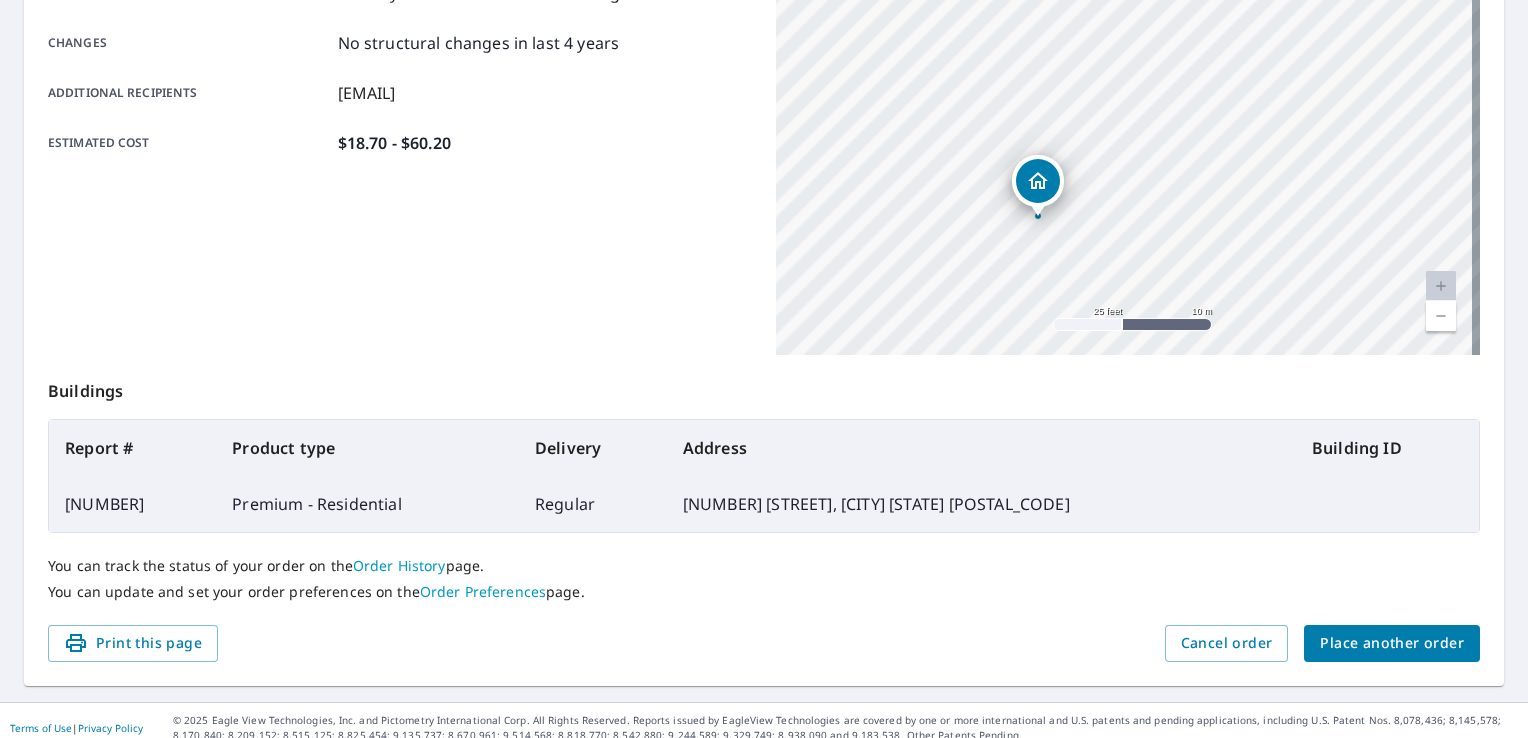 drag, startPoint x: 1159, startPoint y: 71, endPoint x: 1115, endPoint y: 150, distance: 90.426765 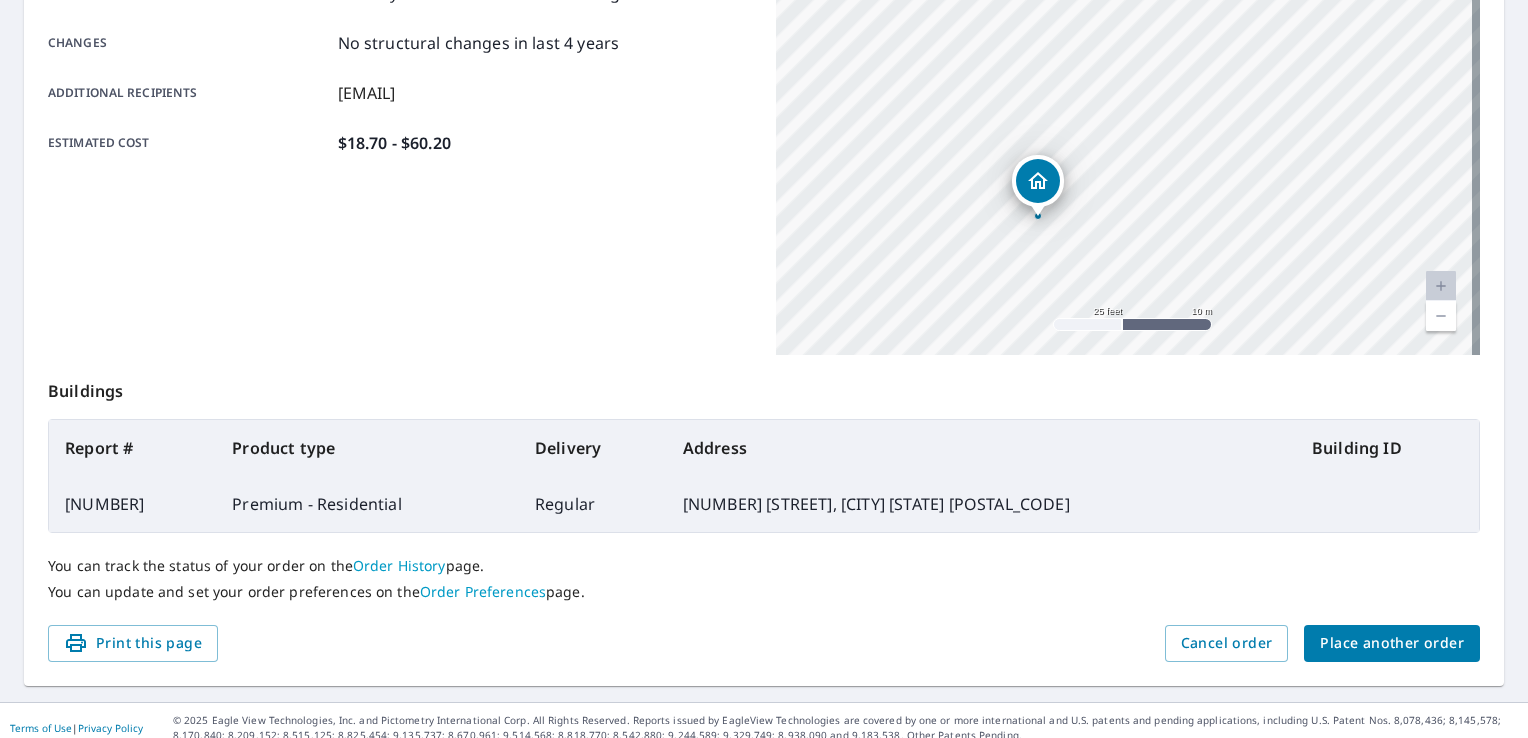 drag, startPoint x: 470, startPoint y: 182, endPoint x: 466, endPoint y: 322, distance: 140.05713 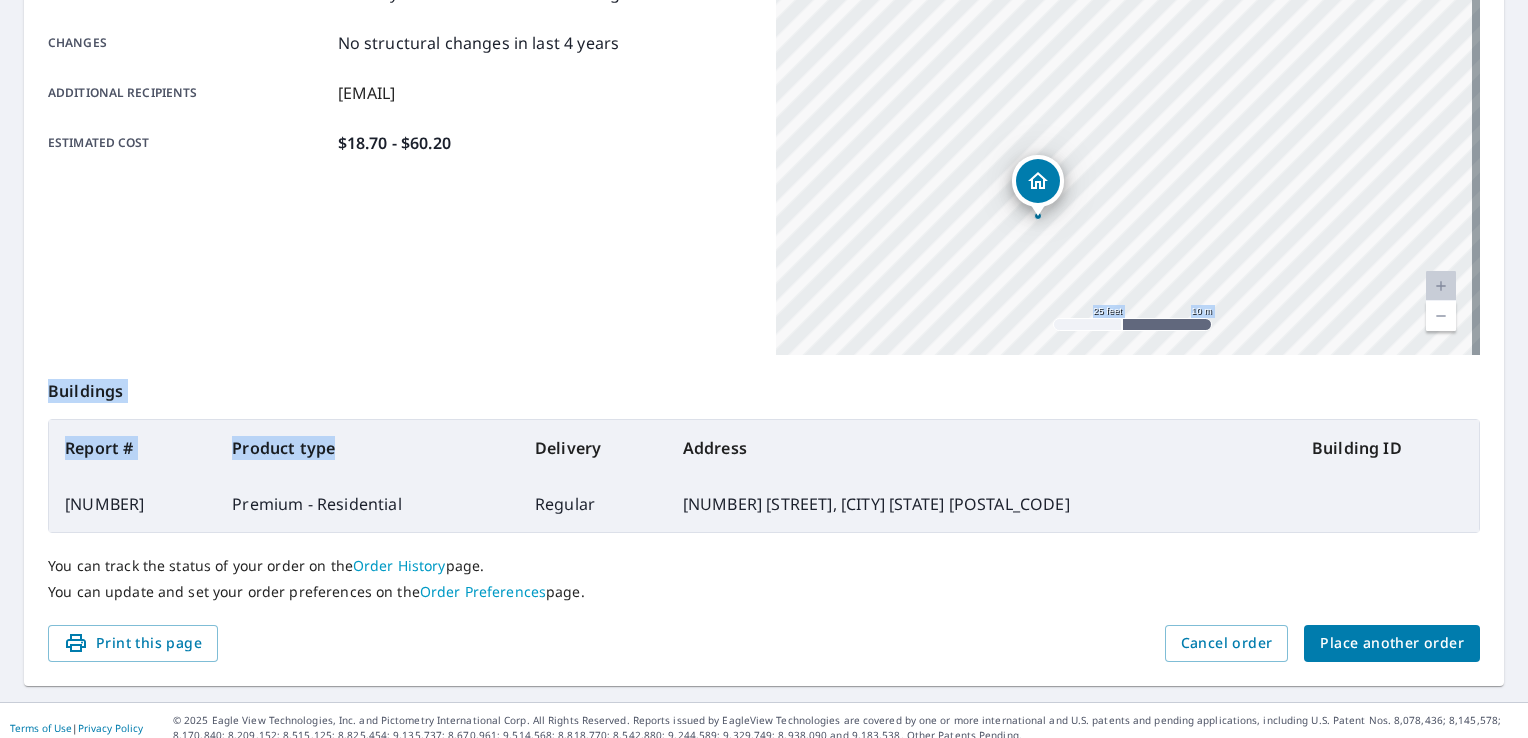 drag, startPoint x: 510, startPoint y: 243, endPoint x: 507, endPoint y: 431, distance: 188.02394 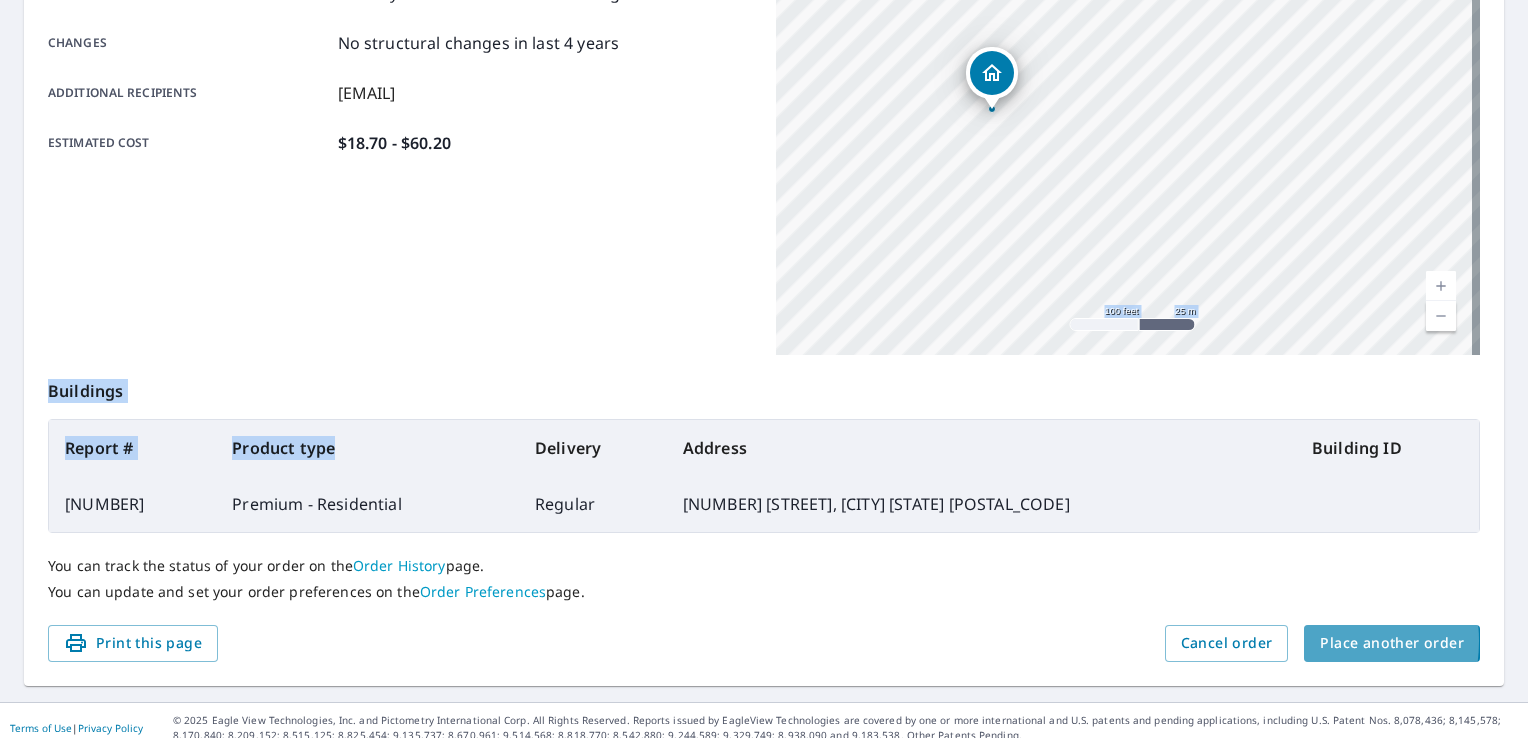 click on "Place another order" at bounding box center [1392, 643] 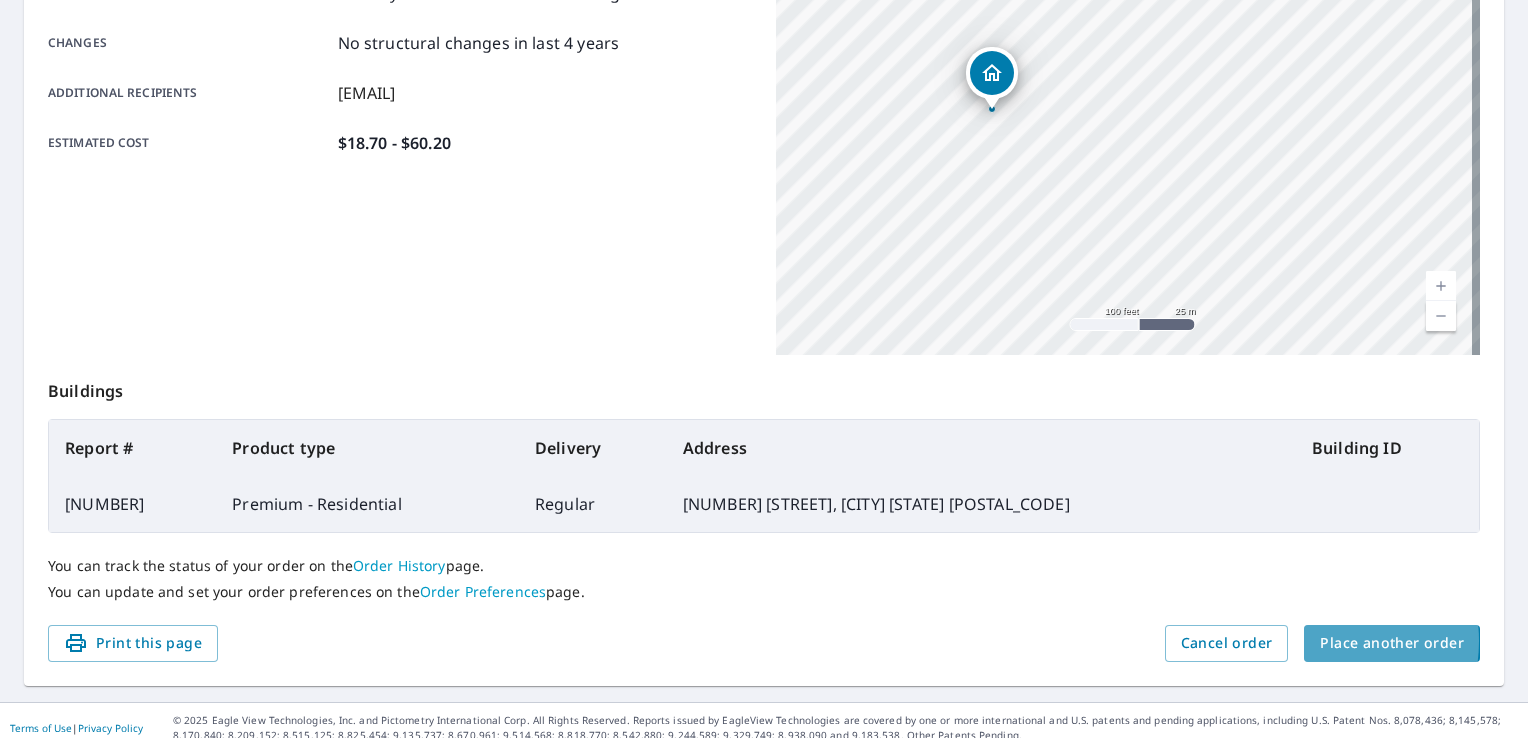 scroll, scrollTop: 0, scrollLeft: 0, axis: both 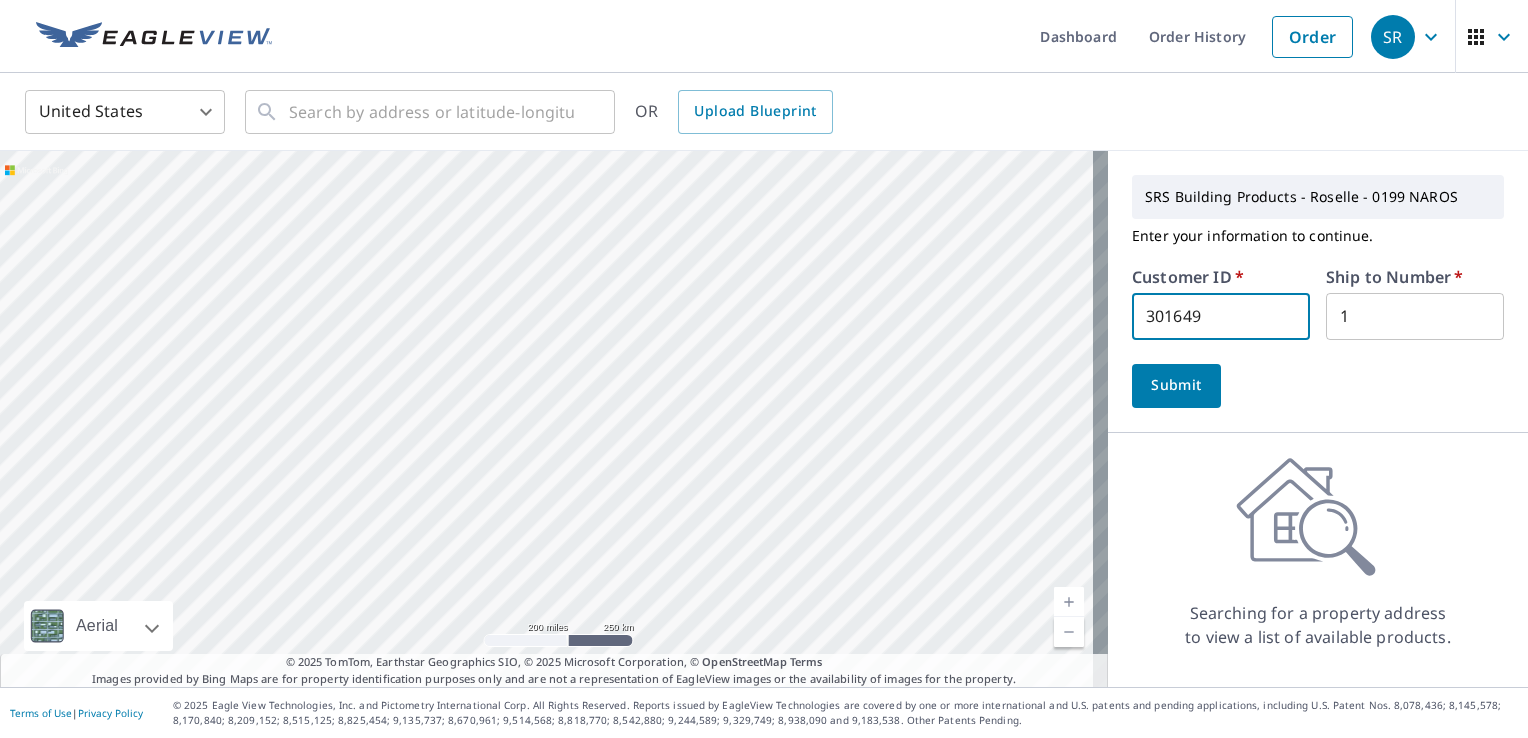 drag, startPoint x: 1194, startPoint y: 307, endPoint x: 1009, endPoint y: 349, distance: 189.70767 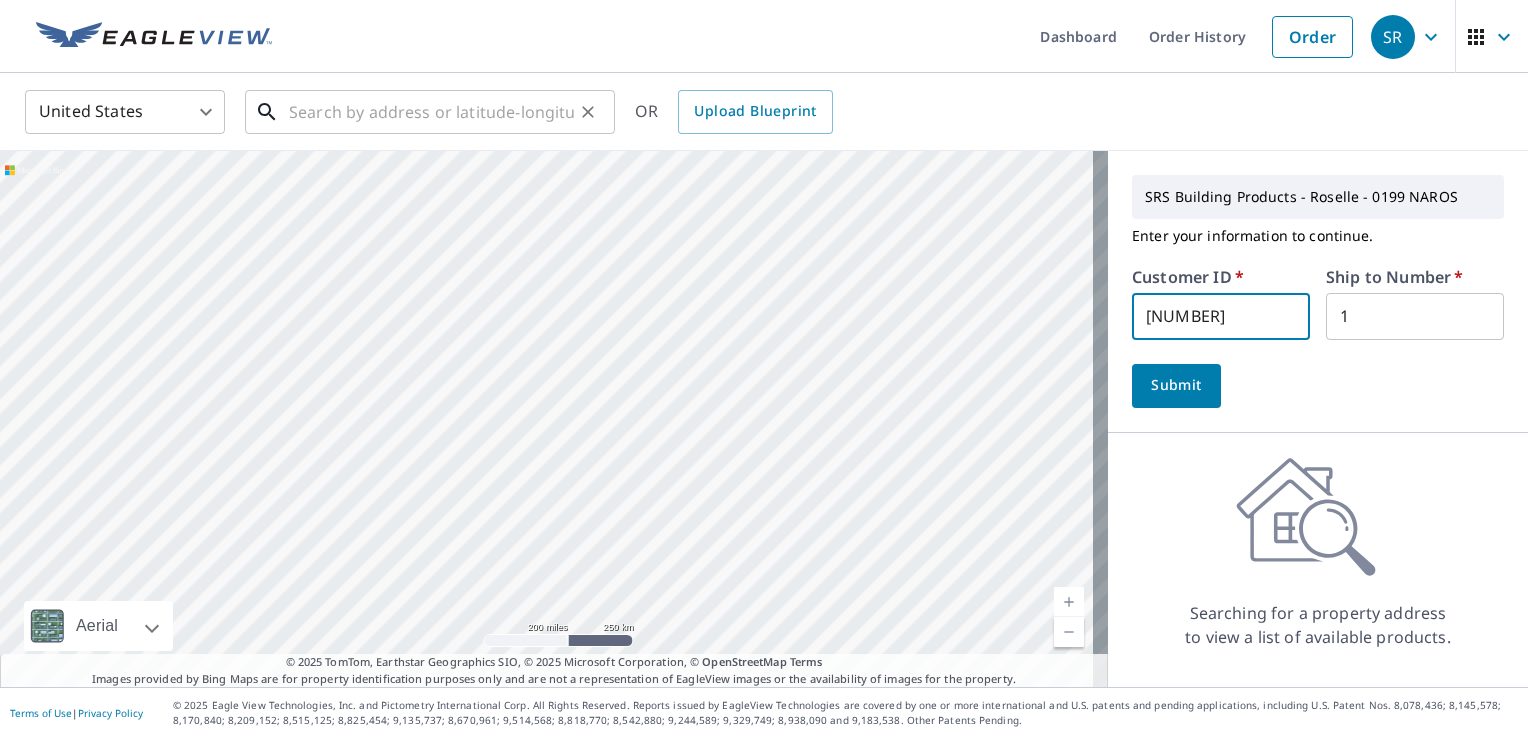 click at bounding box center [431, 112] 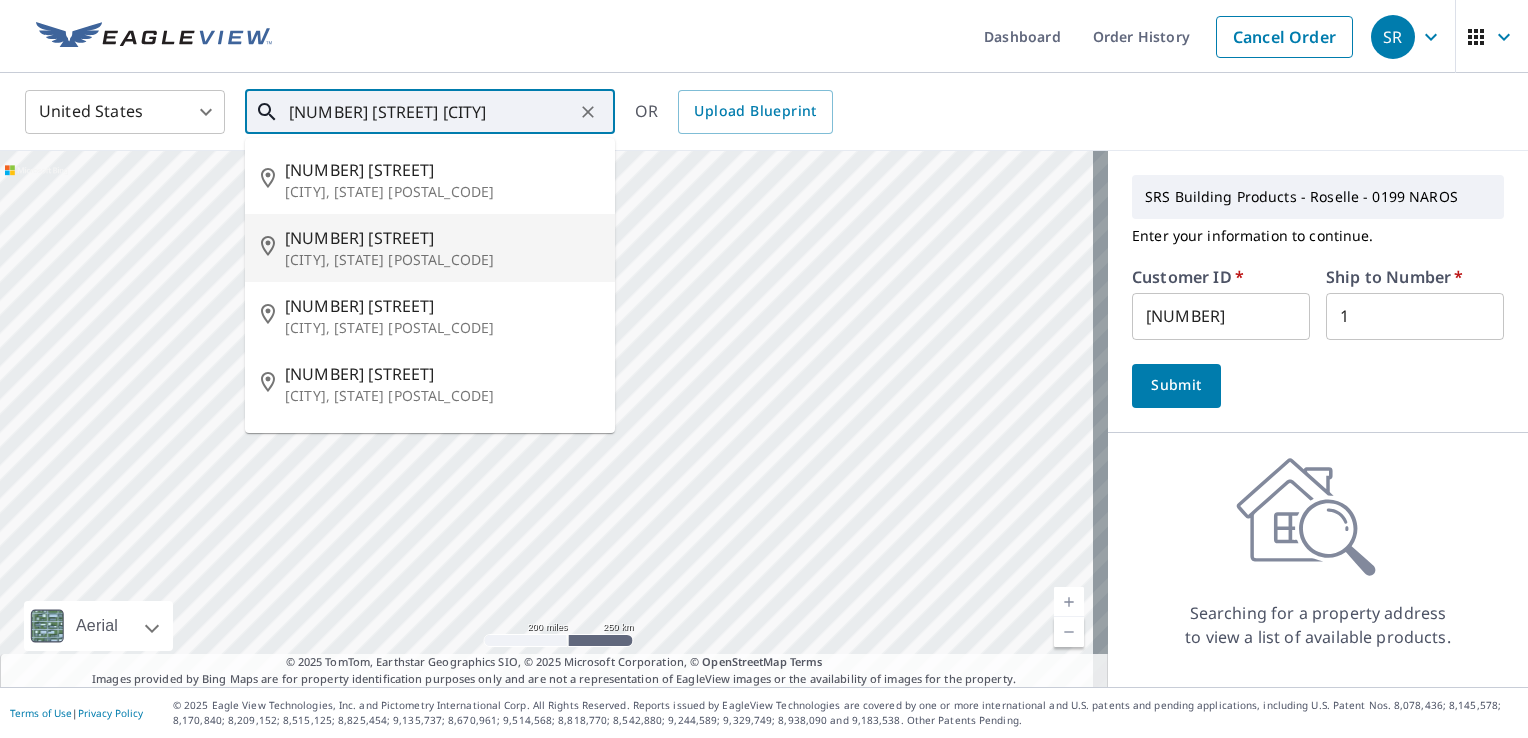 click on "Dunellen, NJ 08812" at bounding box center (442, 260) 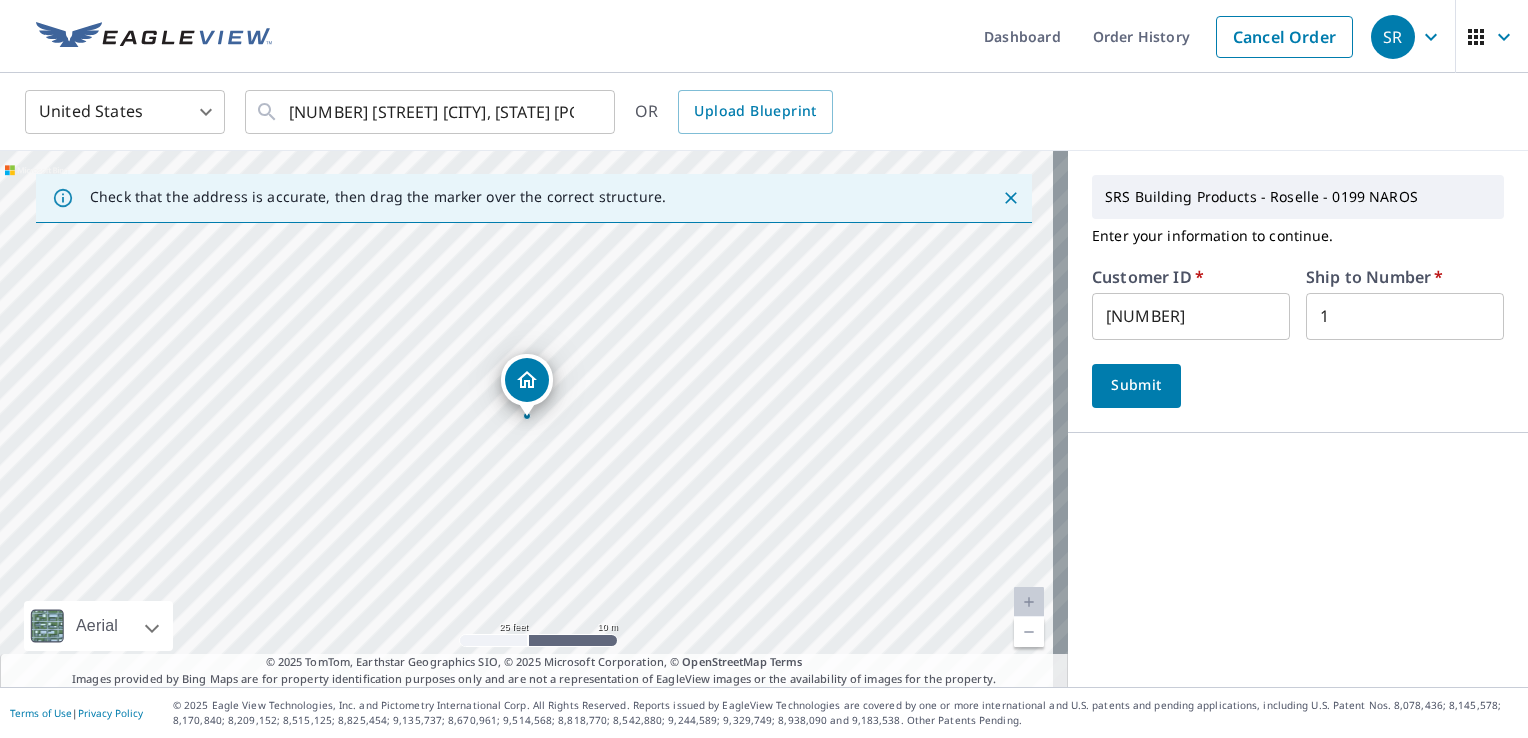 click on "Submit" at bounding box center (1136, 385) 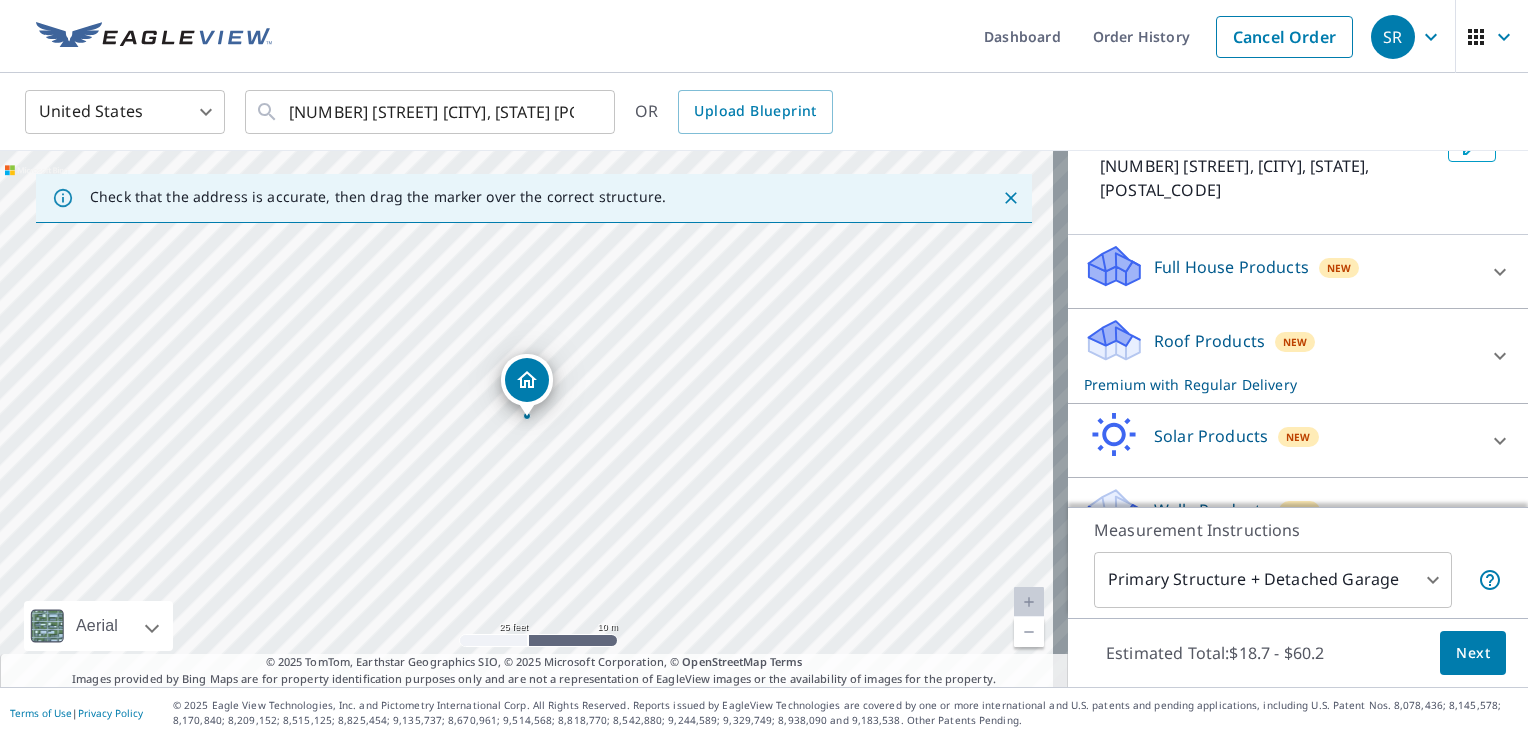 scroll, scrollTop: 372, scrollLeft: 0, axis: vertical 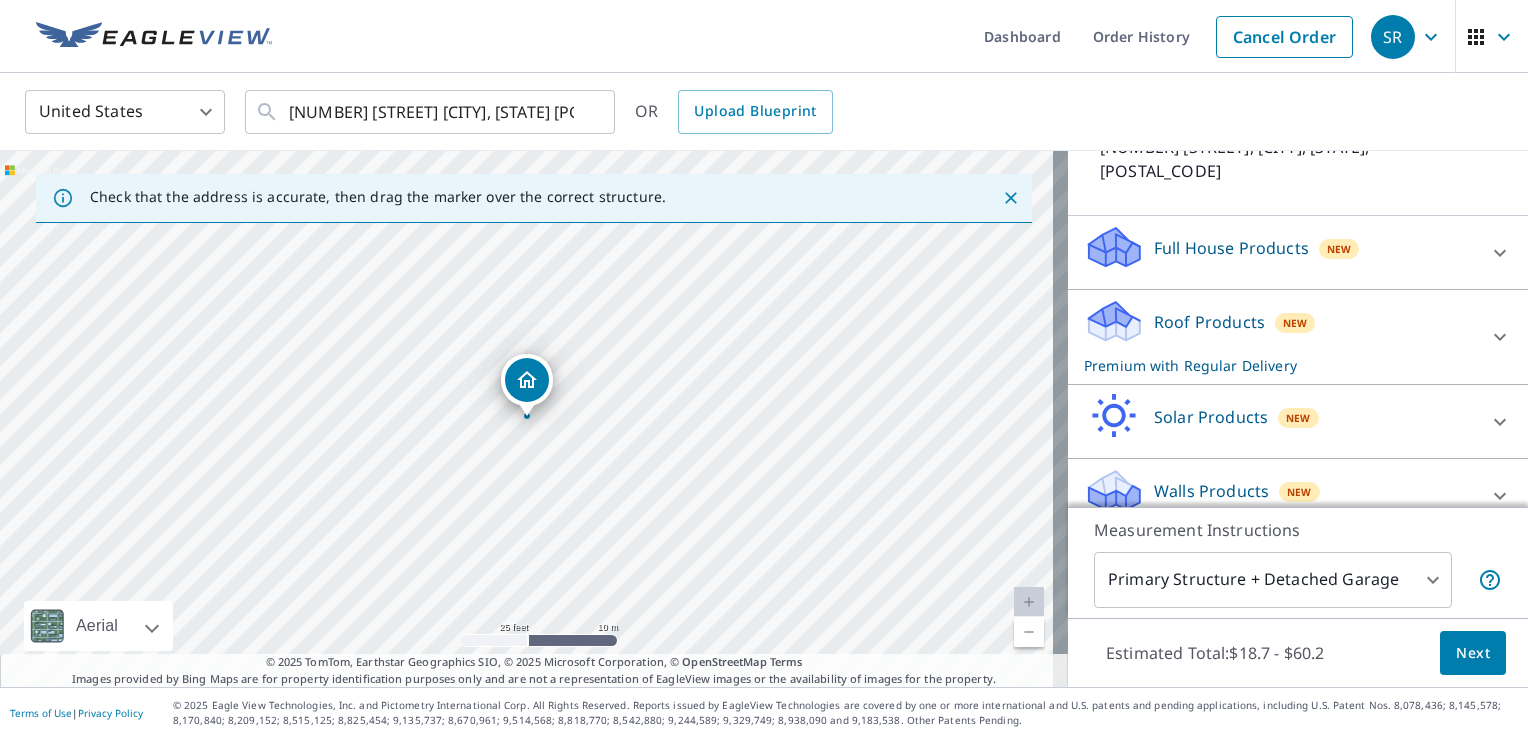 click on "Next" at bounding box center (1473, 653) 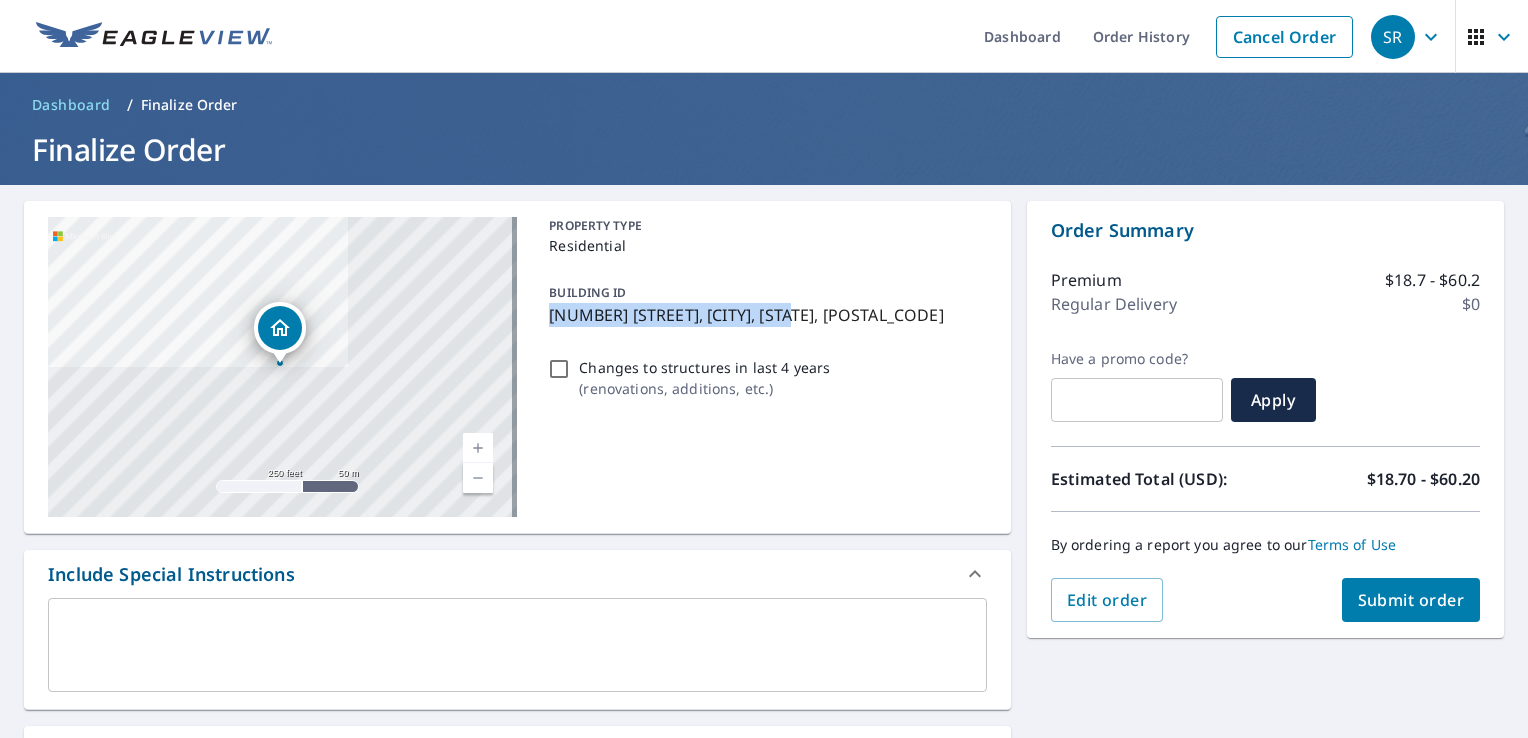 drag, startPoint x: 780, startPoint y: 319, endPoint x: 546, endPoint y: 321, distance: 234.00854 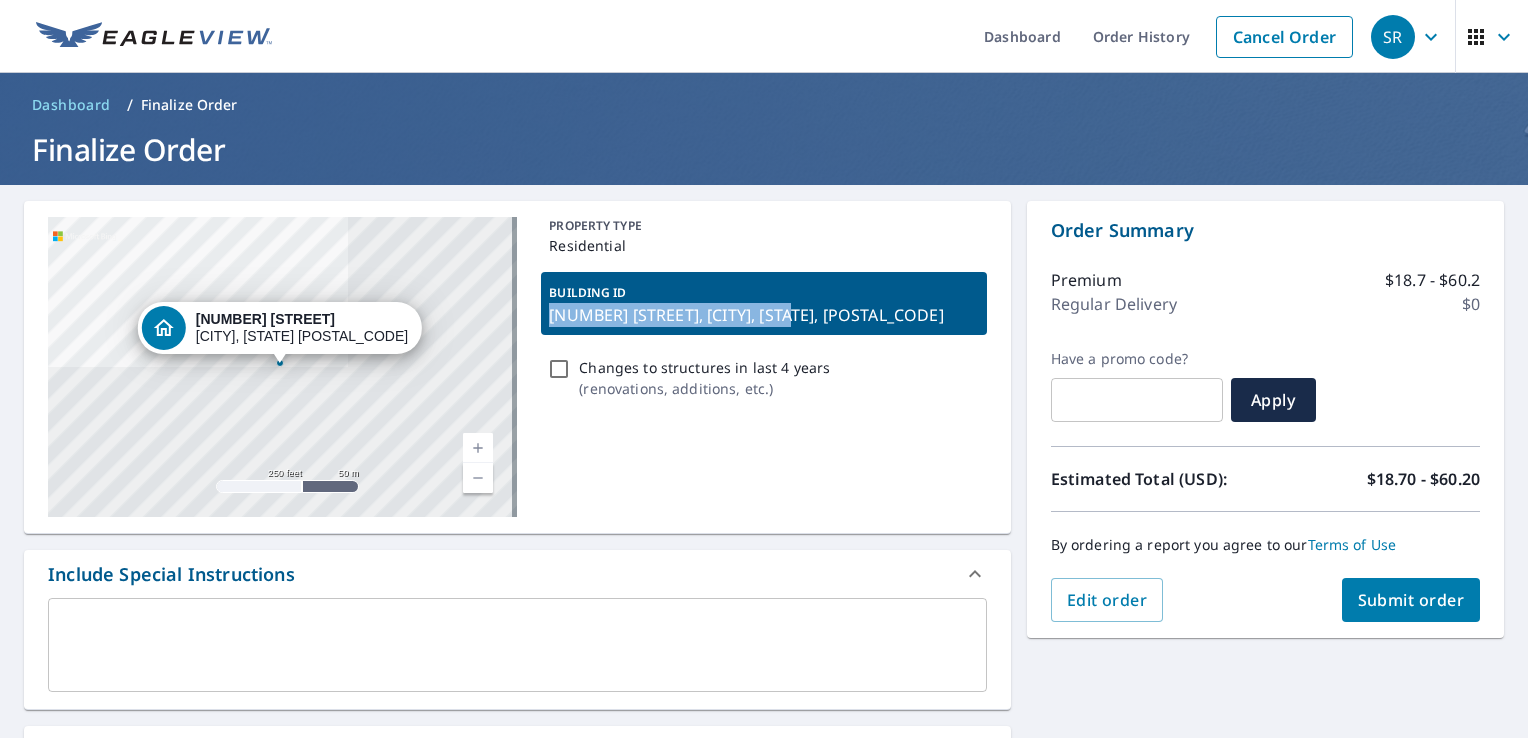 copy on "608 1st St, Dunellen, NJ, 08812" 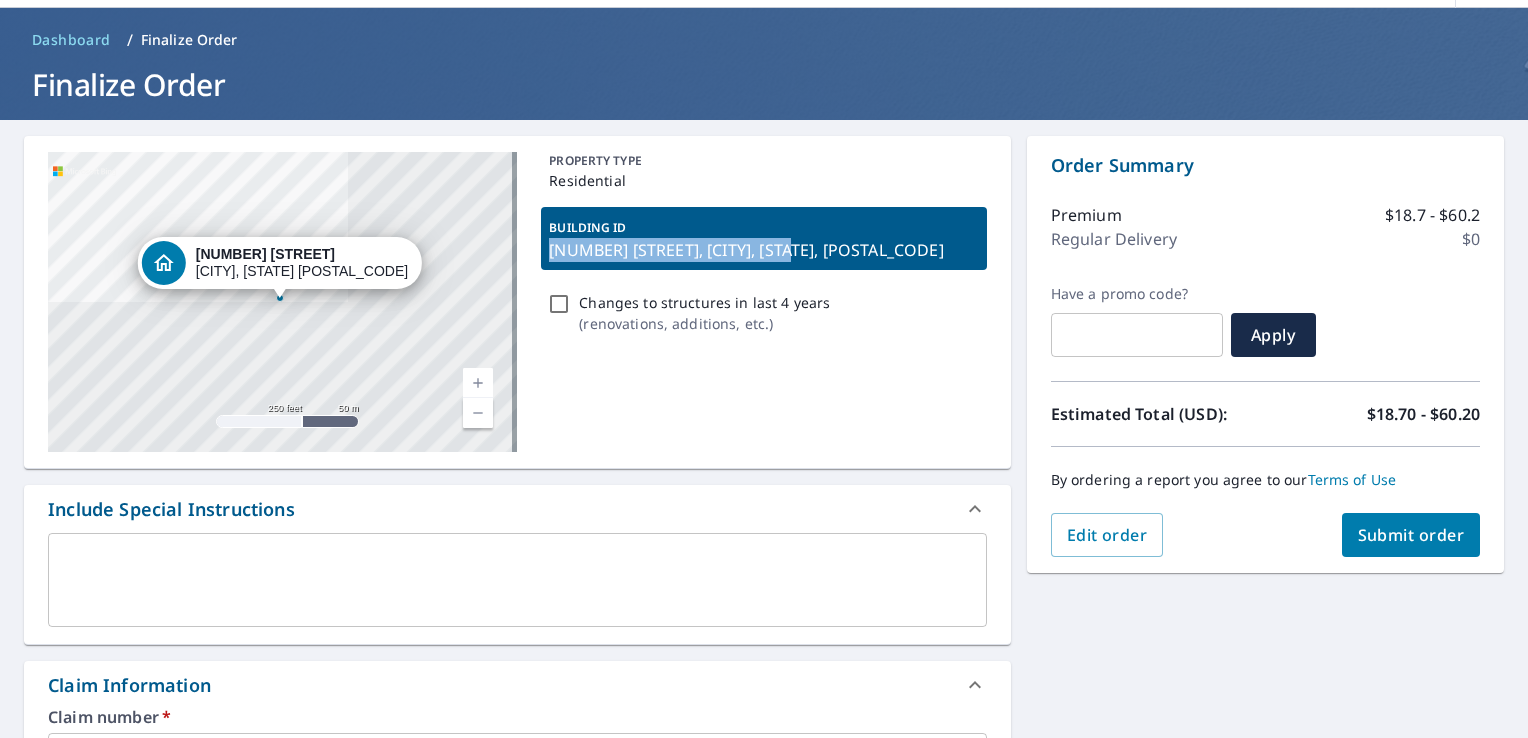 scroll, scrollTop: 200, scrollLeft: 0, axis: vertical 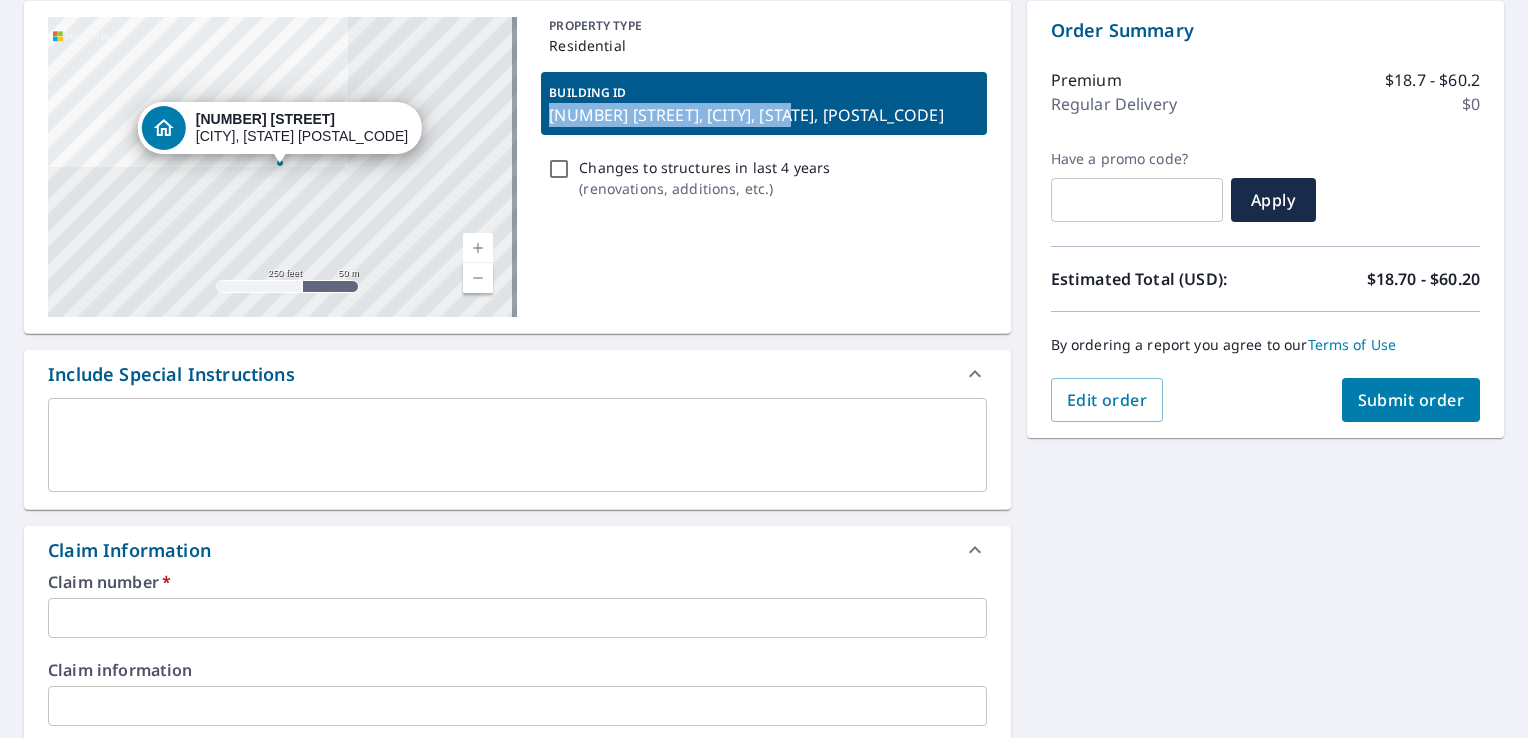 click at bounding box center (517, 618) 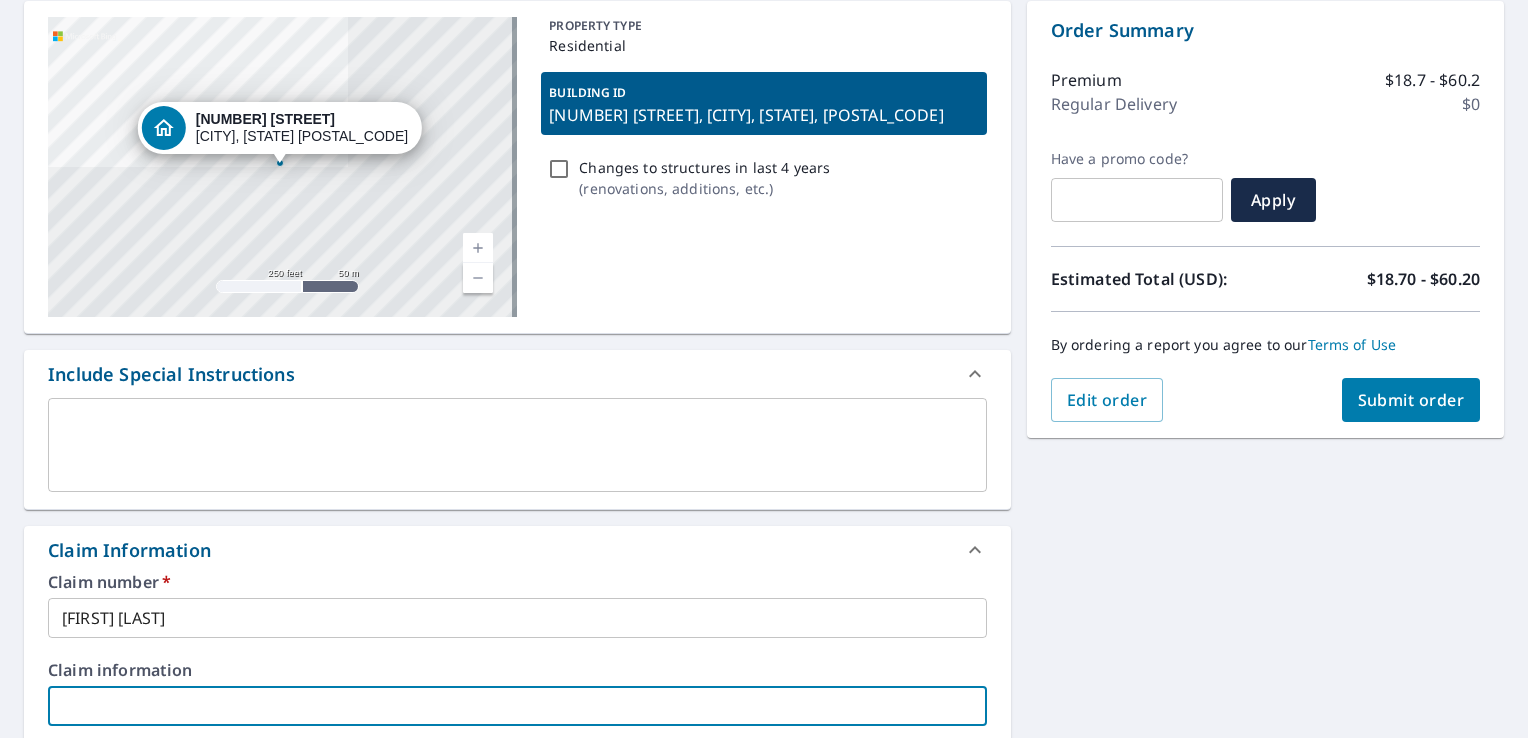 scroll, scrollTop: 624, scrollLeft: 0, axis: vertical 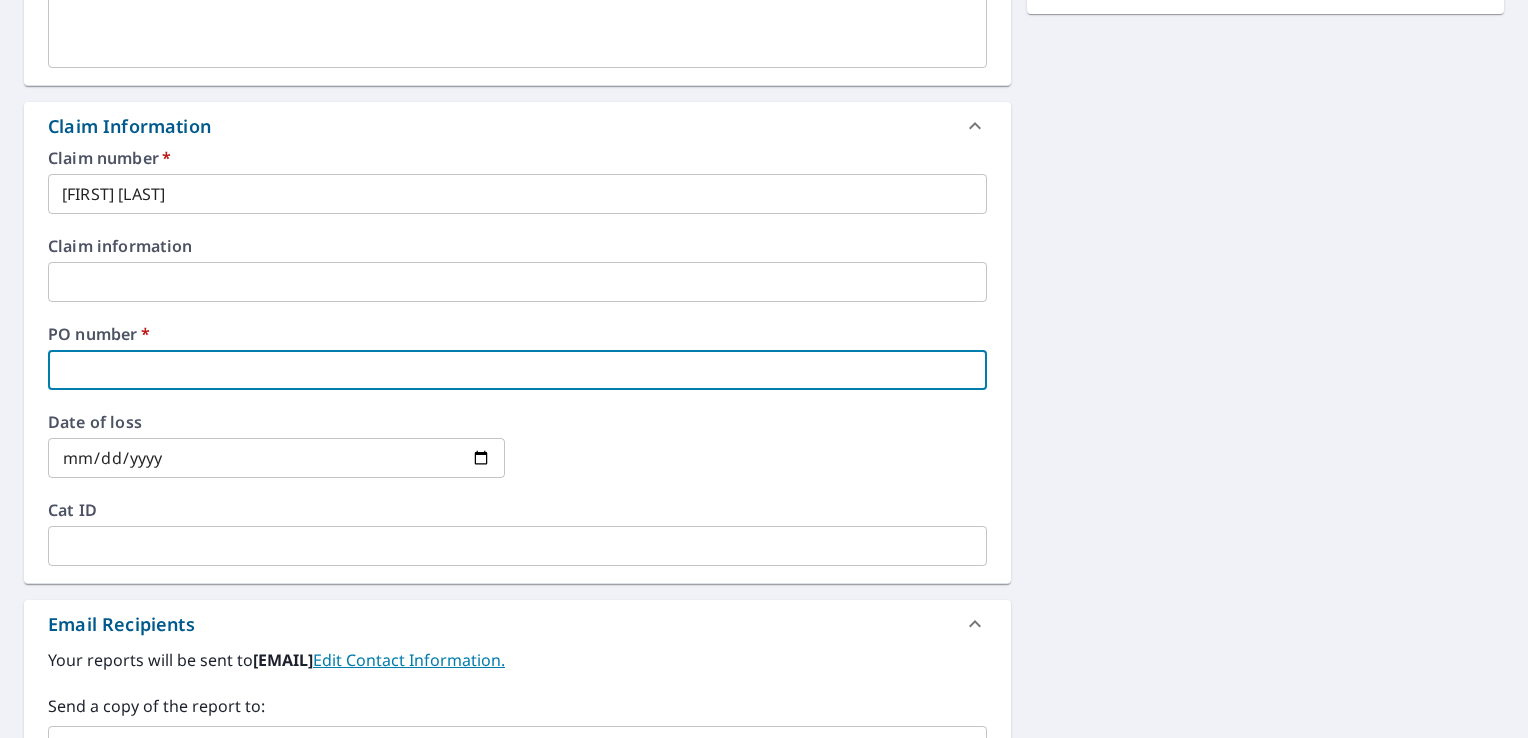 paste on "608 1st St, Dunellen, NJ, 08812" 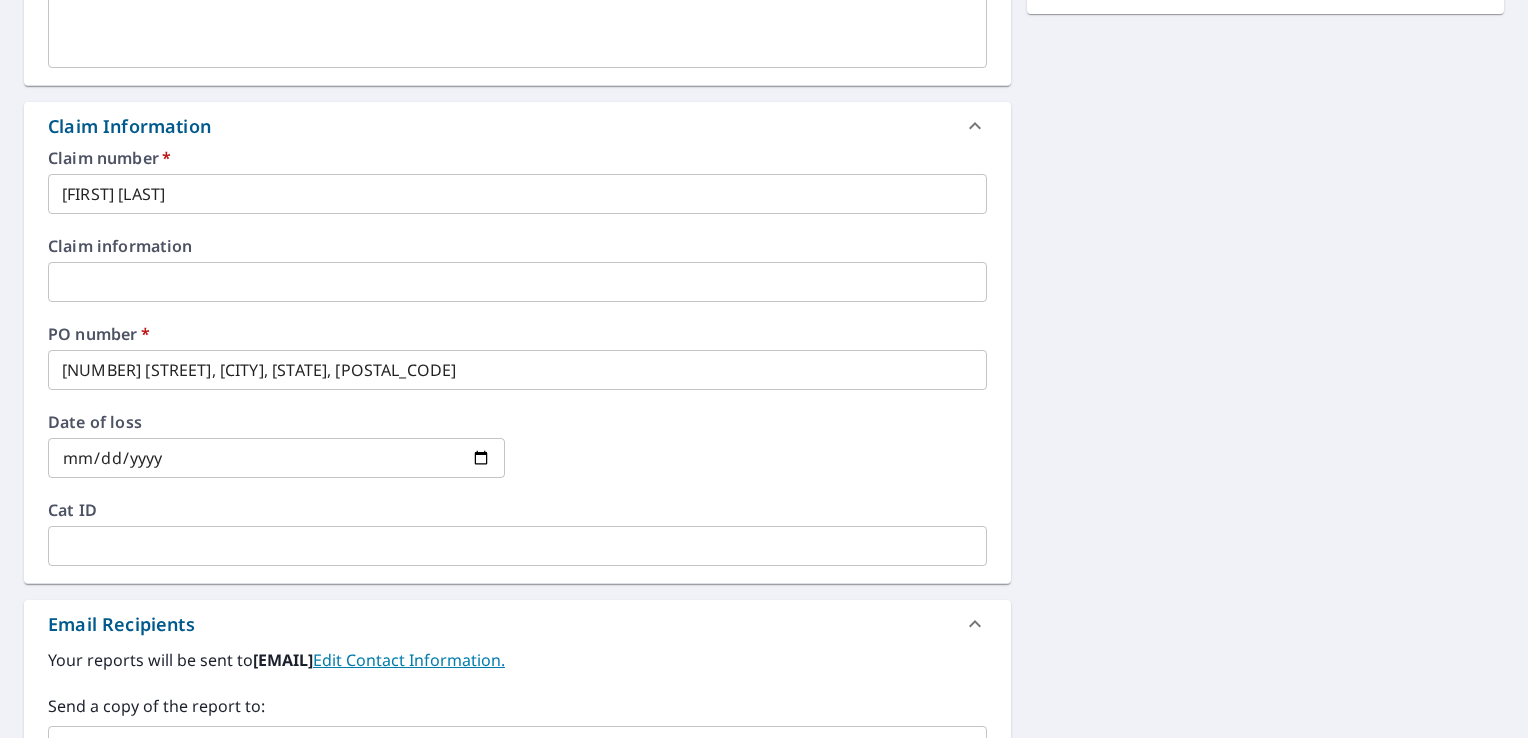 scroll, scrollTop: 658, scrollLeft: 0, axis: vertical 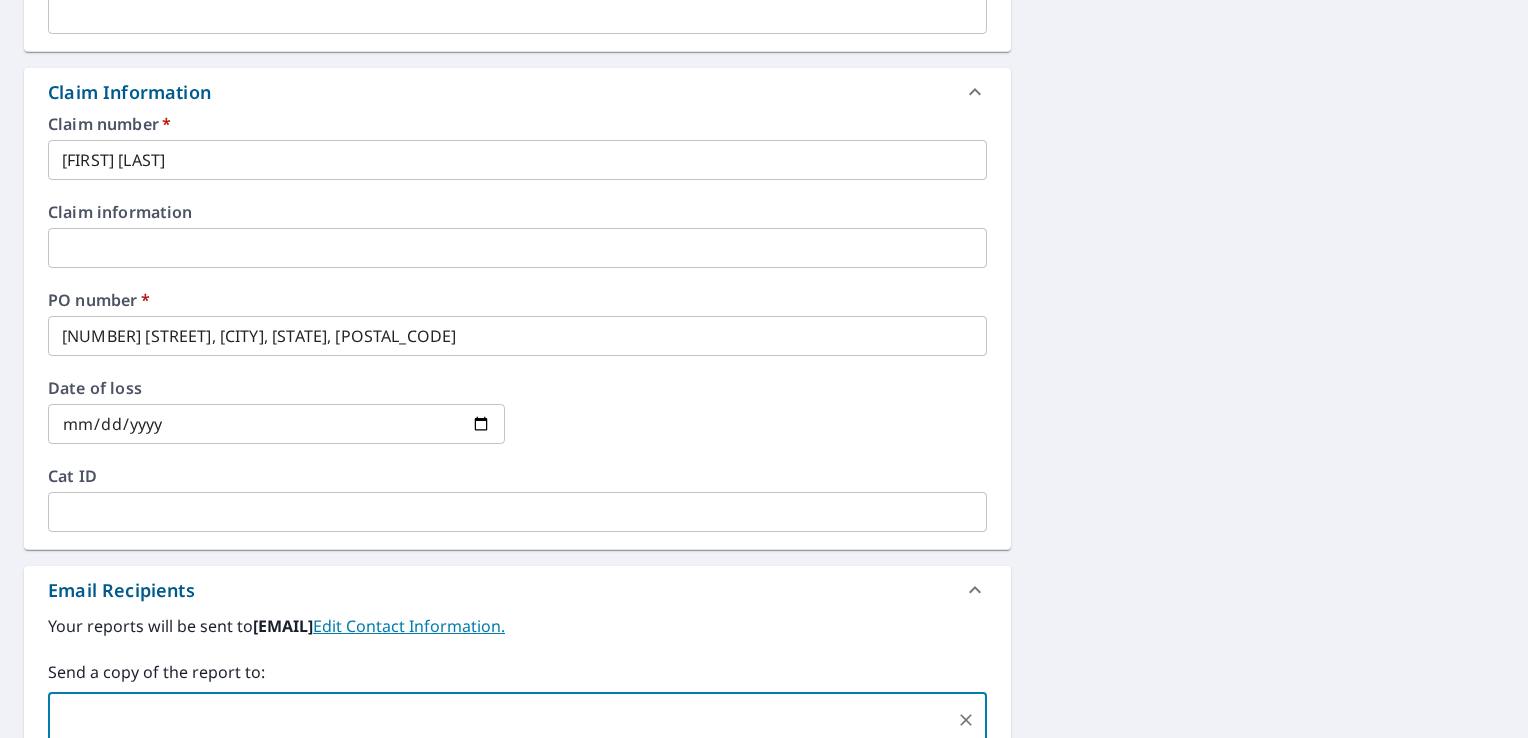 click on "608 1st St Dunellen, NJ 08812 Aerial Road A standard road map Aerial A detailed look from above Labels Labels 250 feet 50 m © 2025 TomTom, © Vexcel Imaging, © 2025 Microsoft Corporation,  © OpenStreetMap Terms PROPERTY TYPE Residential BUILDING ID 608 1st St, Dunellen, NJ, 08812 Changes to structures in last 4 years ( renovations, additions, etc. ) Include Special Instructions x ​ Claim Information Claim number   * THOMAS O'BRIEN ​ Claim information ​ PO number   * 608 1st St, Dunellen, NJ, 08812 ​ Date of loss ​ Cat ID ​ Email Recipients Your reports will be sent to  naros0199@srsicorp.com.  Edit Contact Information. Send a copy of the report to: ​ Substitutions and Customization Roof measurement report substitutions If a Premium Report is unavailable send me an Extended Coverage 3D Report: Yes No Ask If an Extended Coverage 3D Report is unavailable send me an Extended Coverage 2D Report: Yes No Ask If a Residential/Multi-Family Report is unavailable send me a Commercial Report: Yes No" at bounding box center (764, 260) 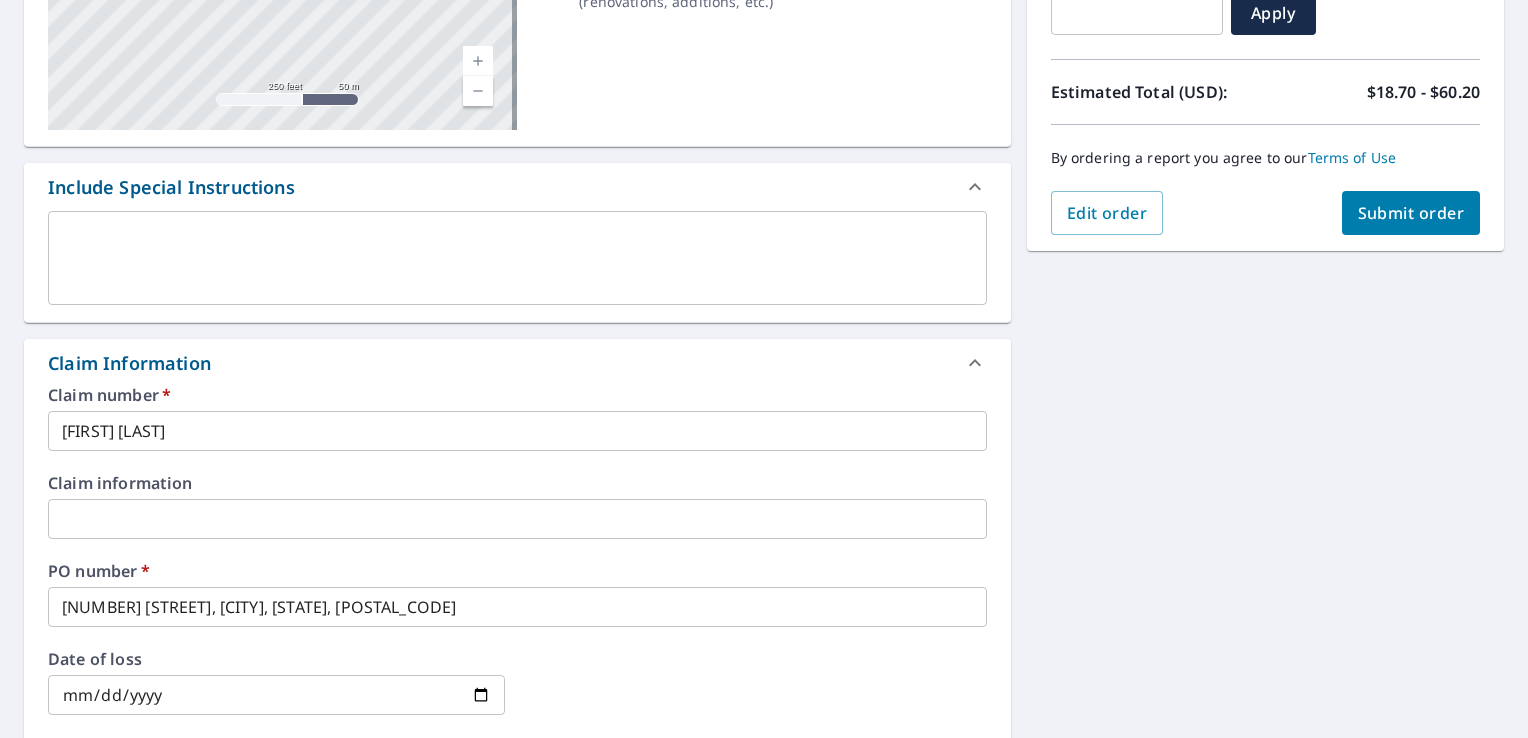 scroll, scrollTop: 258, scrollLeft: 0, axis: vertical 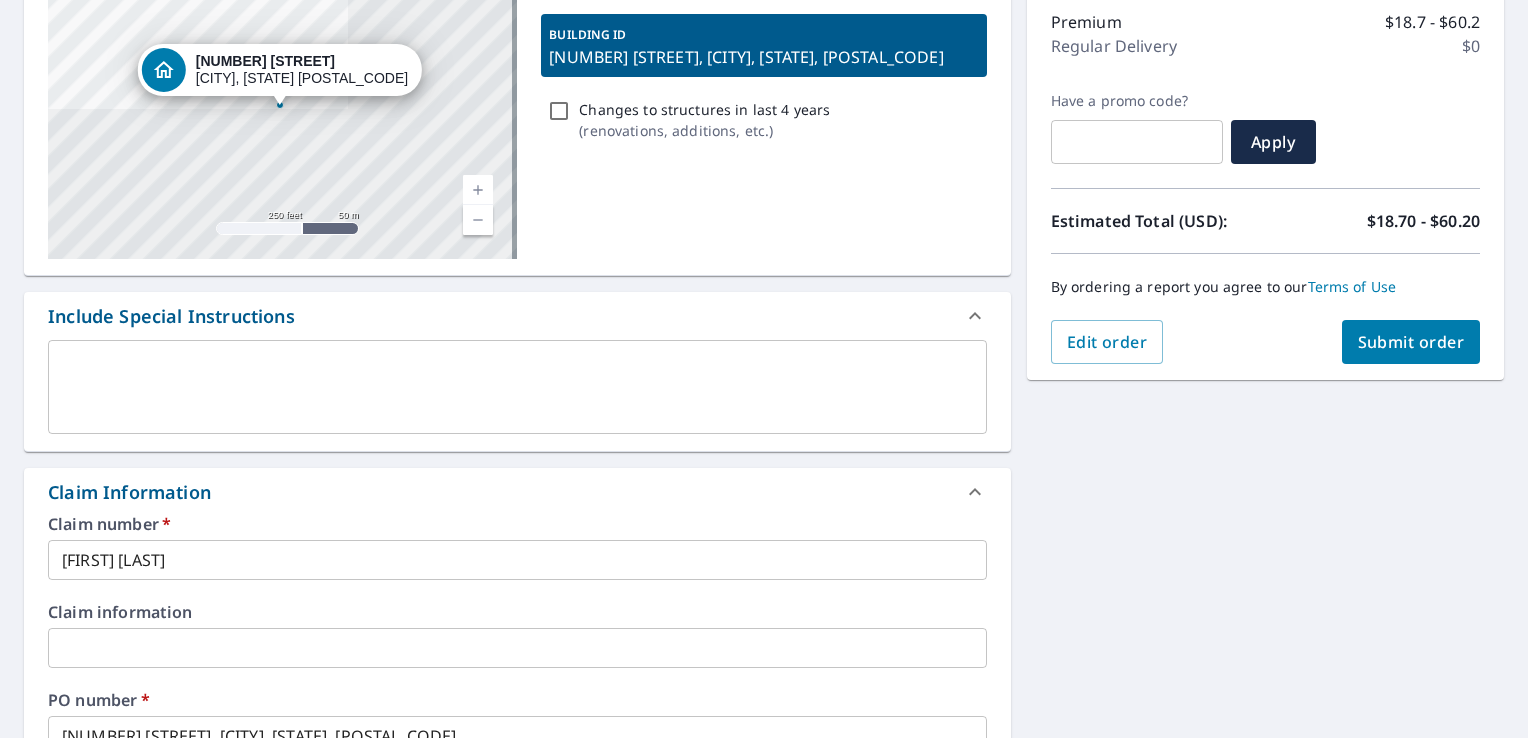 click on "Submit order" at bounding box center [1411, 342] 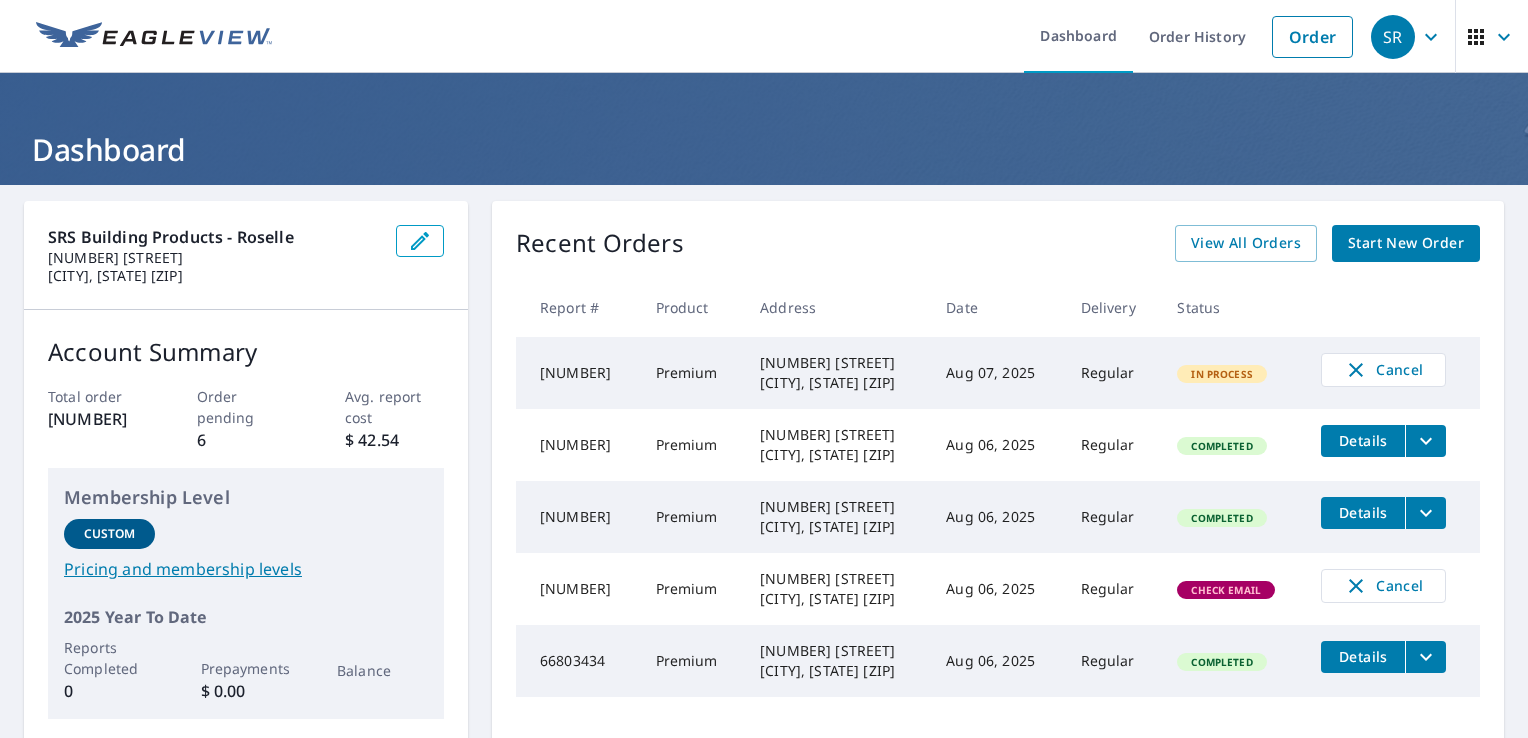 scroll, scrollTop: 0, scrollLeft: 0, axis: both 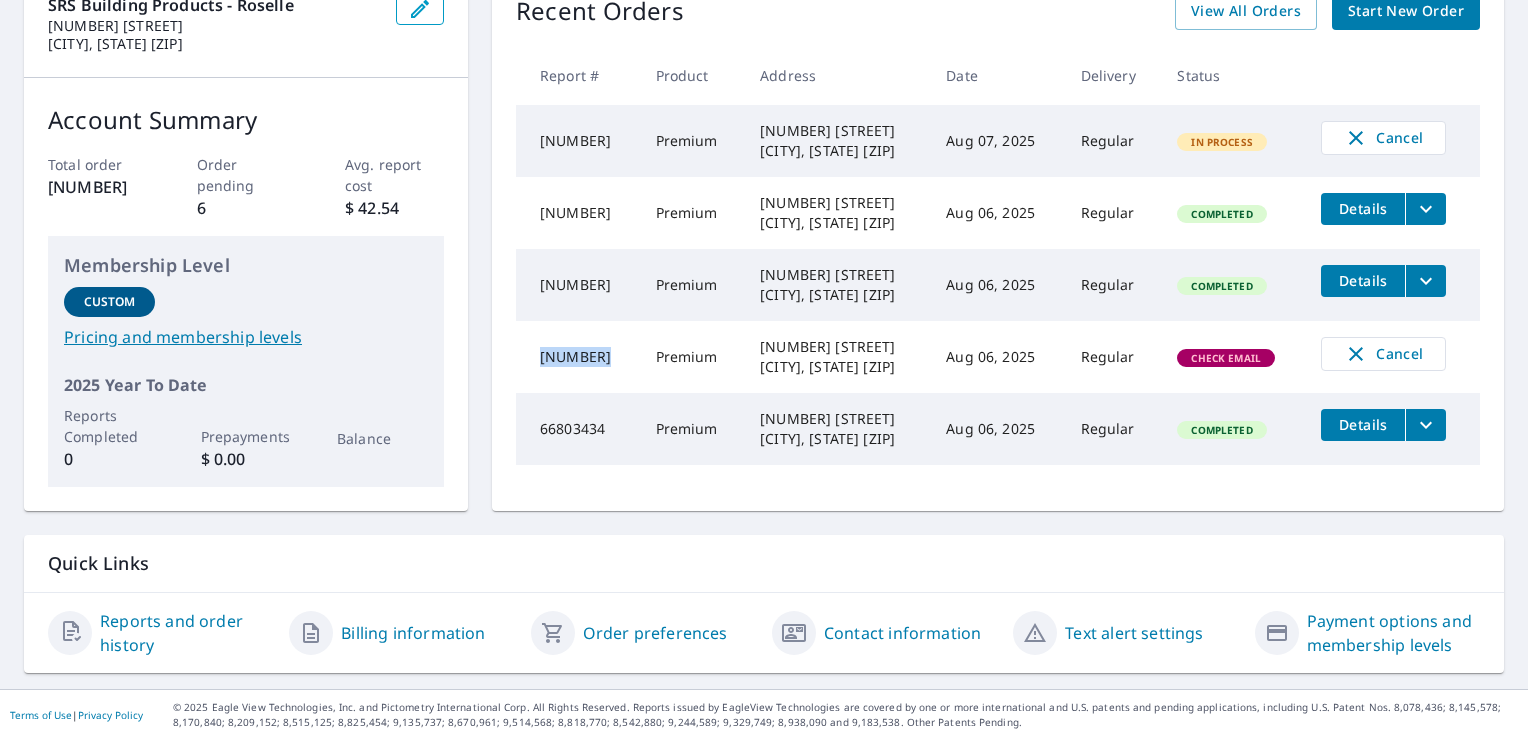 drag, startPoint x: 598, startPoint y: 356, endPoint x: 531, endPoint y: 357, distance: 67.00746 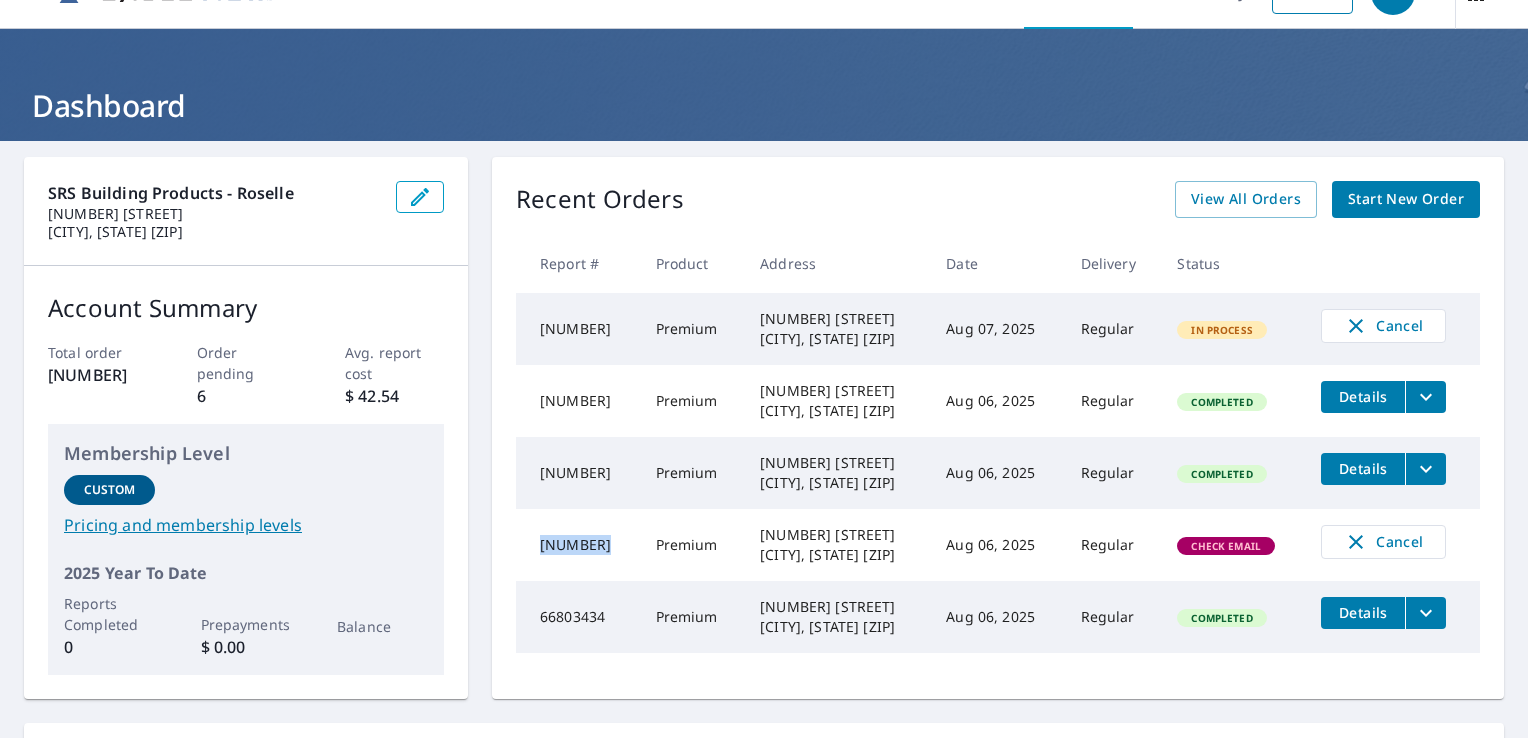 scroll, scrollTop: 32, scrollLeft: 0, axis: vertical 